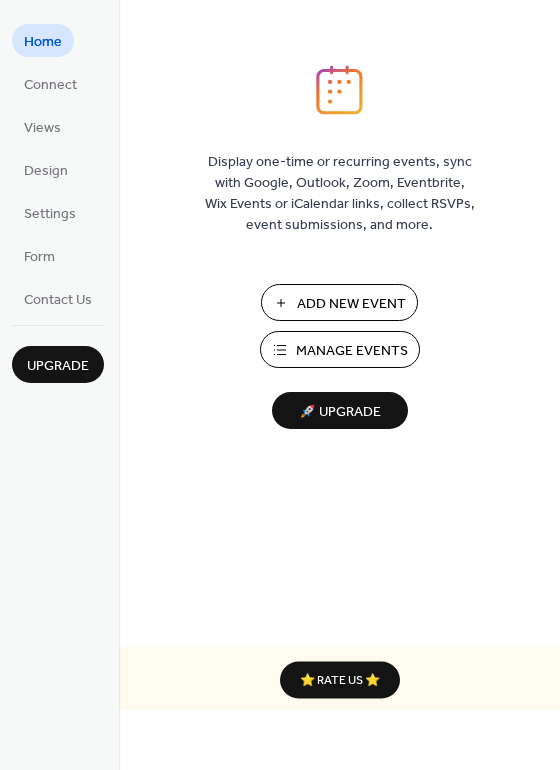 scroll, scrollTop: 0, scrollLeft: 0, axis: both 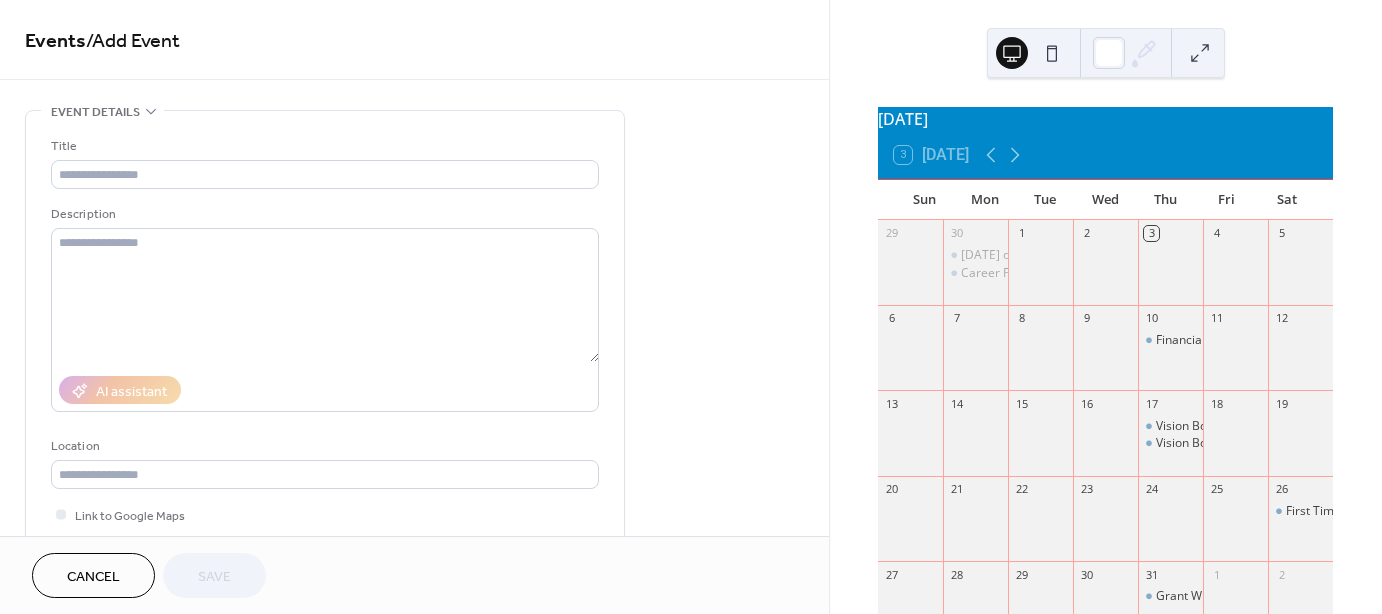 click on "12" at bounding box center [1300, 347] 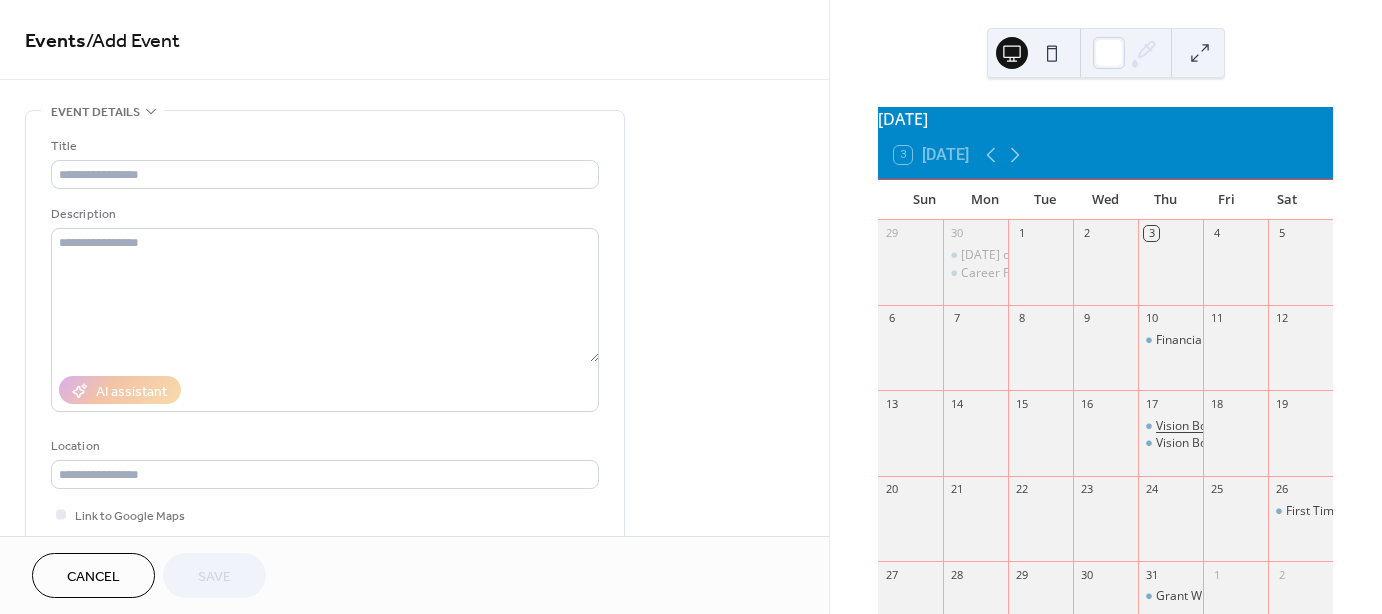click on "Vision Board Workshop" at bounding box center [1220, 426] 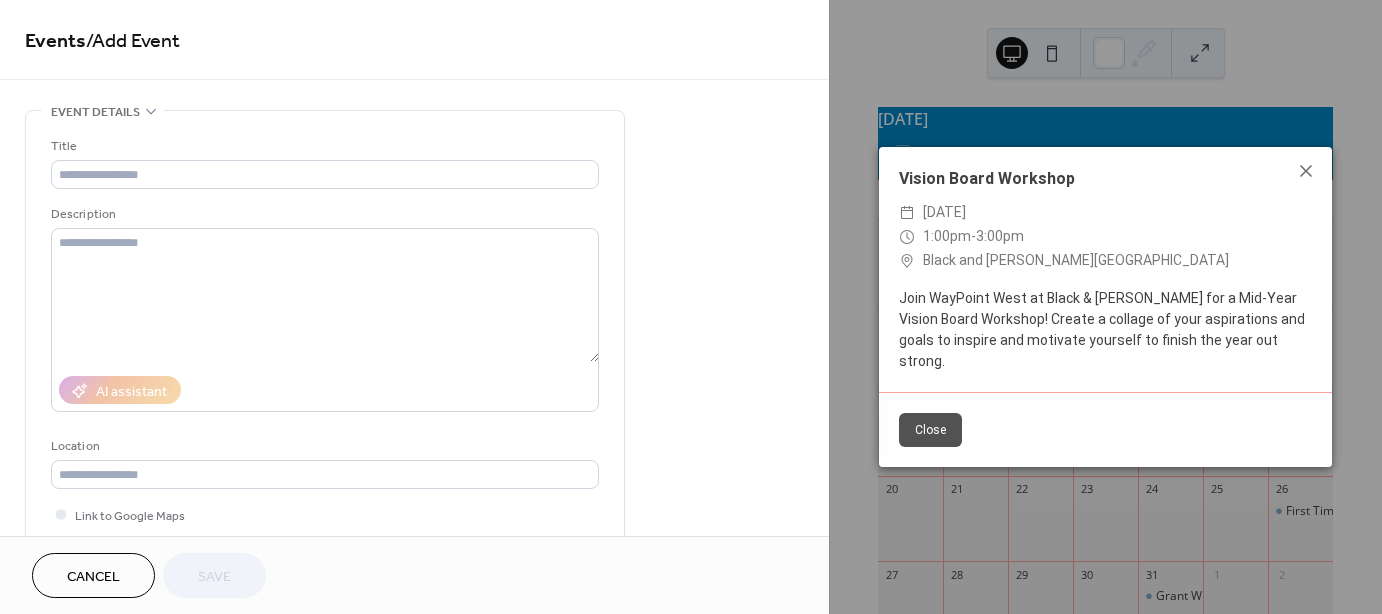 click 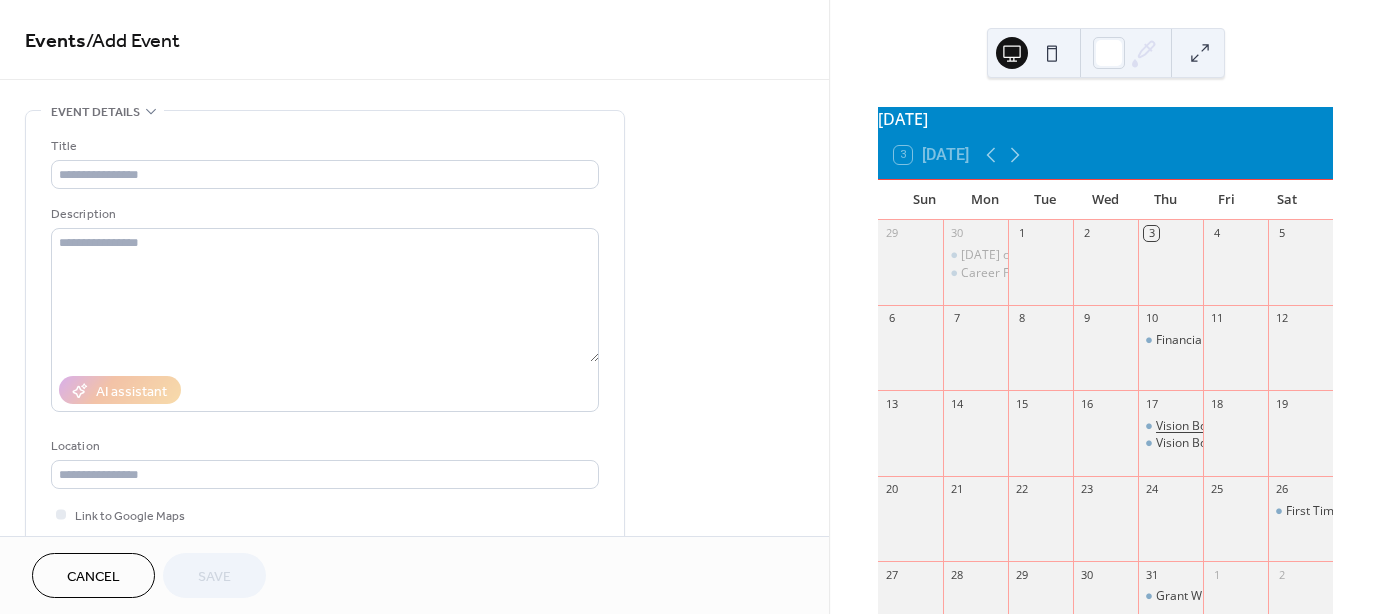 click on "Vision Board Workshop" at bounding box center [1220, 426] 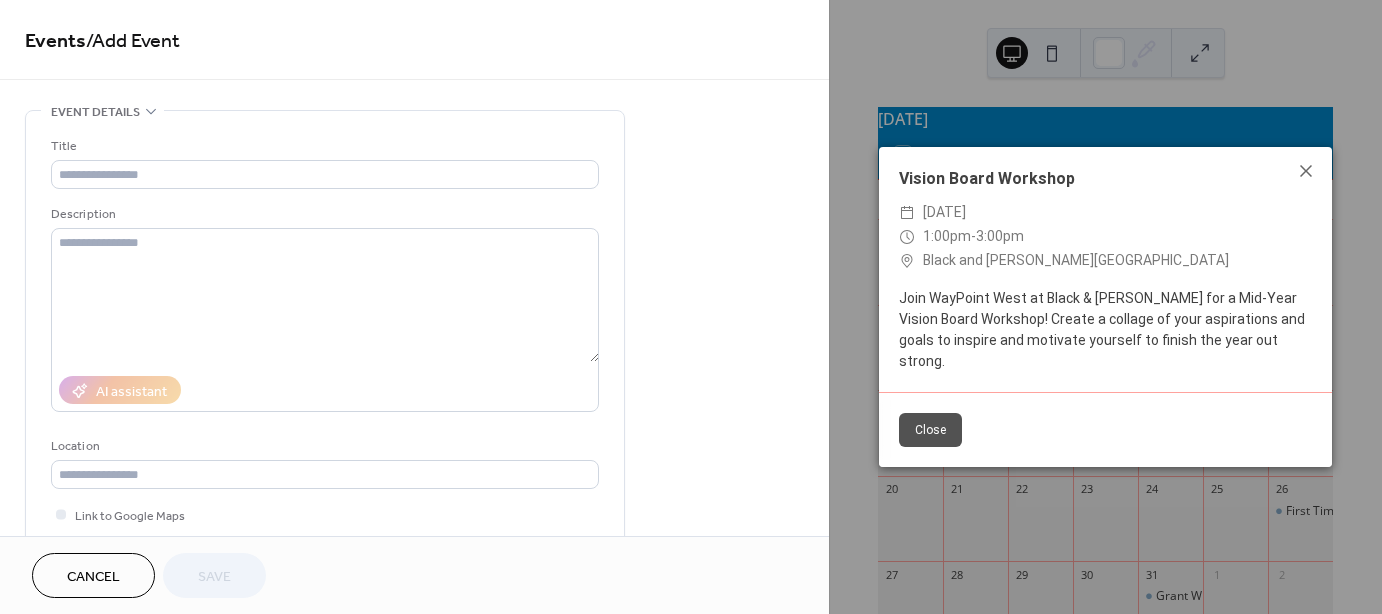 click on "Close" at bounding box center (930, 430) 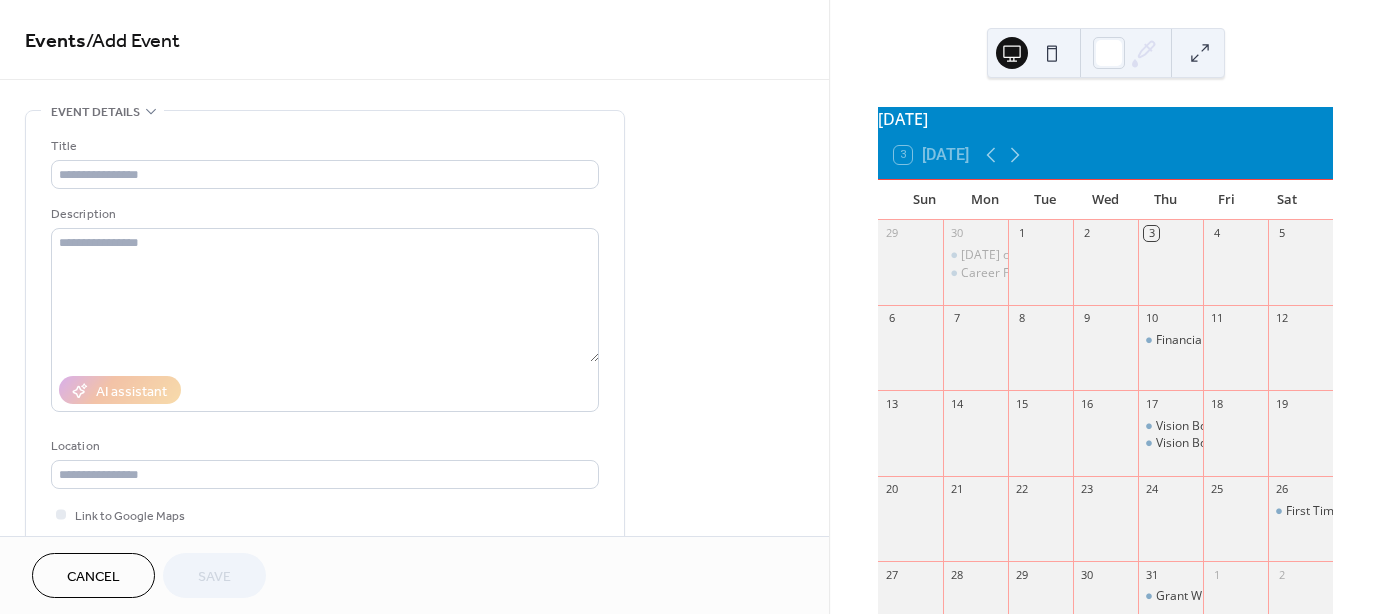 click on "Cancel" at bounding box center [93, 577] 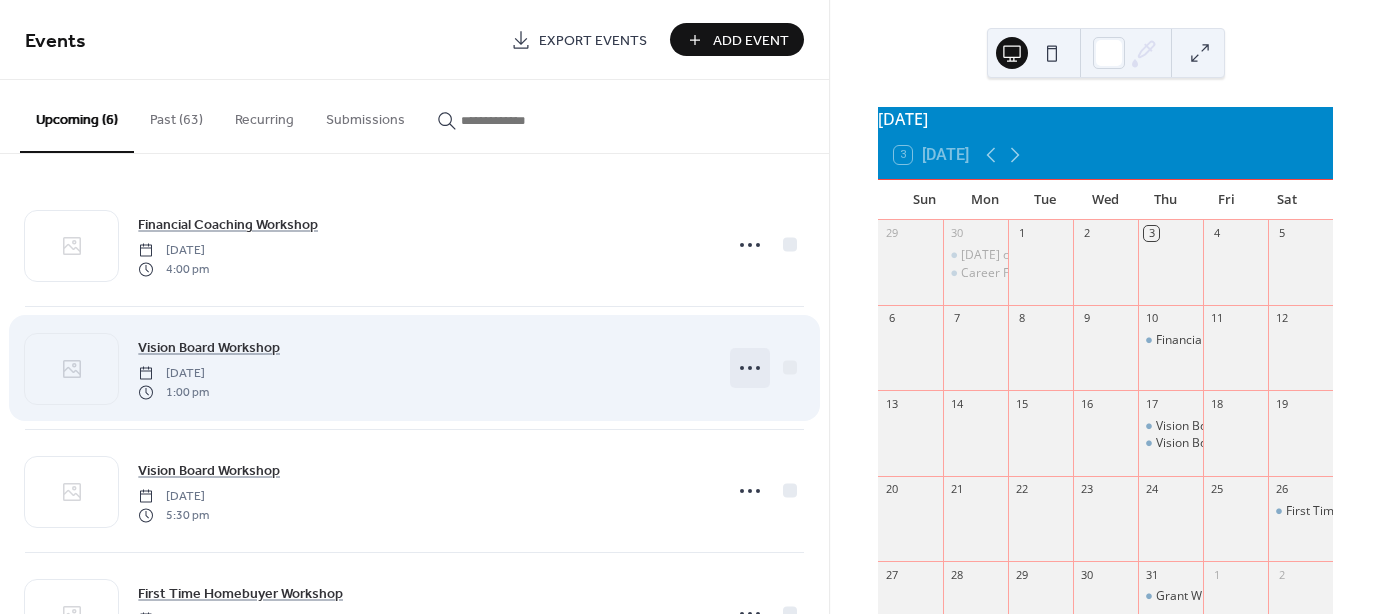 click 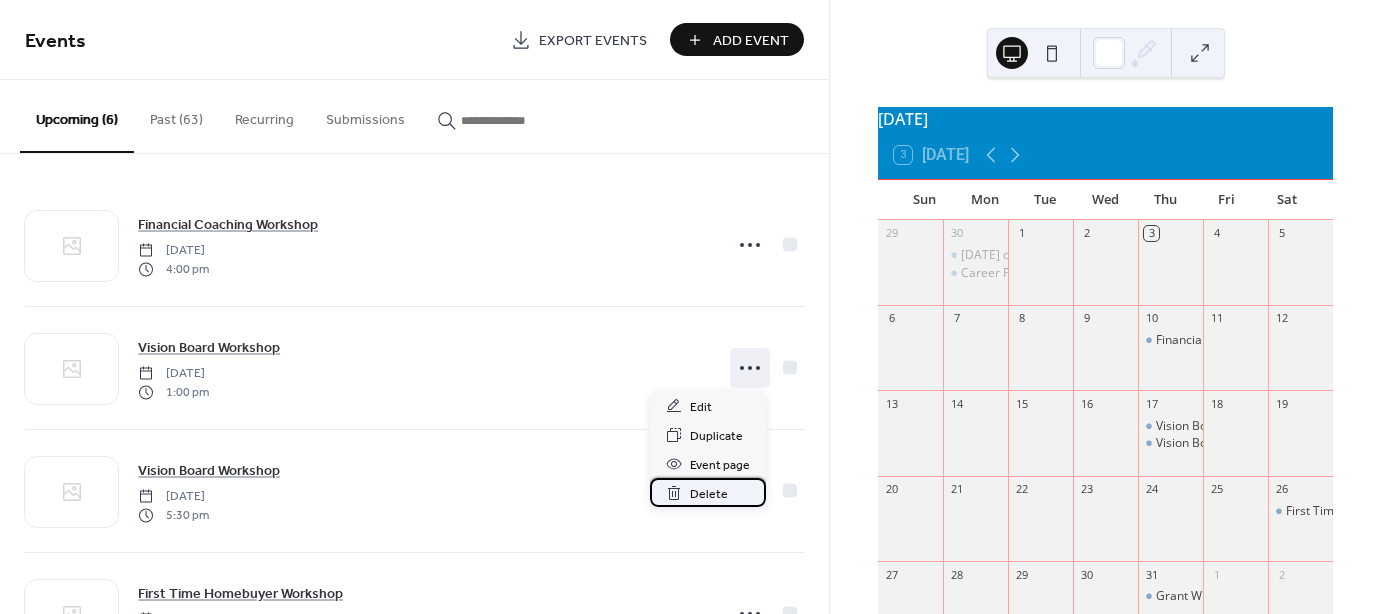 click on "Delete" at bounding box center (709, 494) 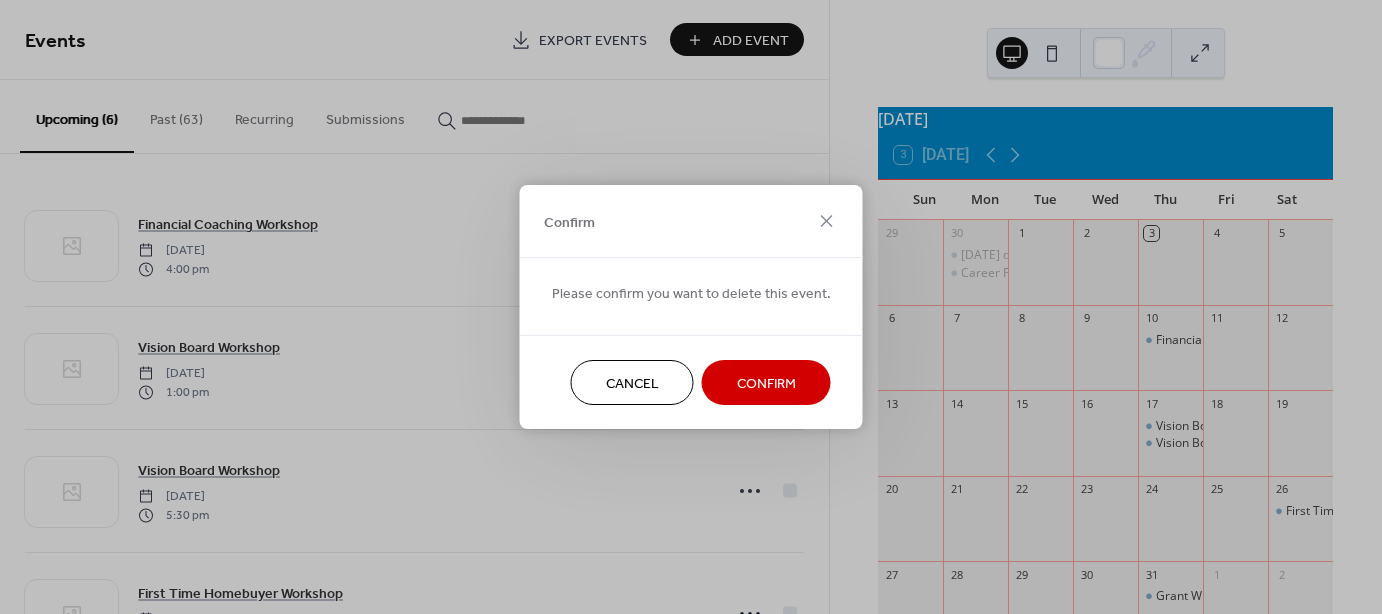 click on "Confirm" at bounding box center [766, 382] 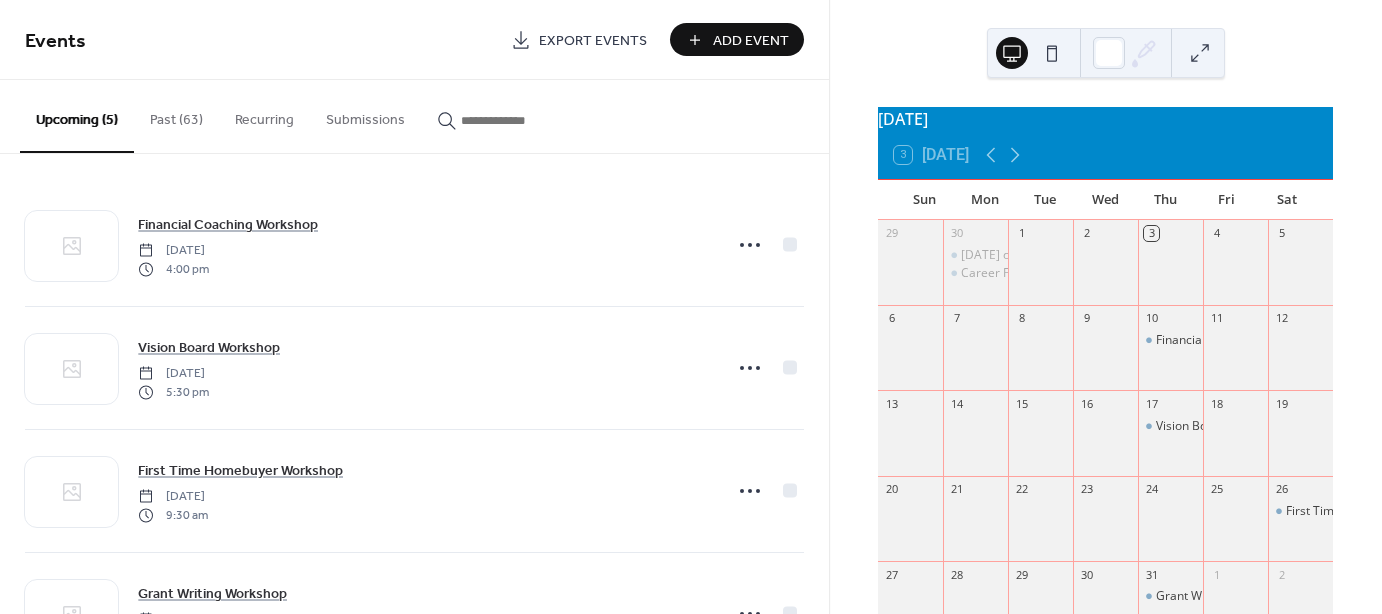 click on "Add Event" at bounding box center [751, 41] 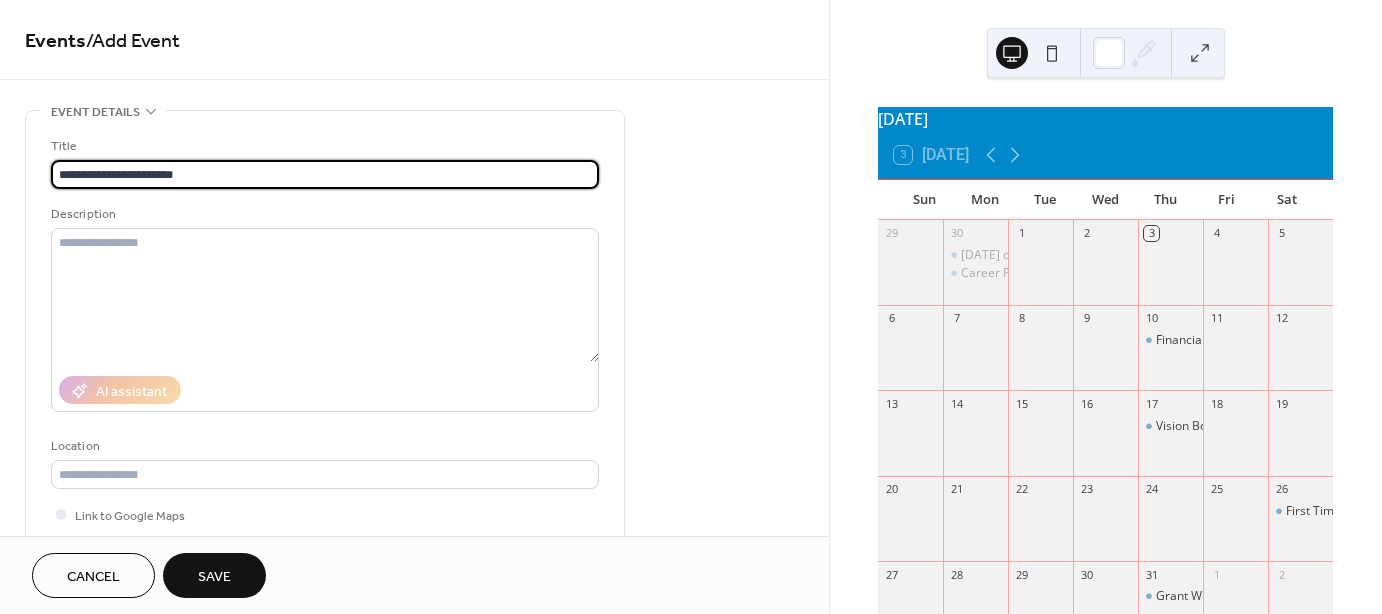 type on "**********" 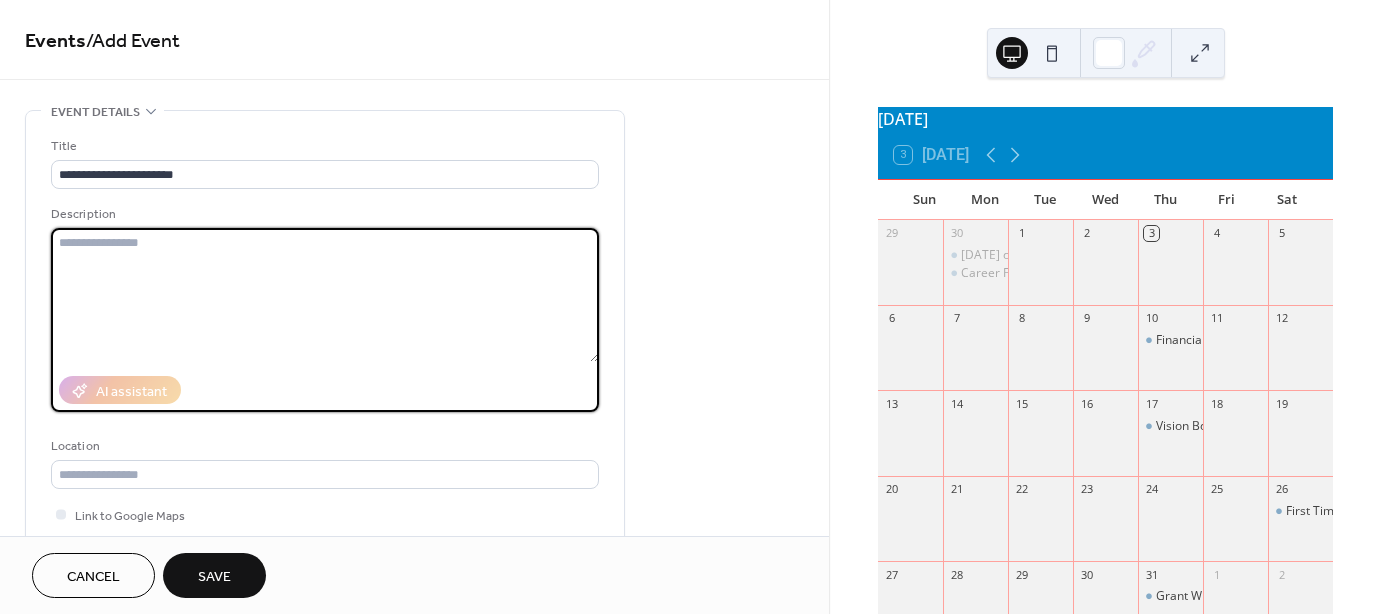 drag, startPoint x: 115, startPoint y: 255, endPoint x: 70, endPoint y: 251, distance: 45.17743 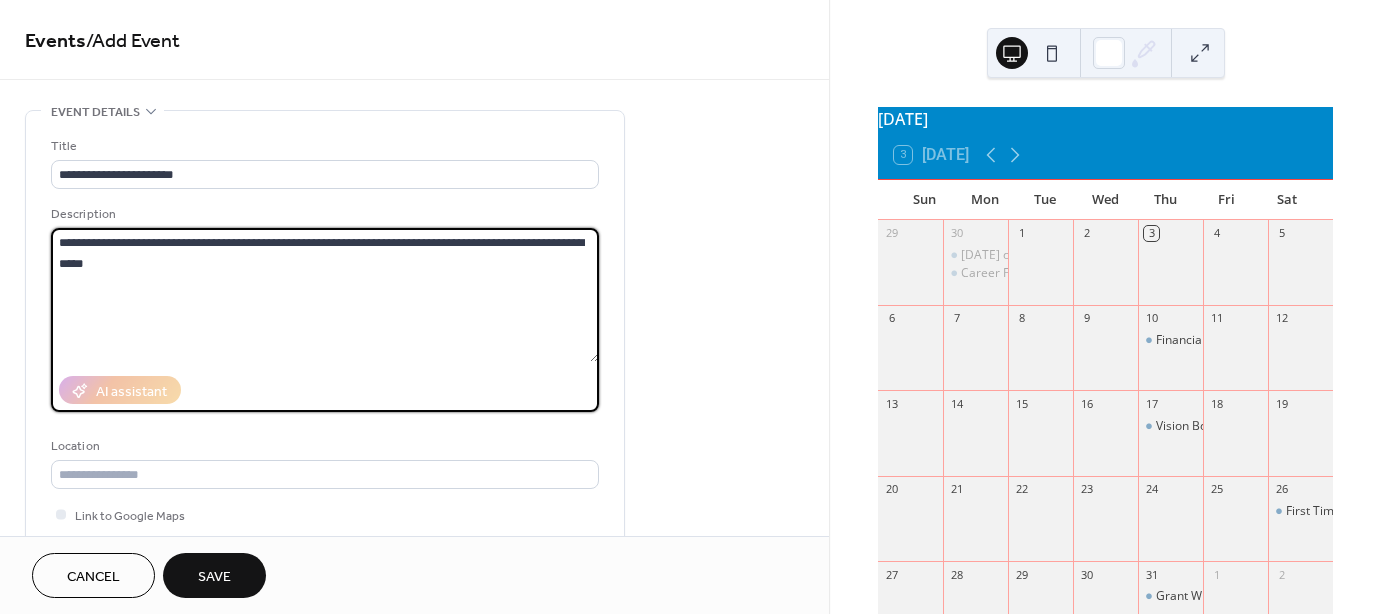 type on "**********" 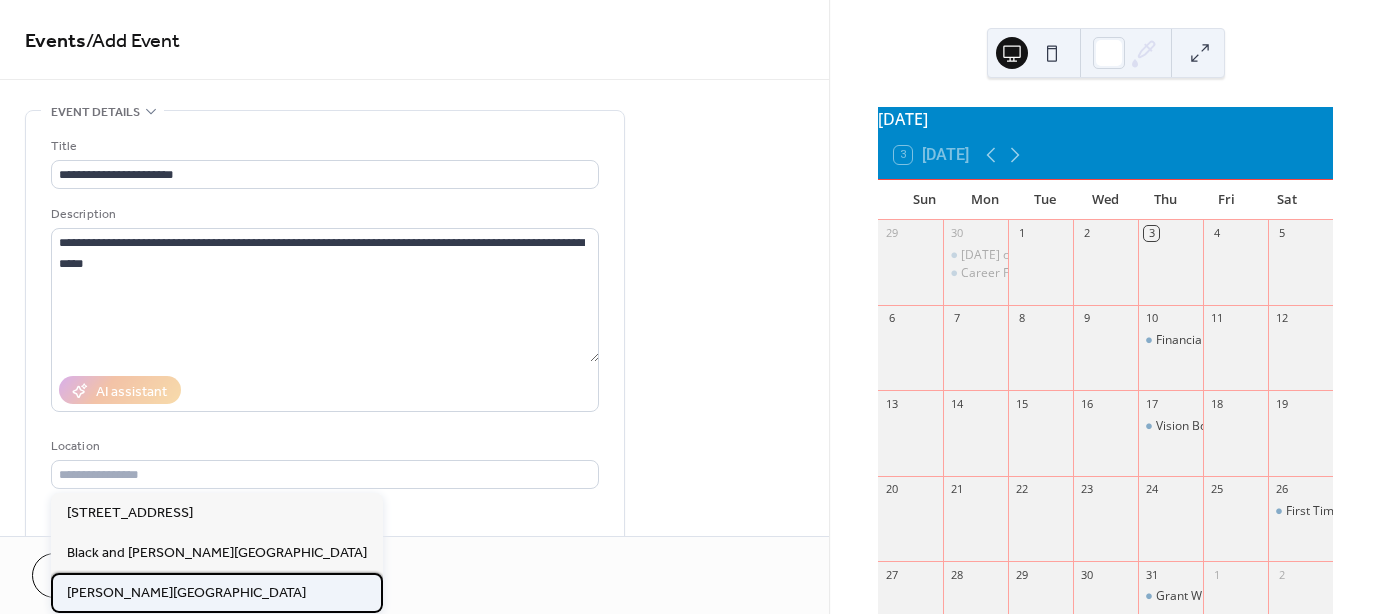 click on "[PERSON_NAME][GEOGRAPHIC_DATA]" at bounding box center [186, 592] 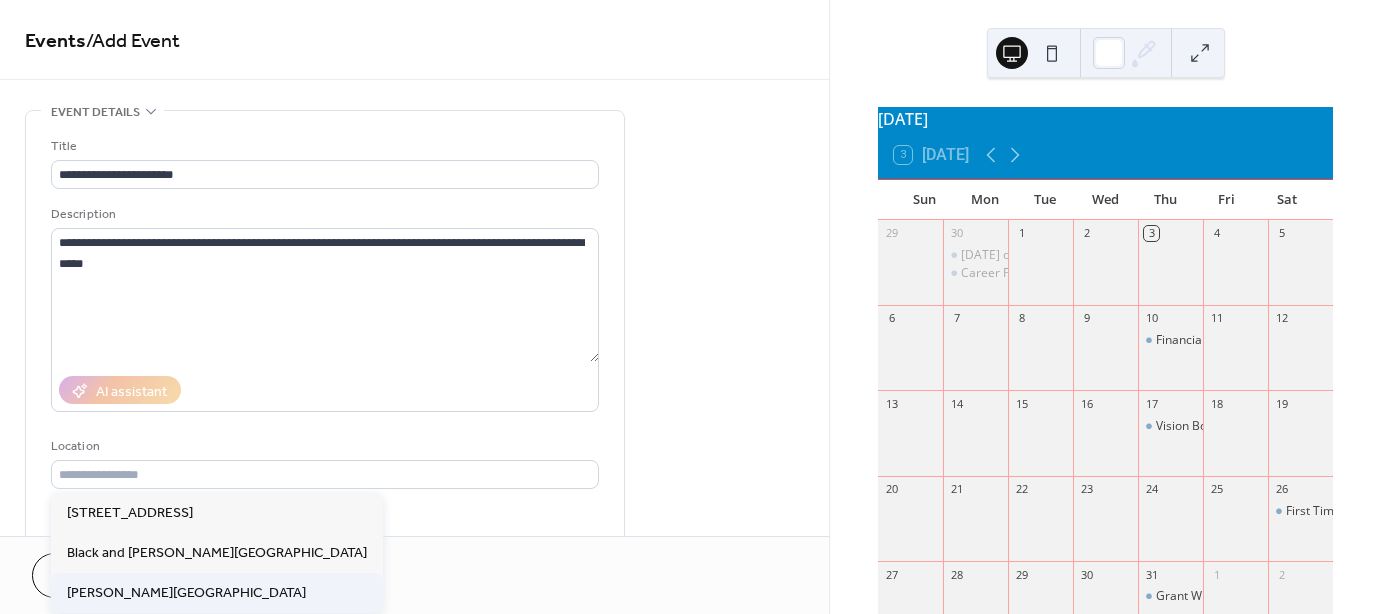 type on "**********" 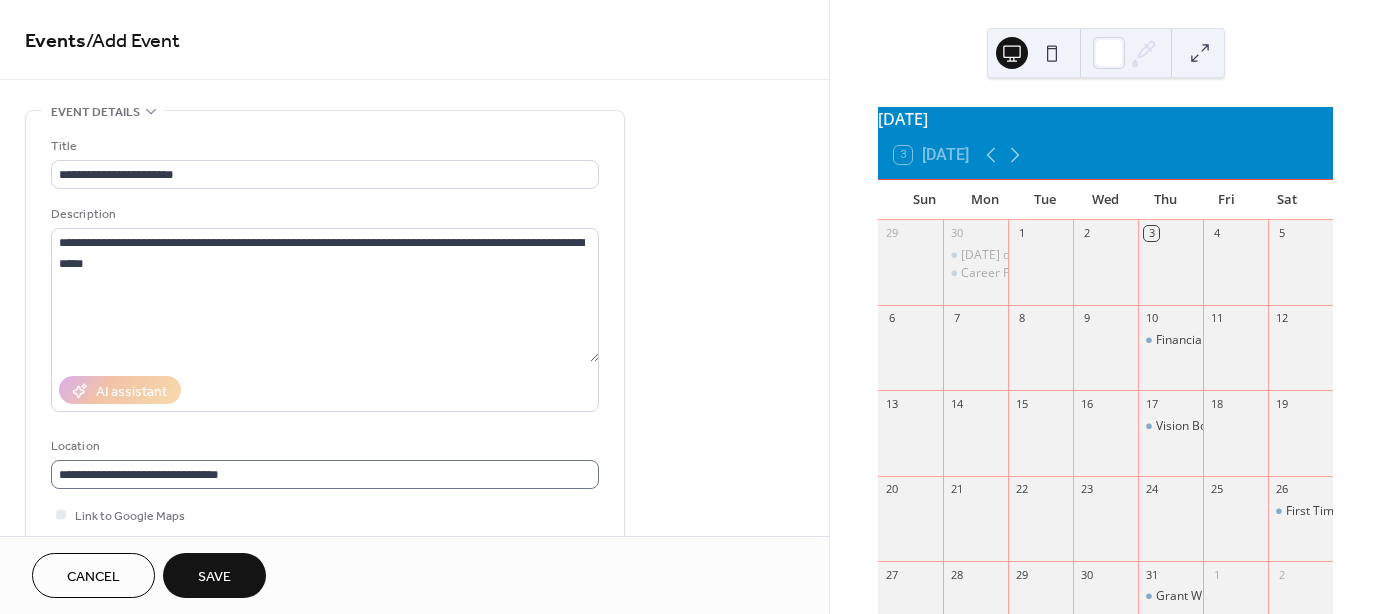 scroll, scrollTop: 1, scrollLeft: 0, axis: vertical 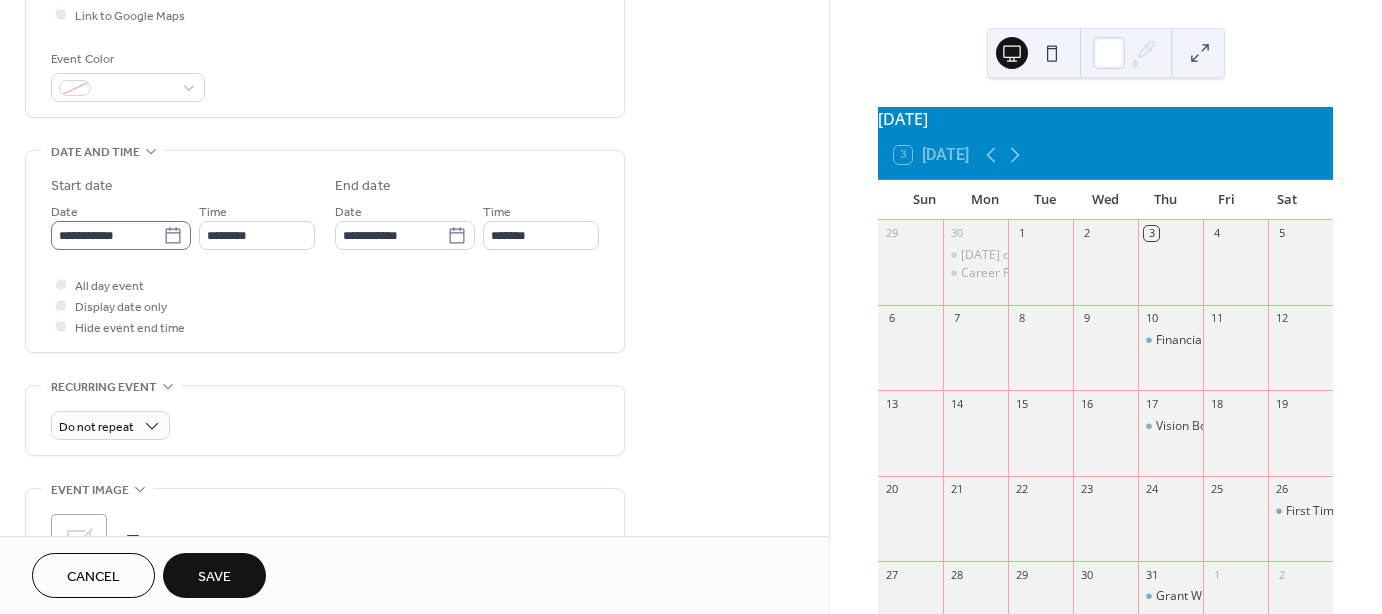 click 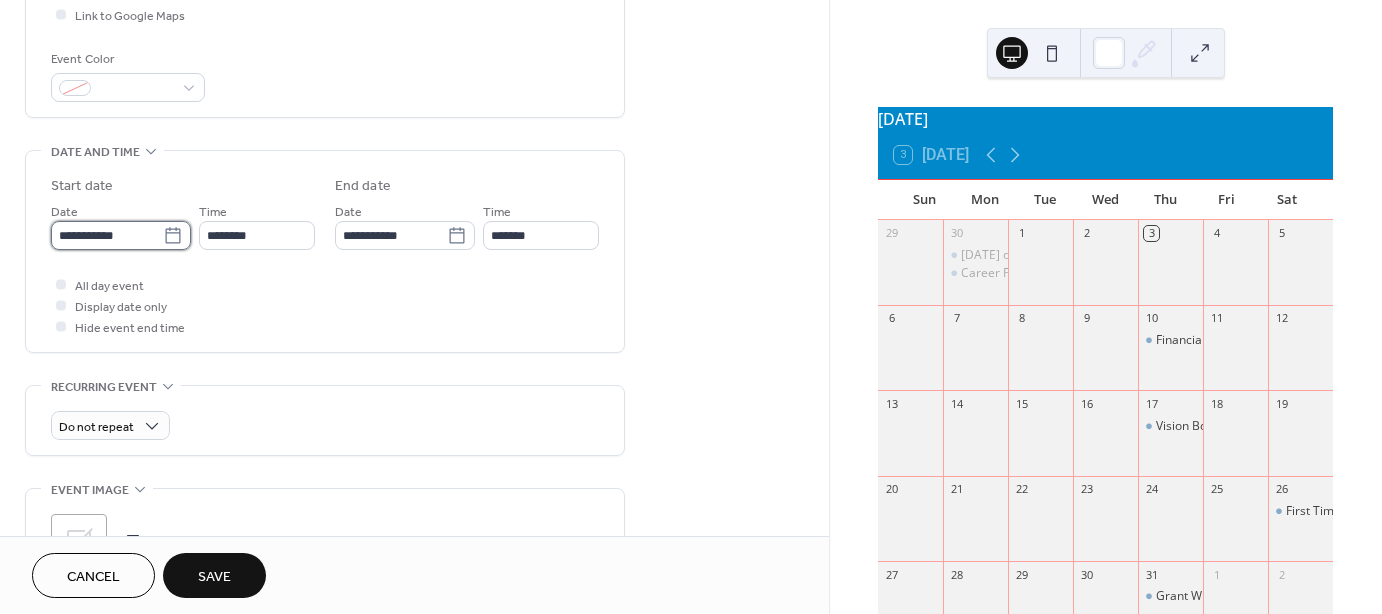 click on "**********" at bounding box center [107, 235] 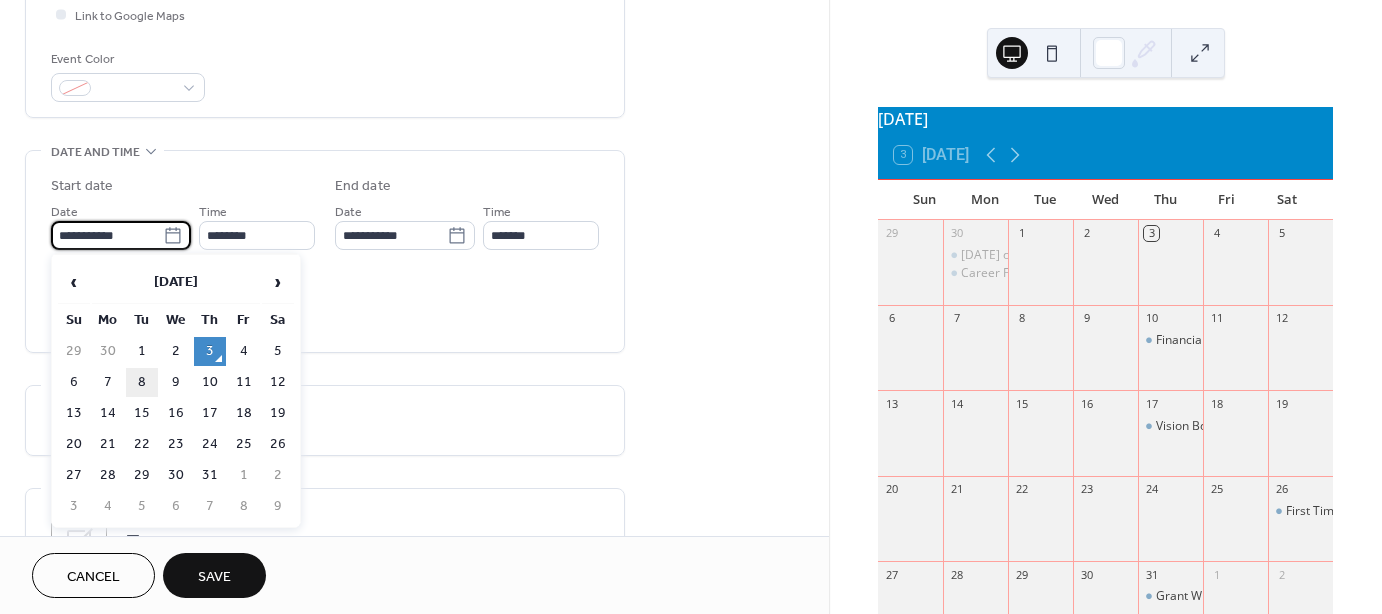 click on "8" at bounding box center (142, 382) 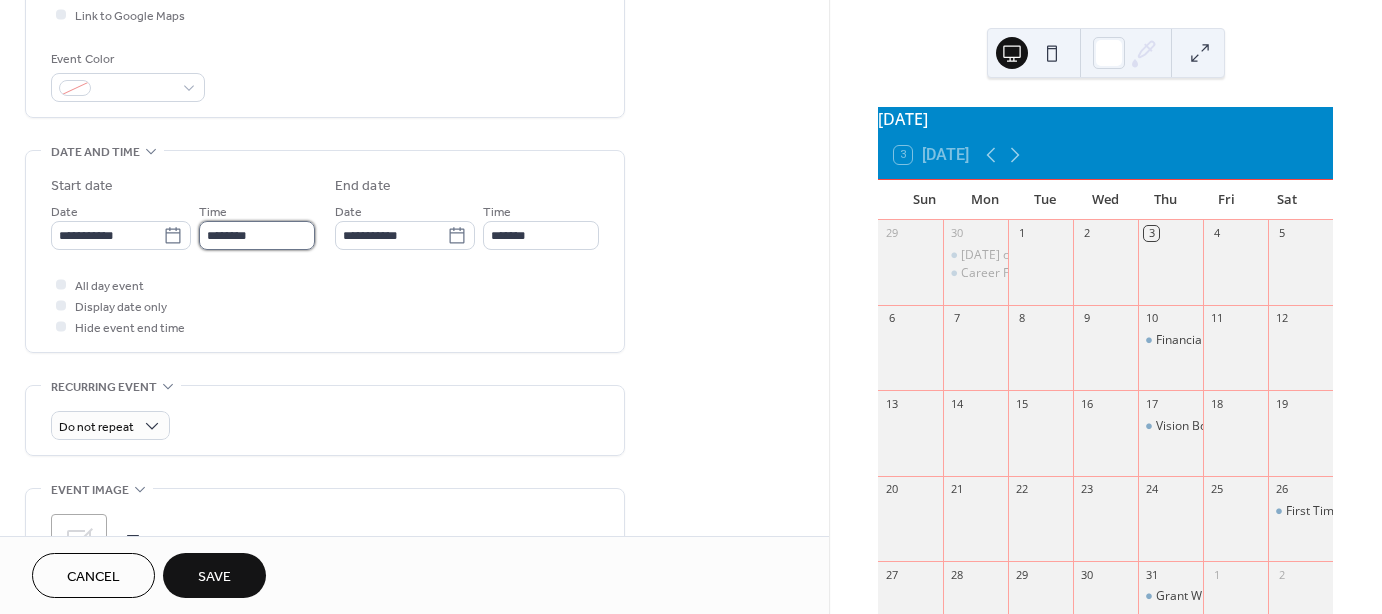 click on "********" at bounding box center (257, 235) 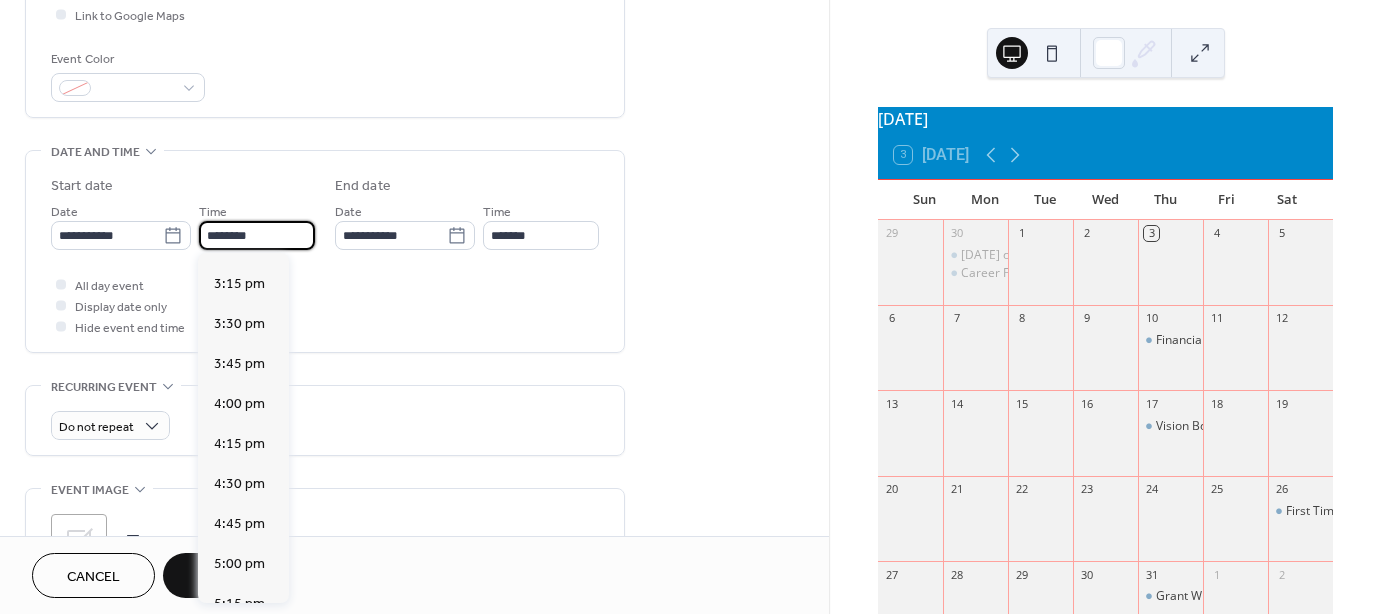 scroll, scrollTop: 2596, scrollLeft: 0, axis: vertical 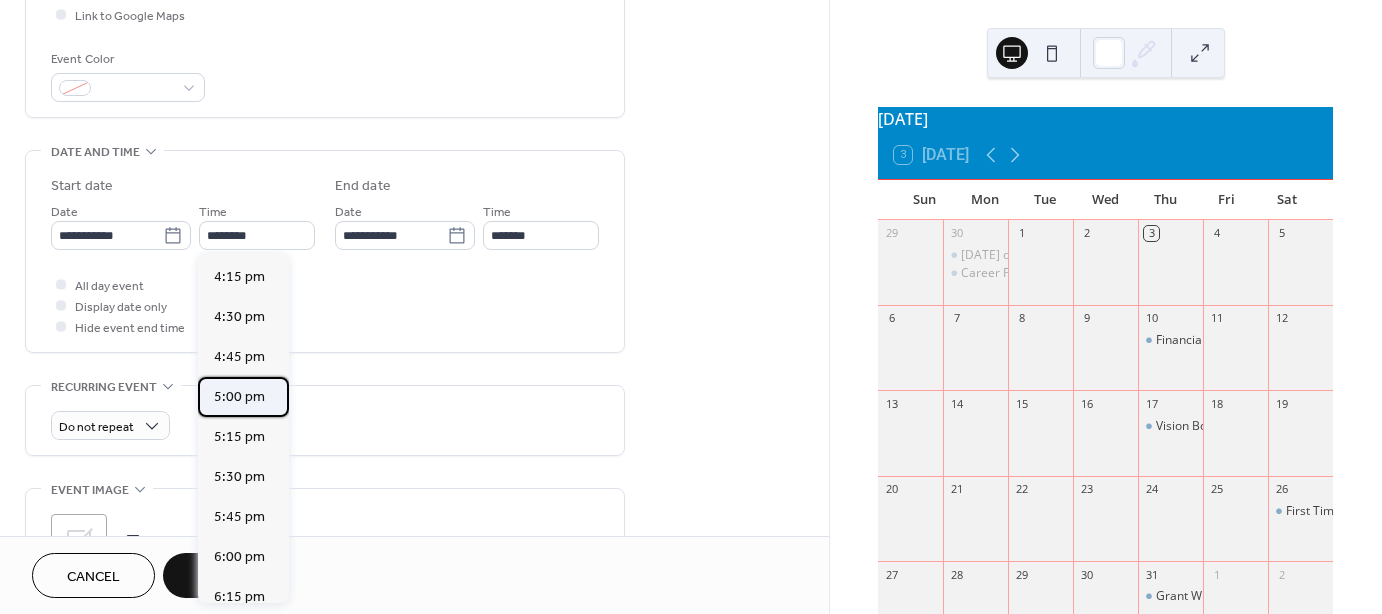 click on "5:00 pm" at bounding box center (243, 397) 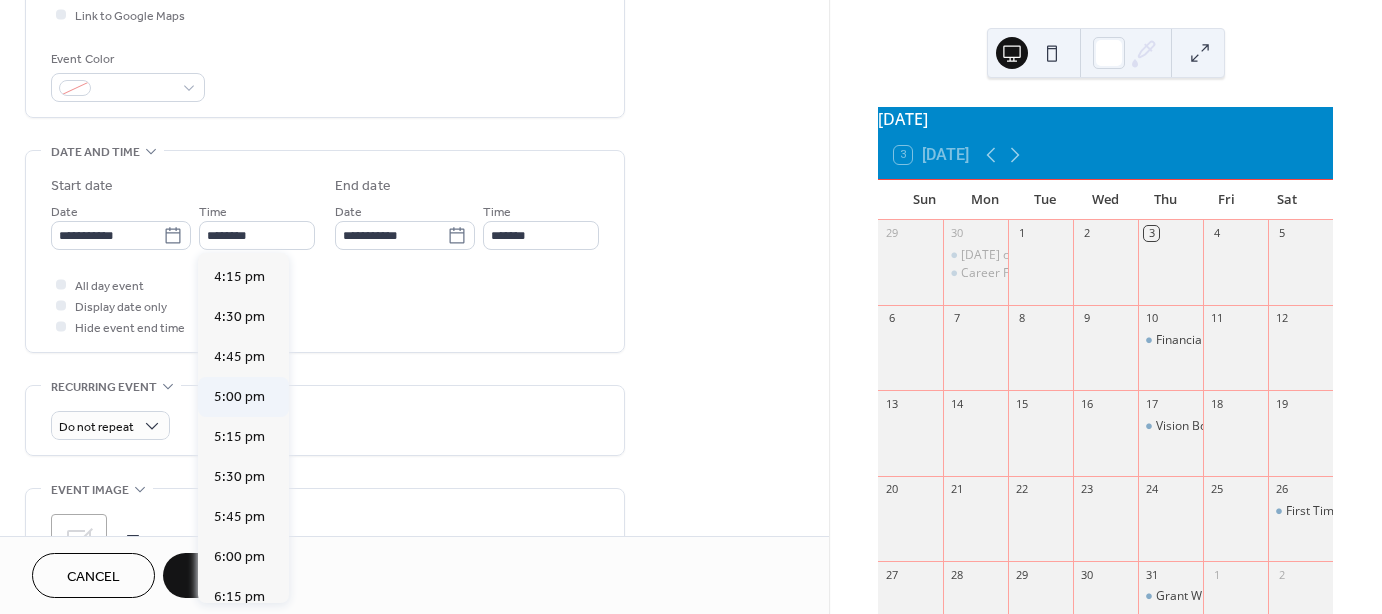 type on "*******" 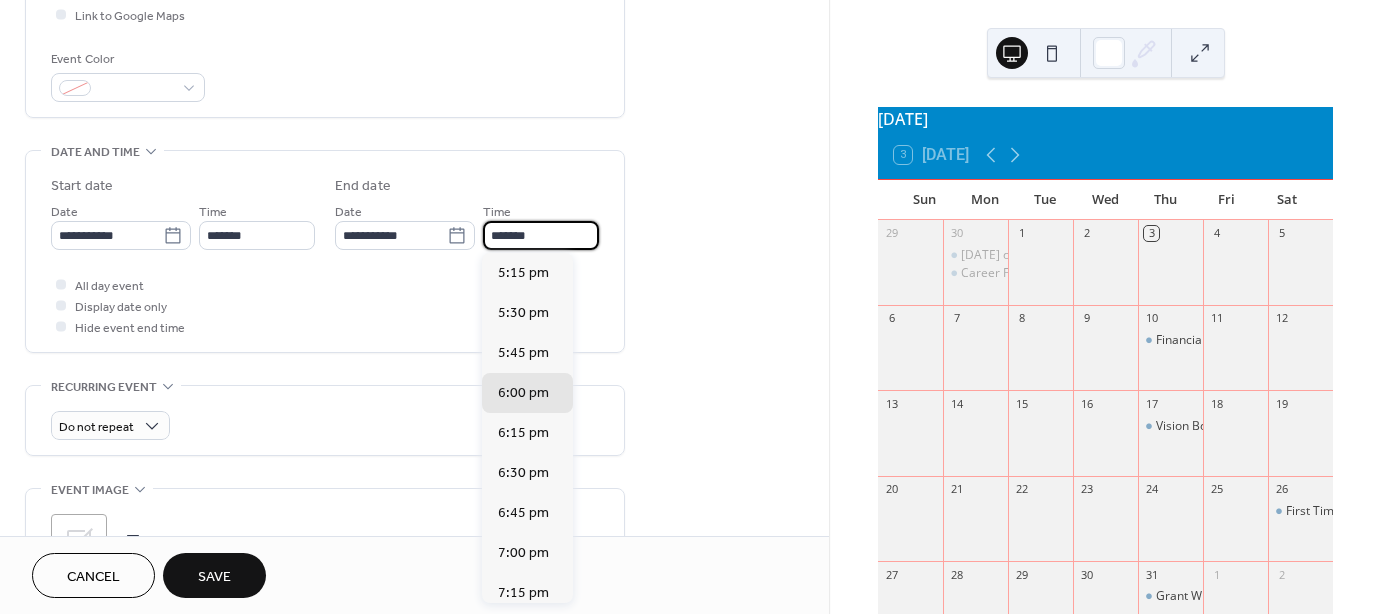 click on "*******" at bounding box center [541, 235] 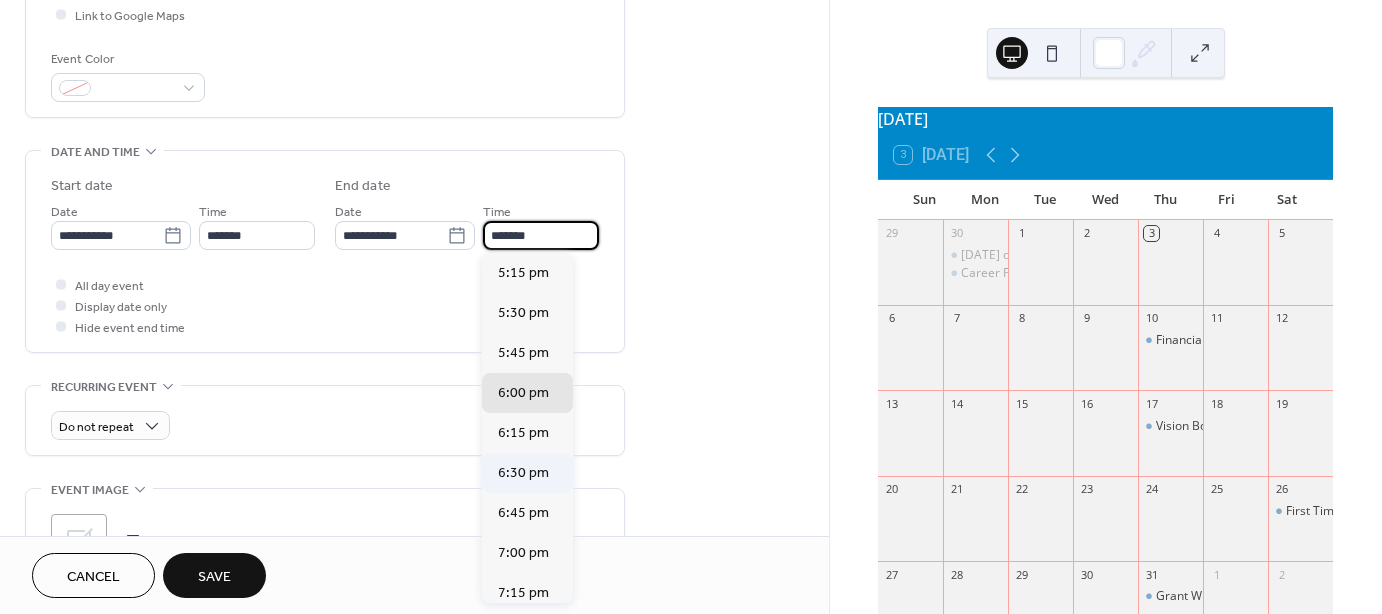 scroll, scrollTop: 166, scrollLeft: 0, axis: vertical 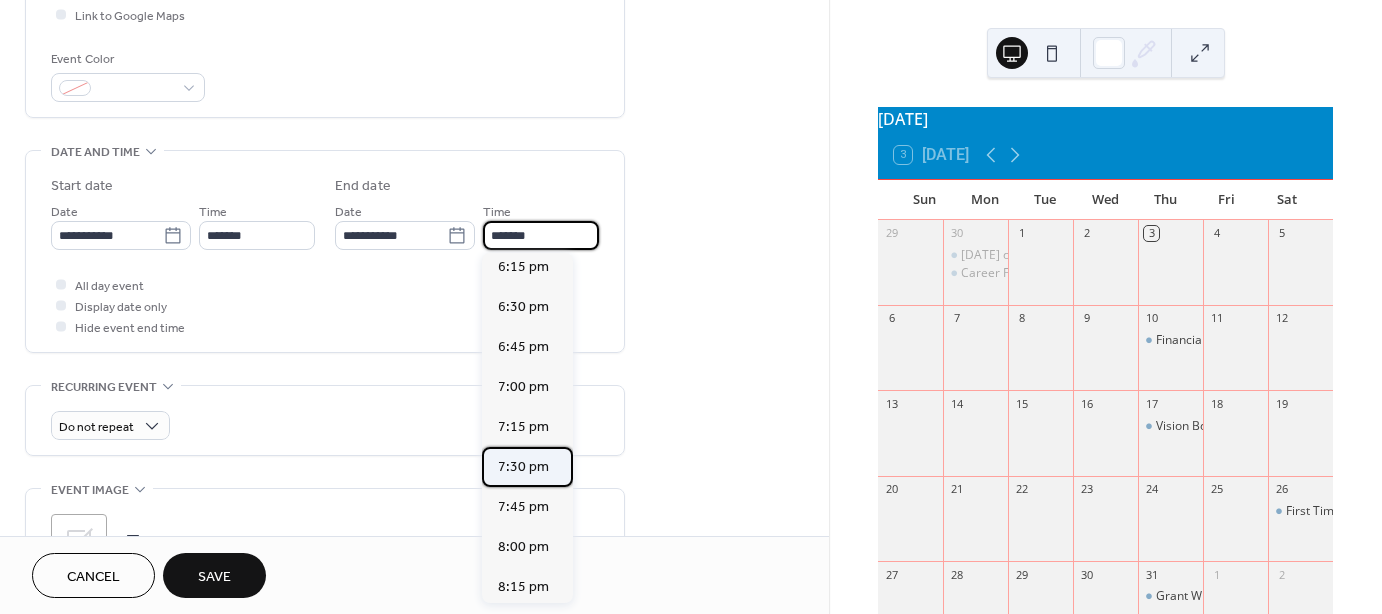 click on "7:30 pm" at bounding box center (523, 467) 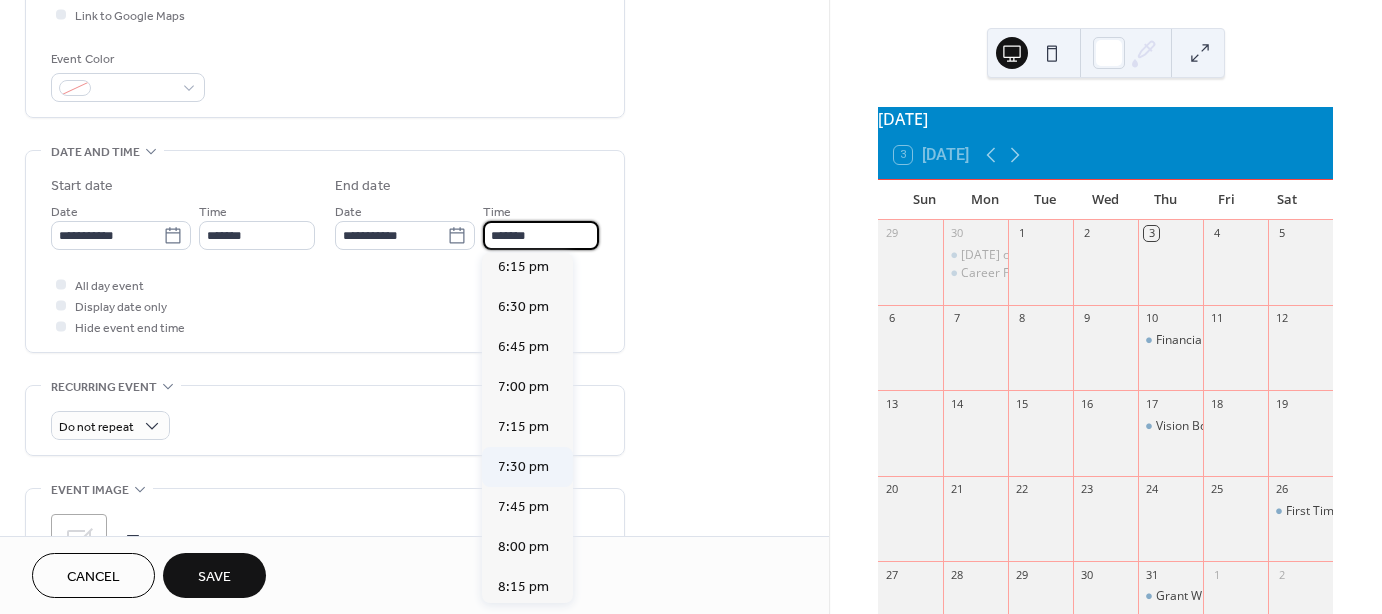 type on "*******" 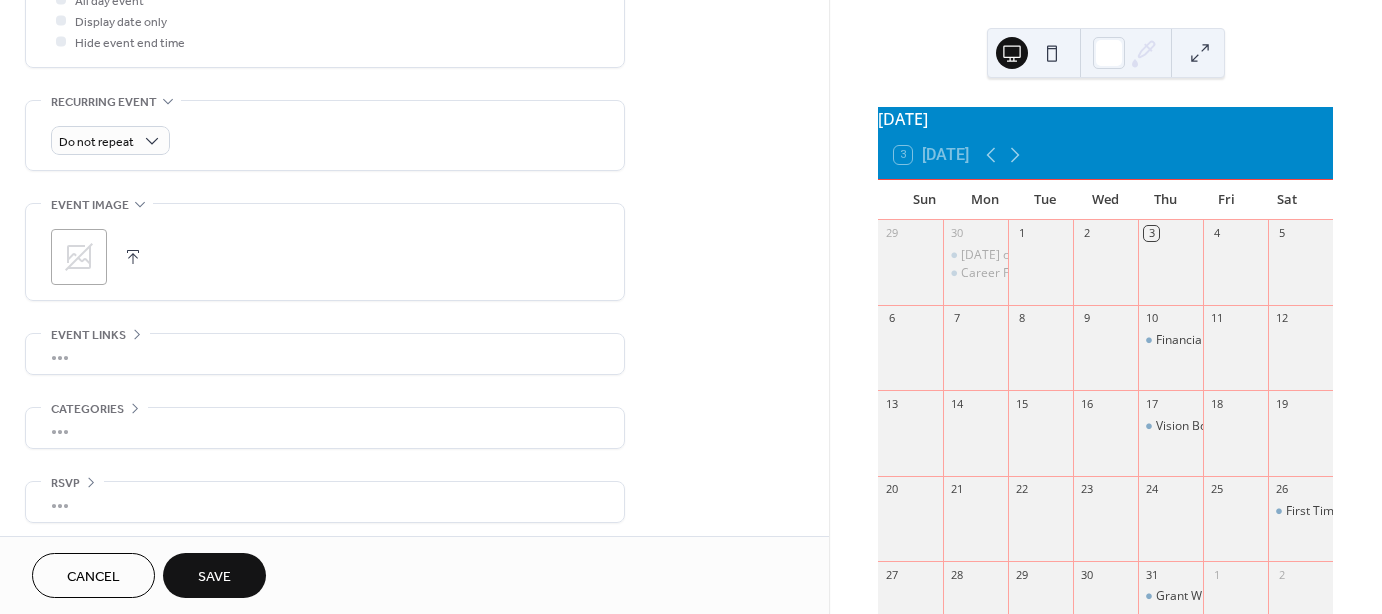 scroll, scrollTop: 789, scrollLeft: 0, axis: vertical 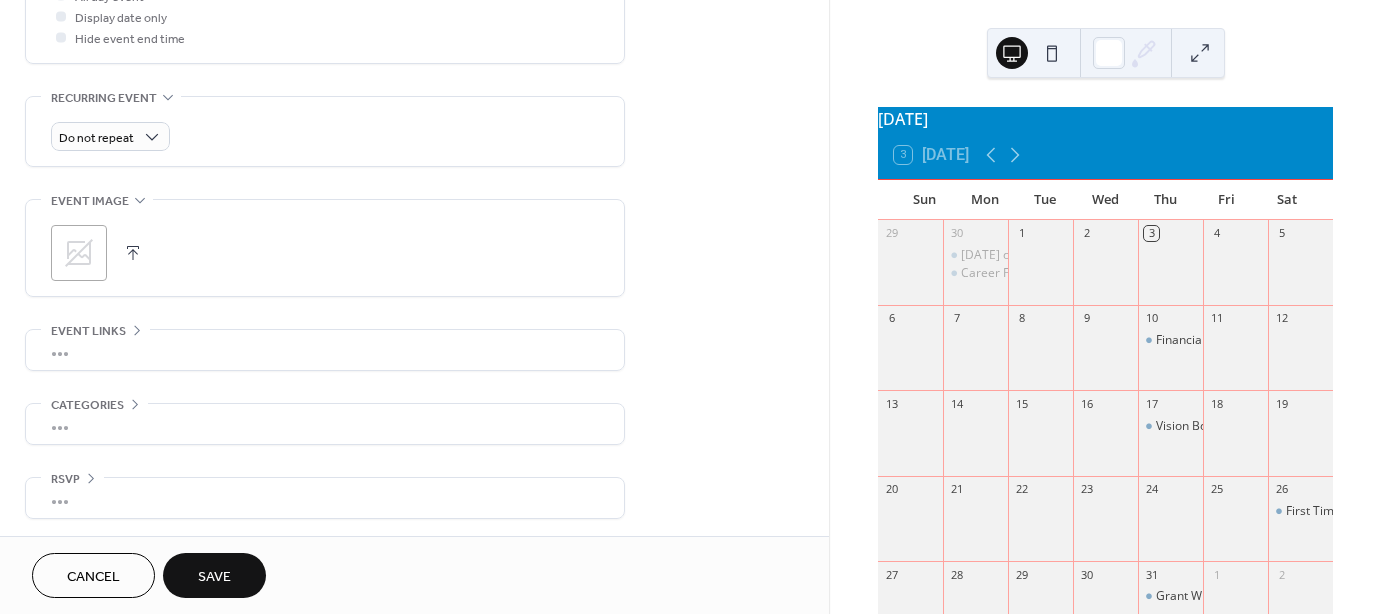 click 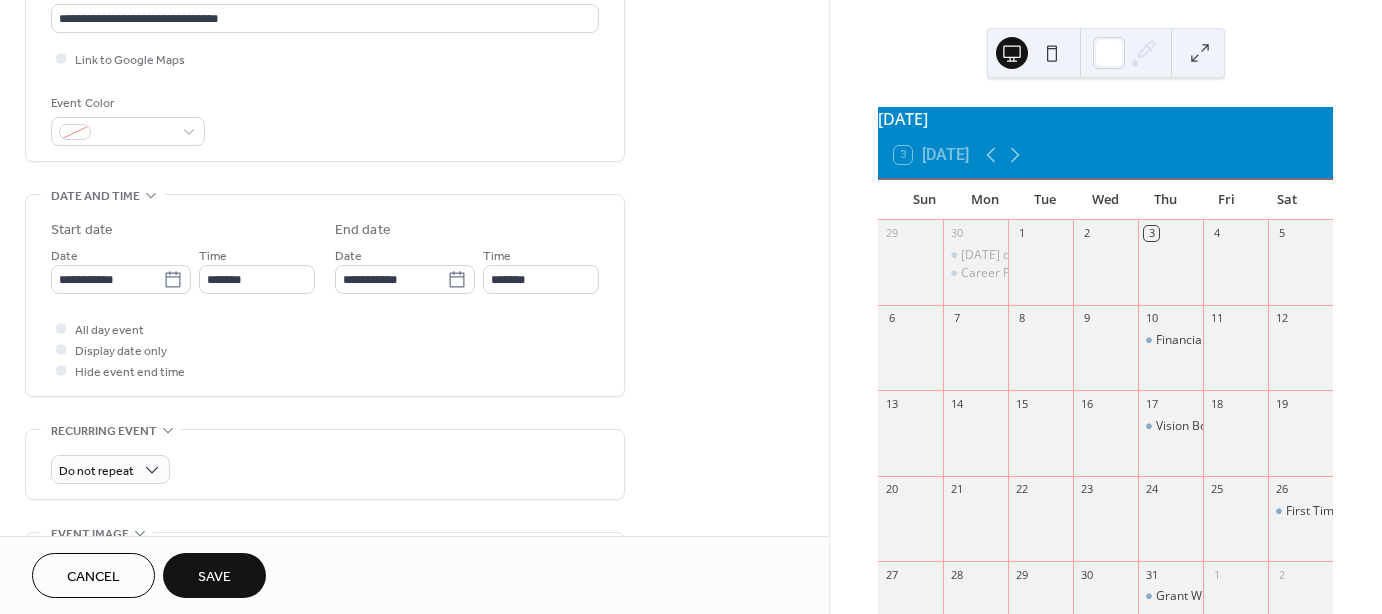 scroll, scrollTop: 289, scrollLeft: 0, axis: vertical 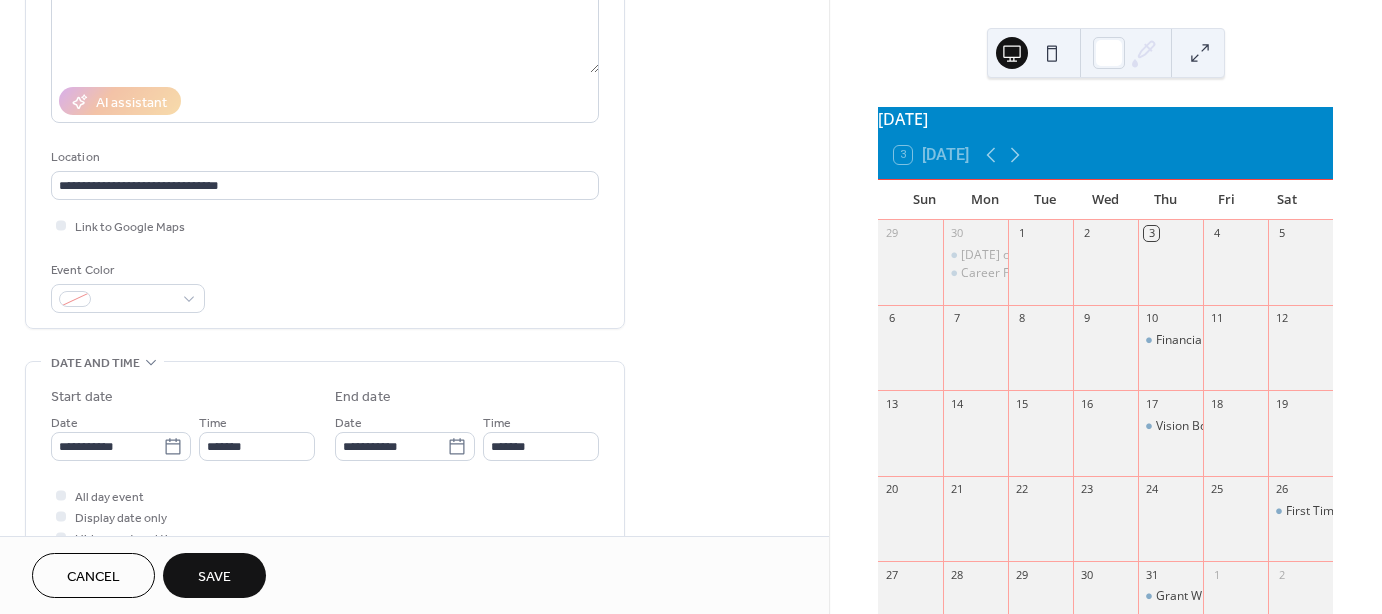 click on "Save" at bounding box center [214, 577] 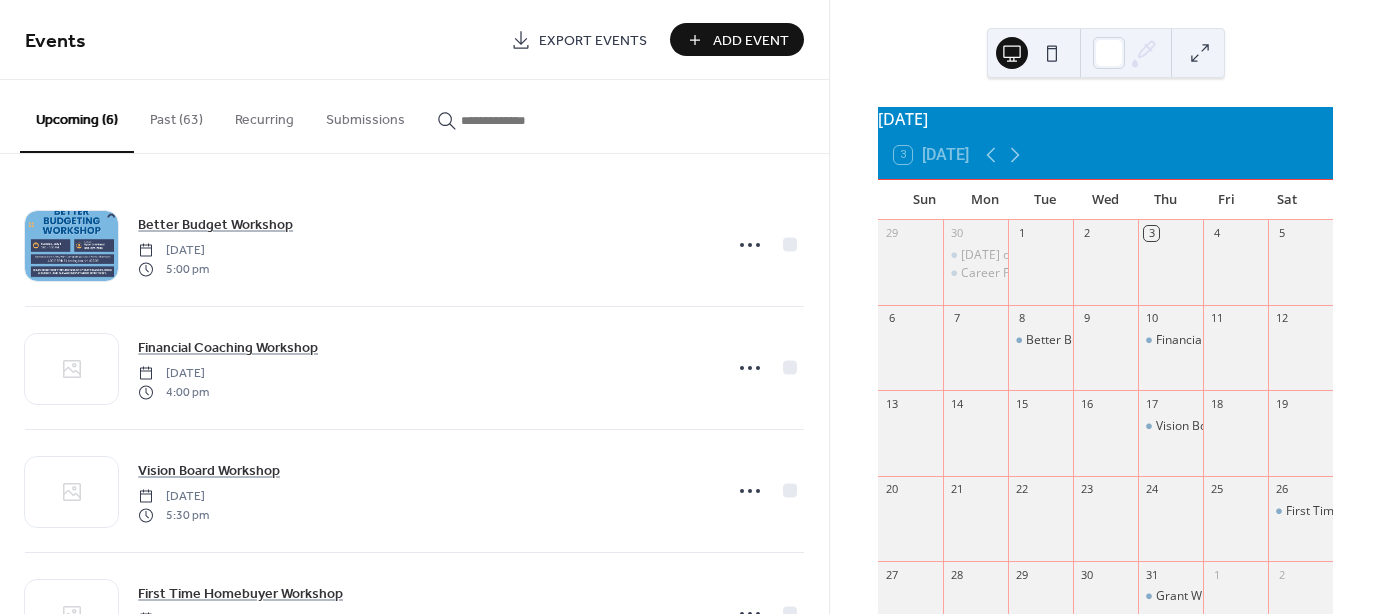 click on "Add Event" at bounding box center [751, 41] 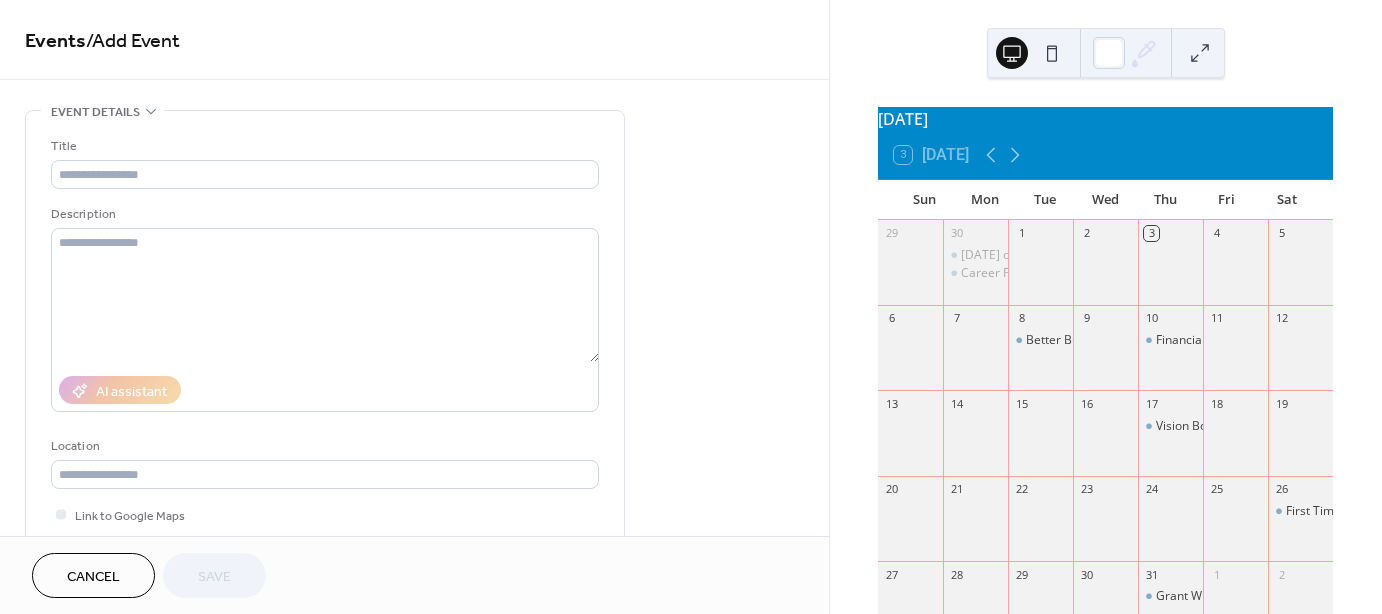 click on "Cancel" at bounding box center [93, 577] 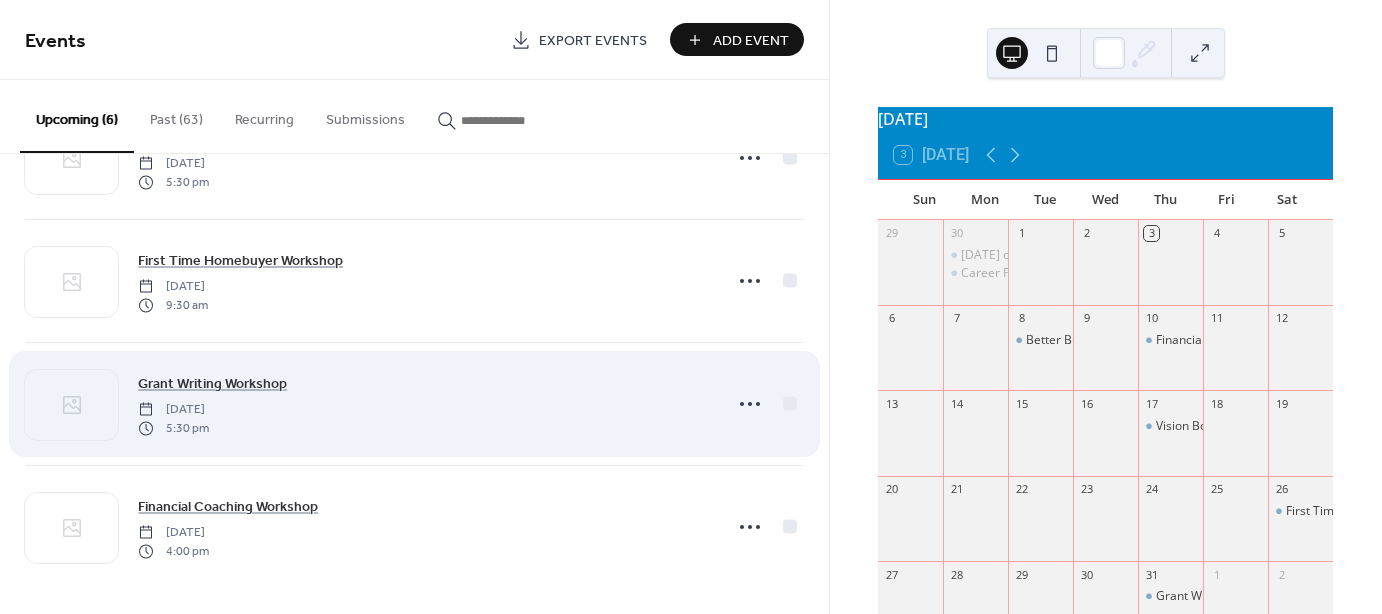 scroll, scrollTop: 335, scrollLeft: 0, axis: vertical 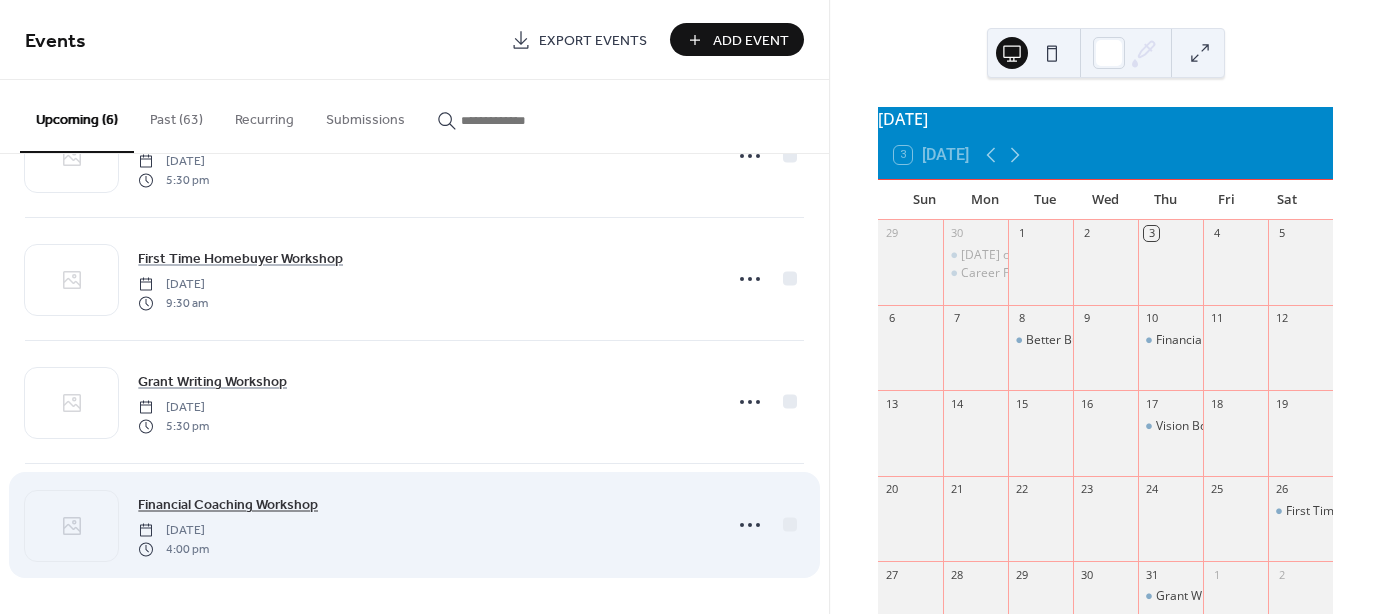 click on "Financial Coaching Workshop" at bounding box center (228, 505) 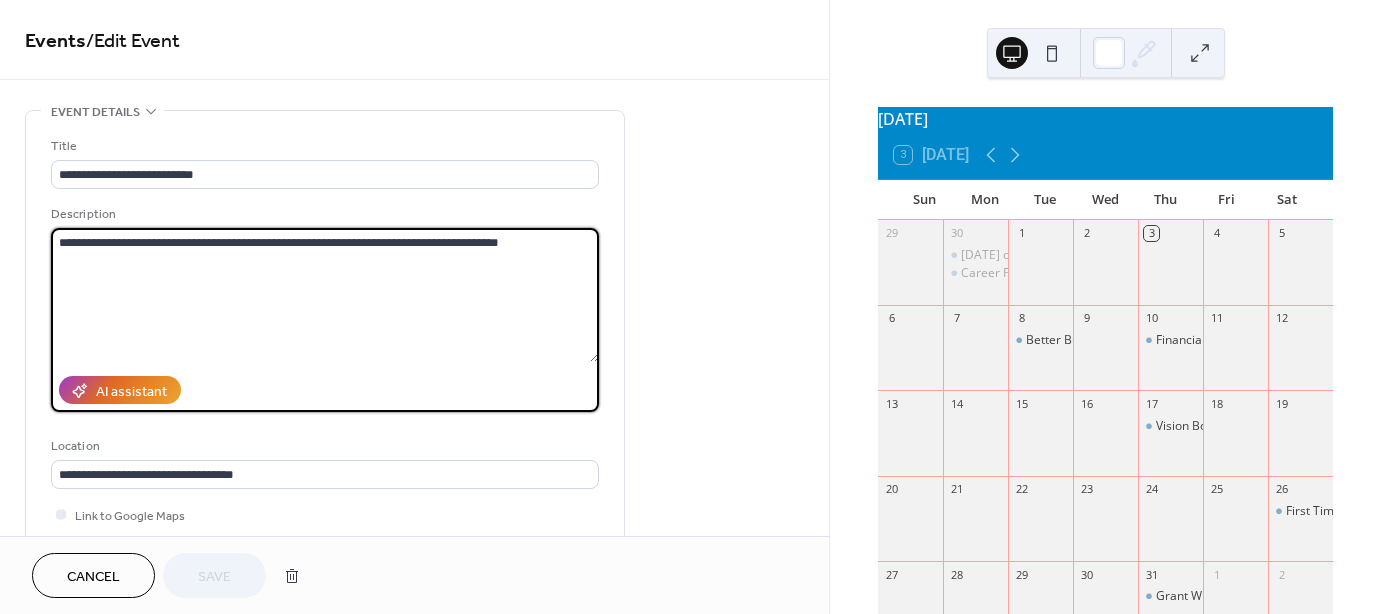 drag, startPoint x: 535, startPoint y: 244, endPoint x: 20, endPoint y: 216, distance: 515.7606 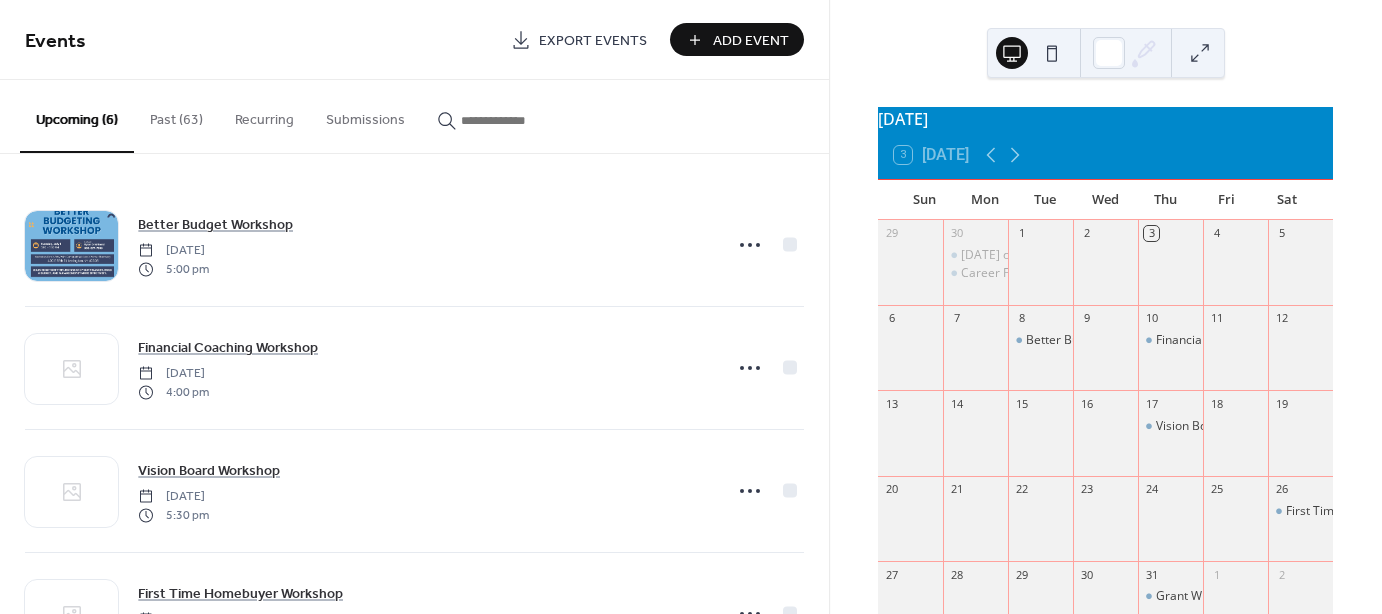 scroll, scrollTop: 335, scrollLeft: 0, axis: vertical 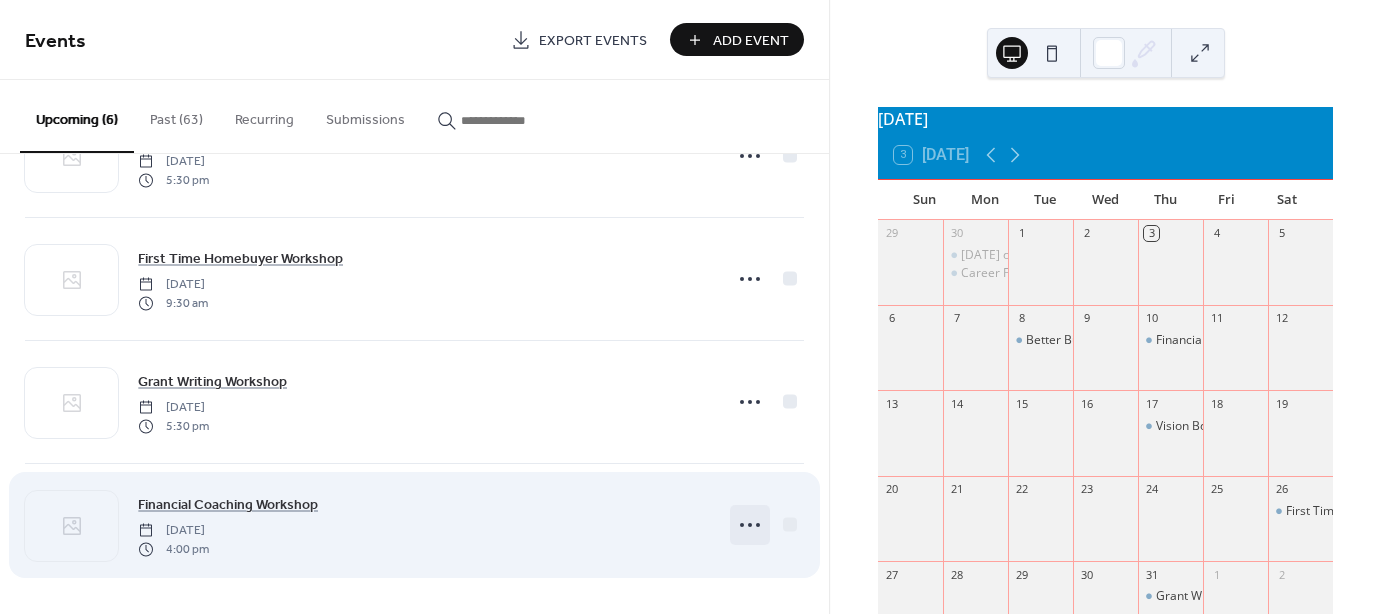 click 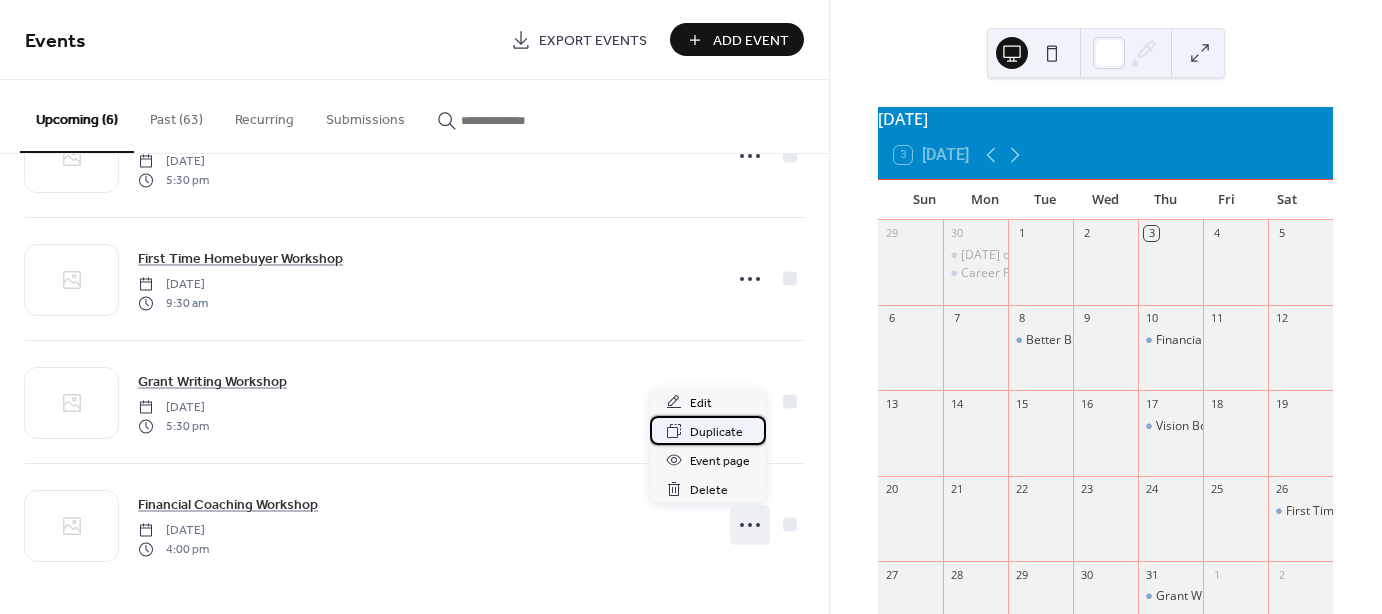 click on "Duplicate" at bounding box center (716, 432) 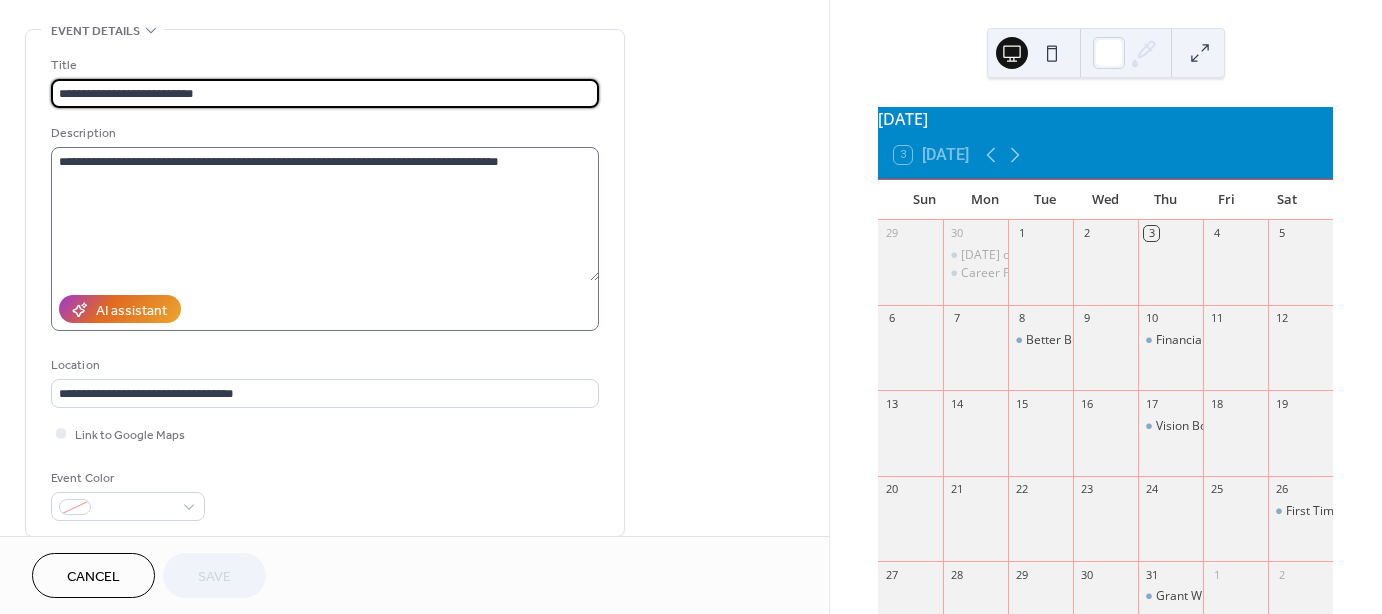 scroll, scrollTop: 333, scrollLeft: 0, axis: vertical 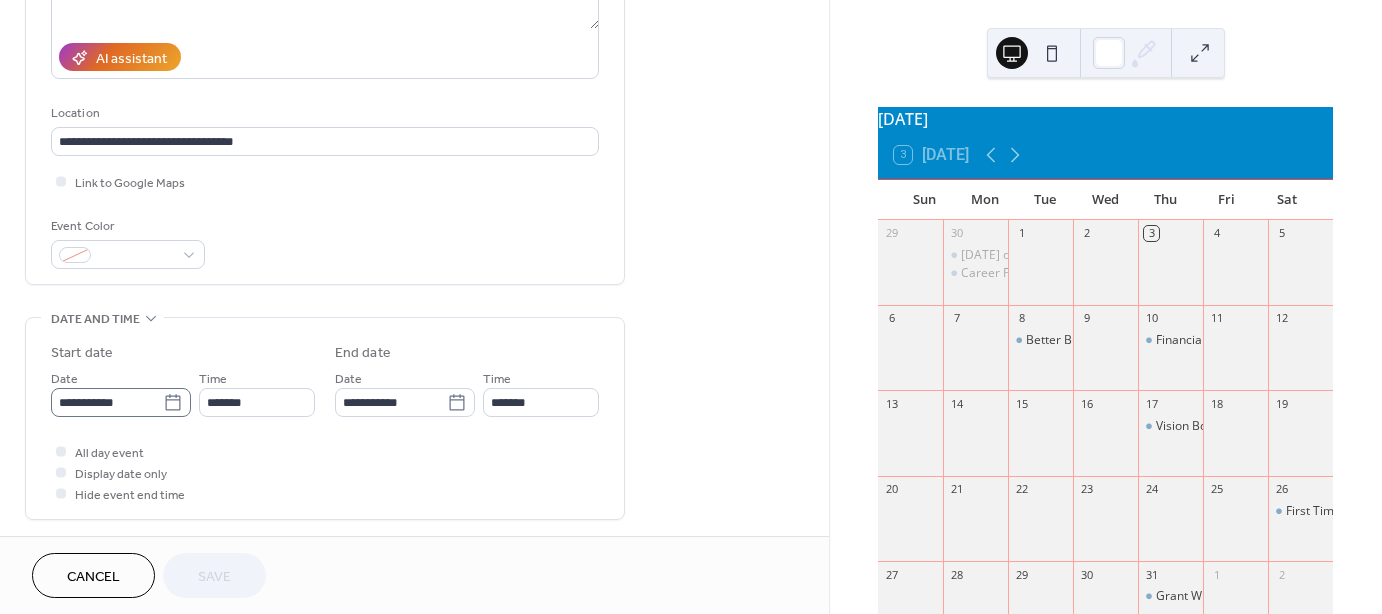 click 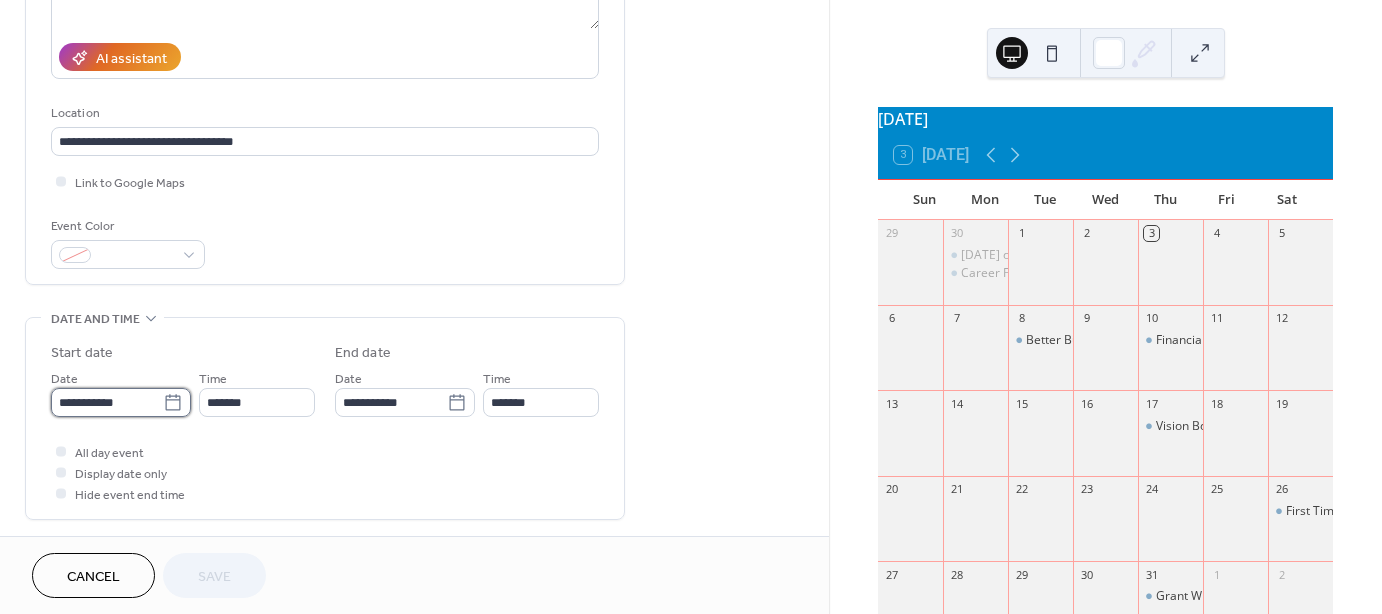 click on "**********" at bounding box center [107, 402] 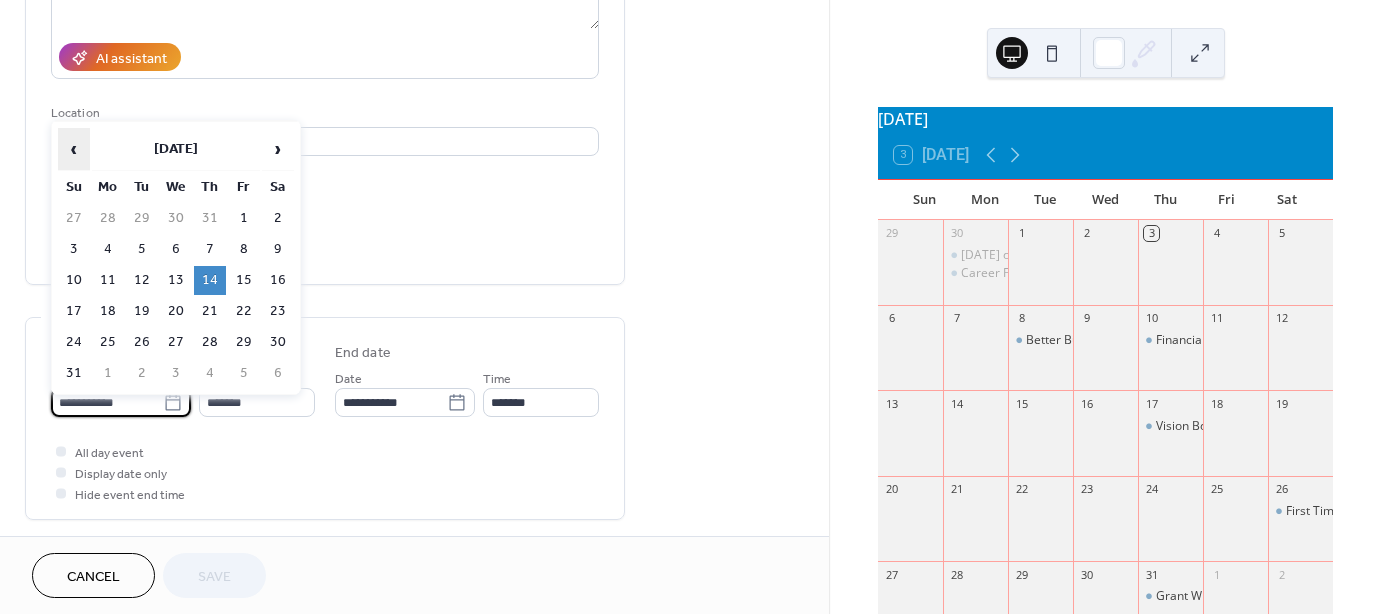click on "‹" at bounding box center [74, 149] 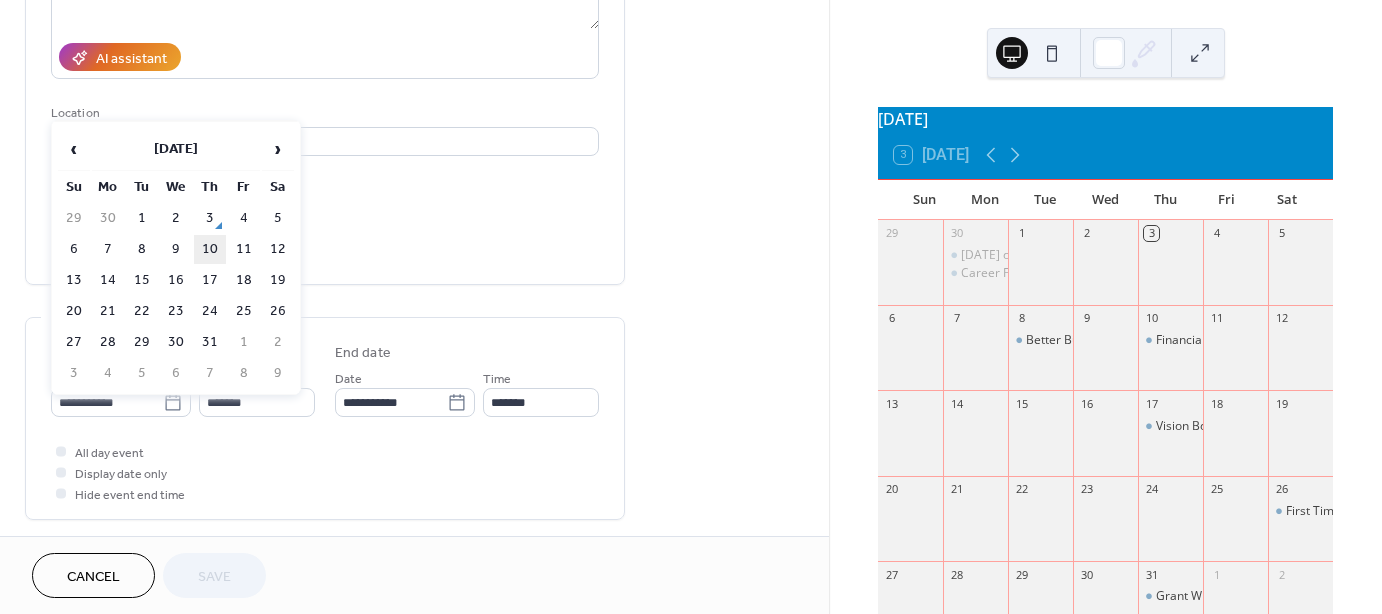 click on "10" at bounding box center (210, 249) 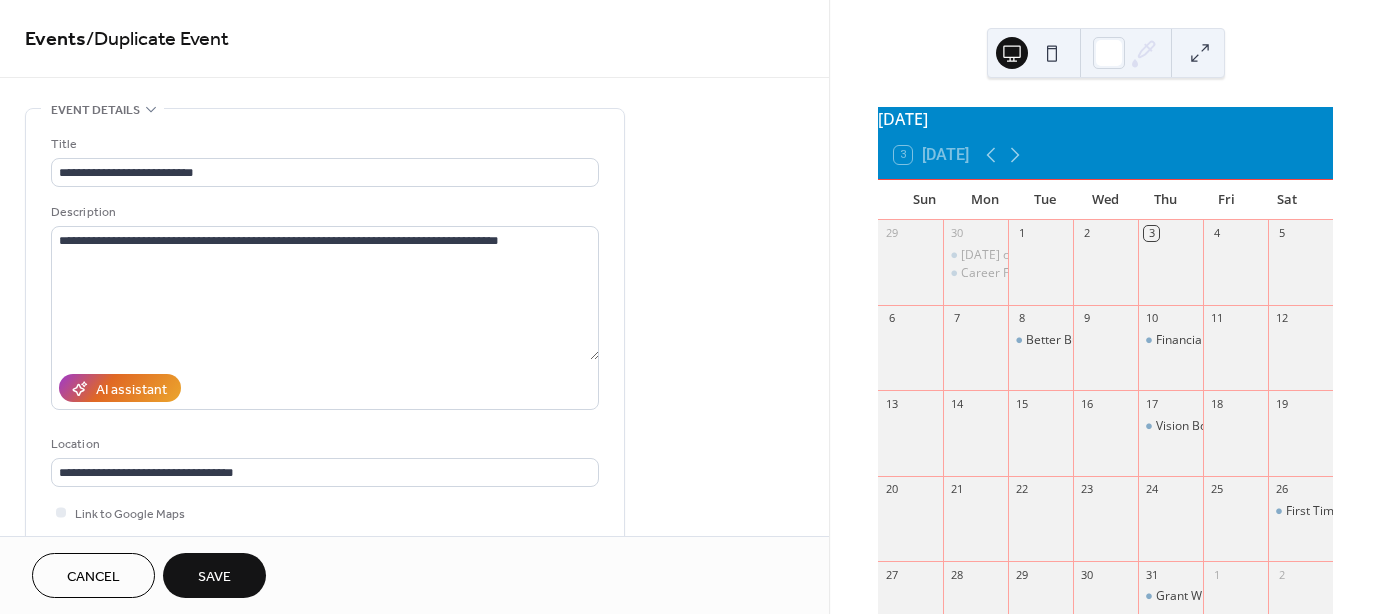 scroll, scrollTop: 0, scrollLeft: 0, axis: both 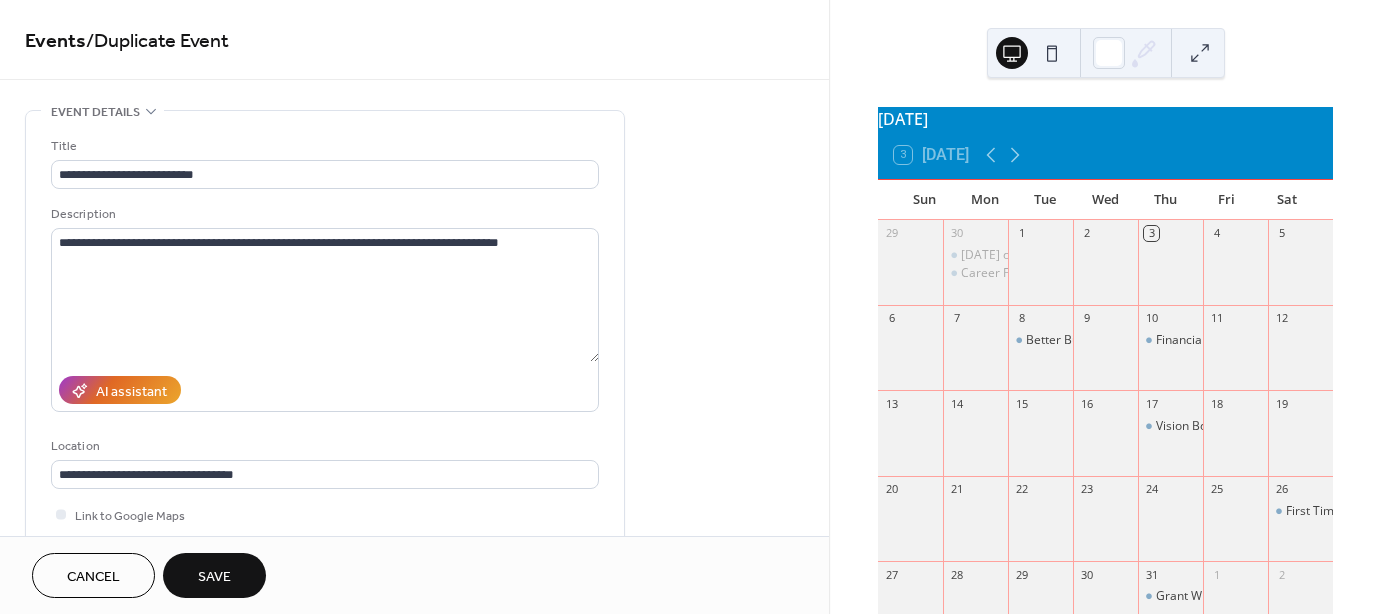 click on "Save" at bounding box center [214, 575] 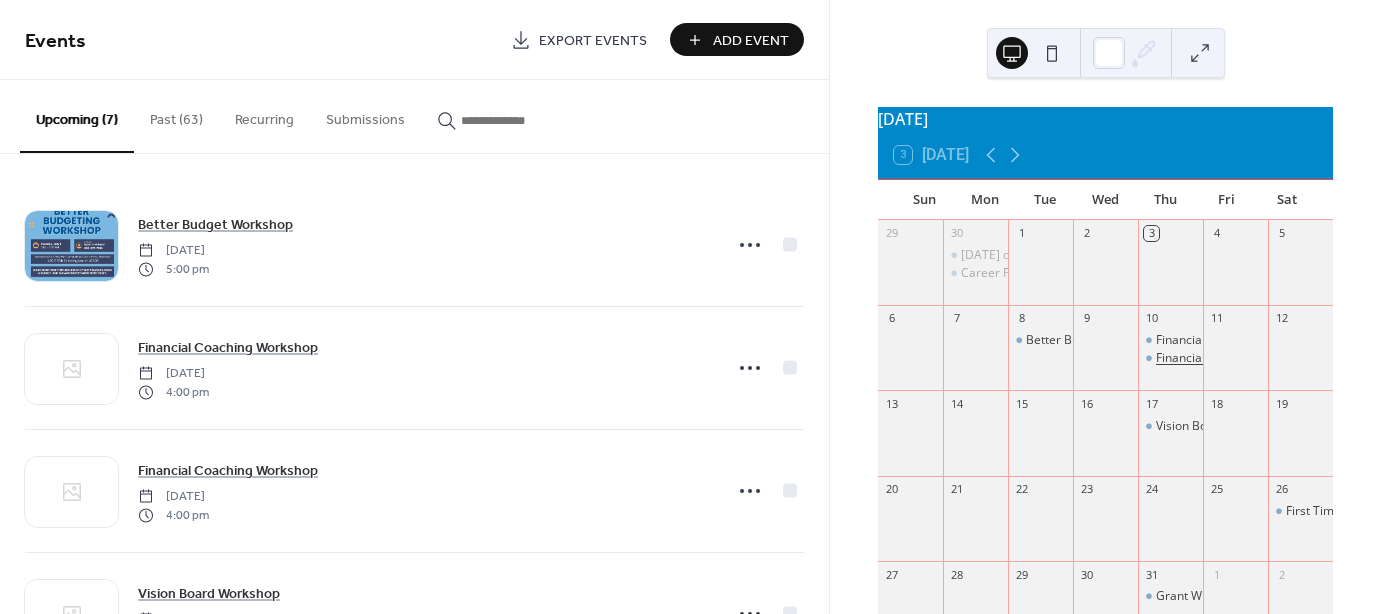 click on "Financial Coaching Workshop" at bounding box center (1237, 358) 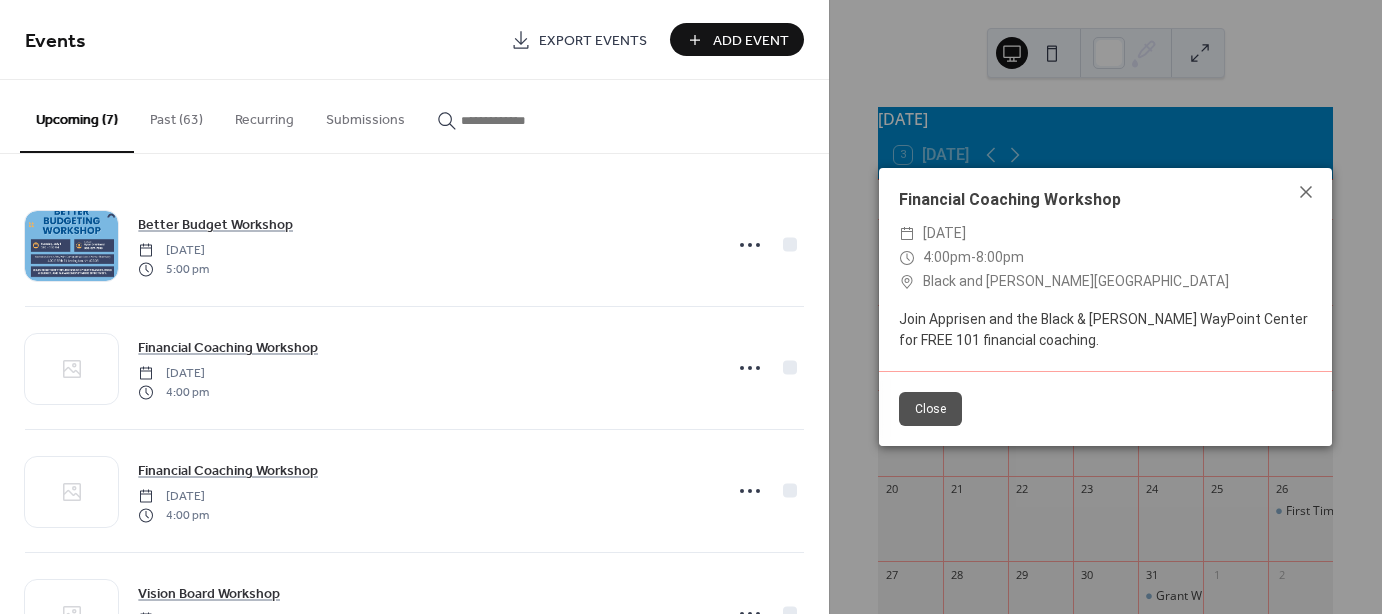 click on "Close" at bounding box center (930, 409) 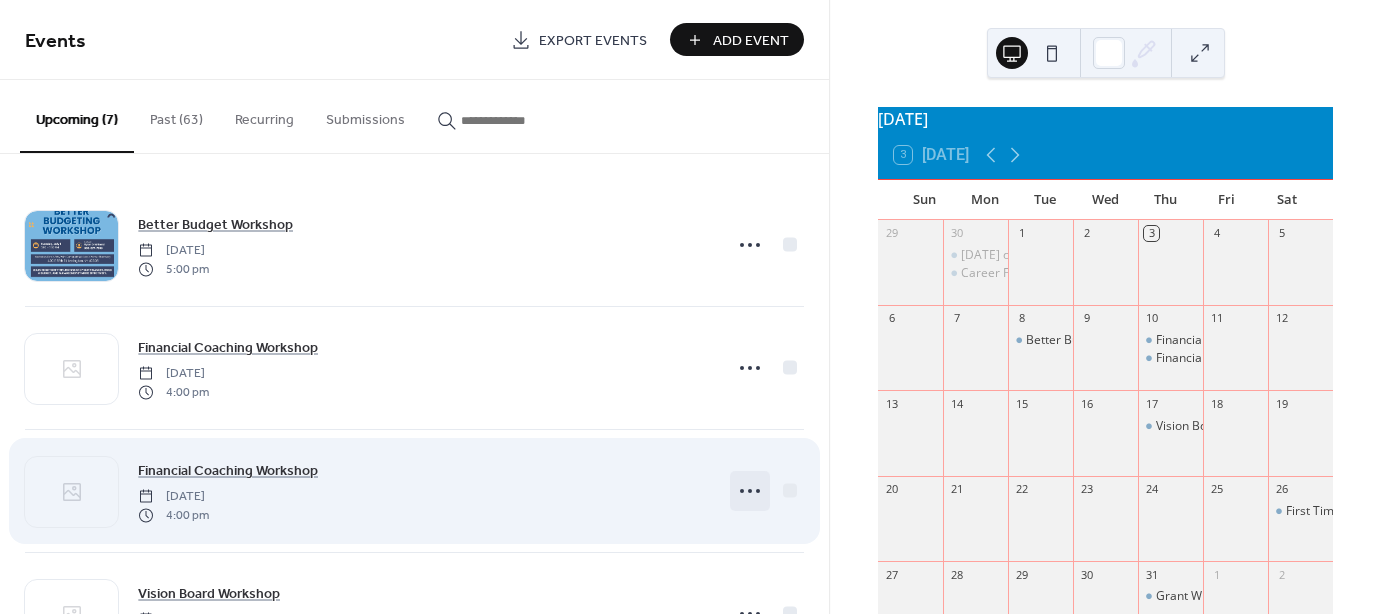 click 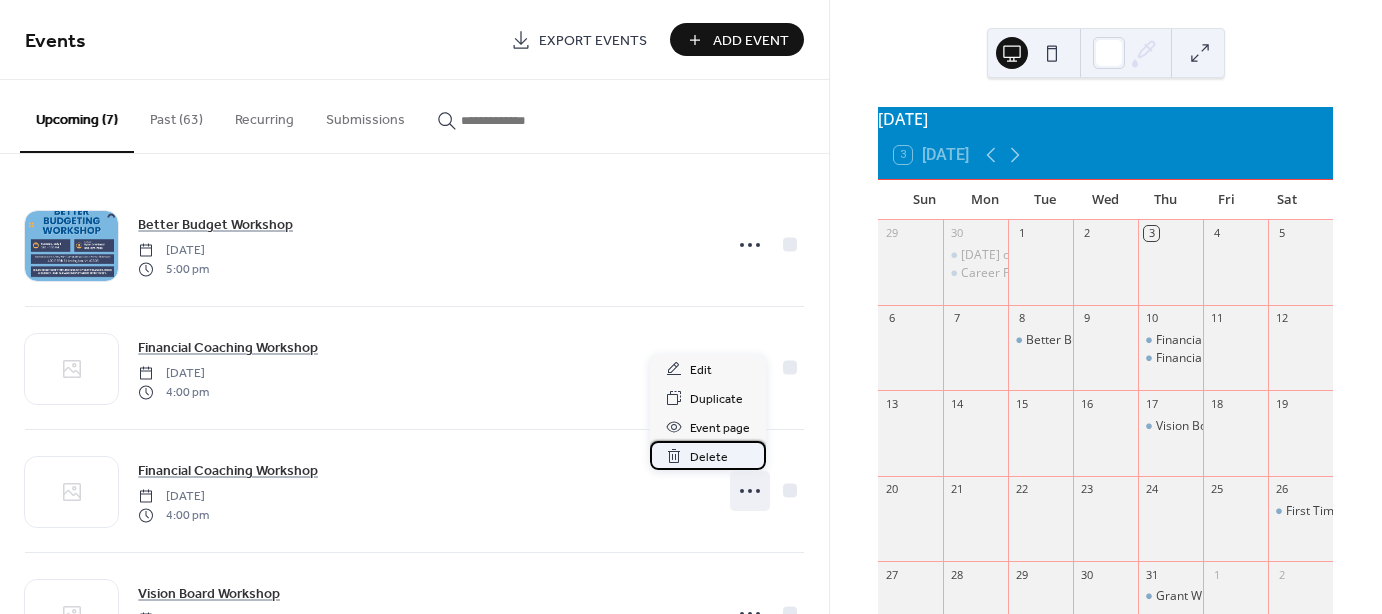 click on "Delete" at bounding box center (708, 455) 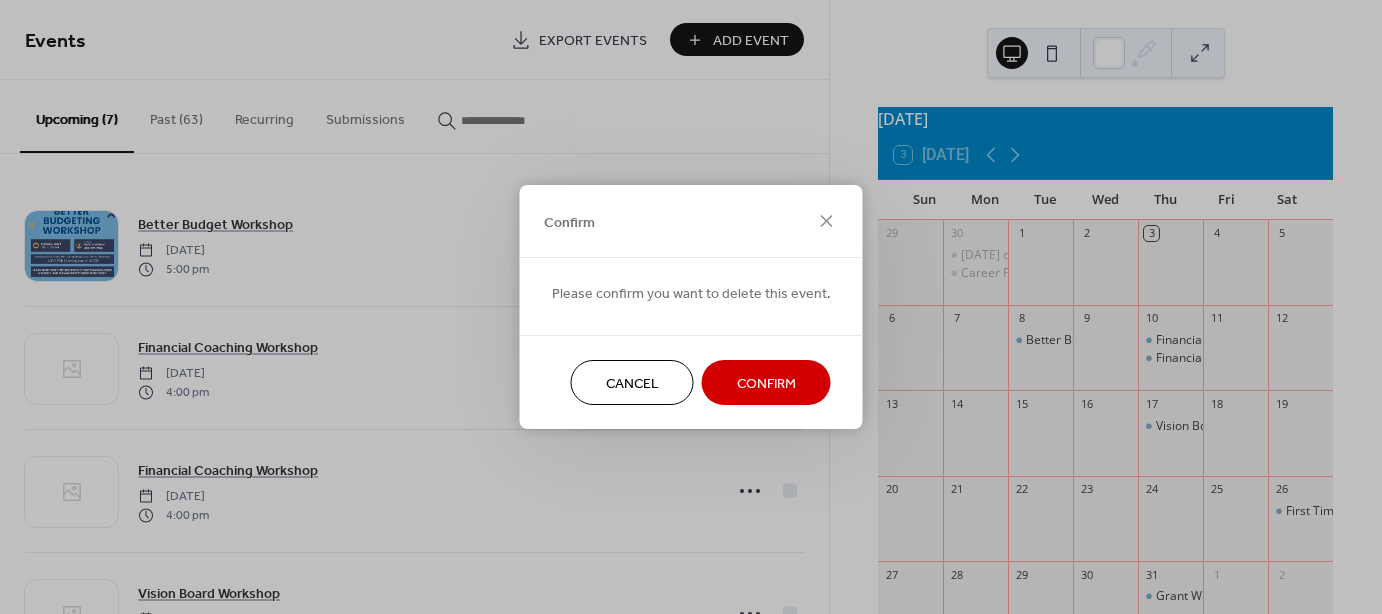 click on "Confirm" at bounding box center (766, 384) 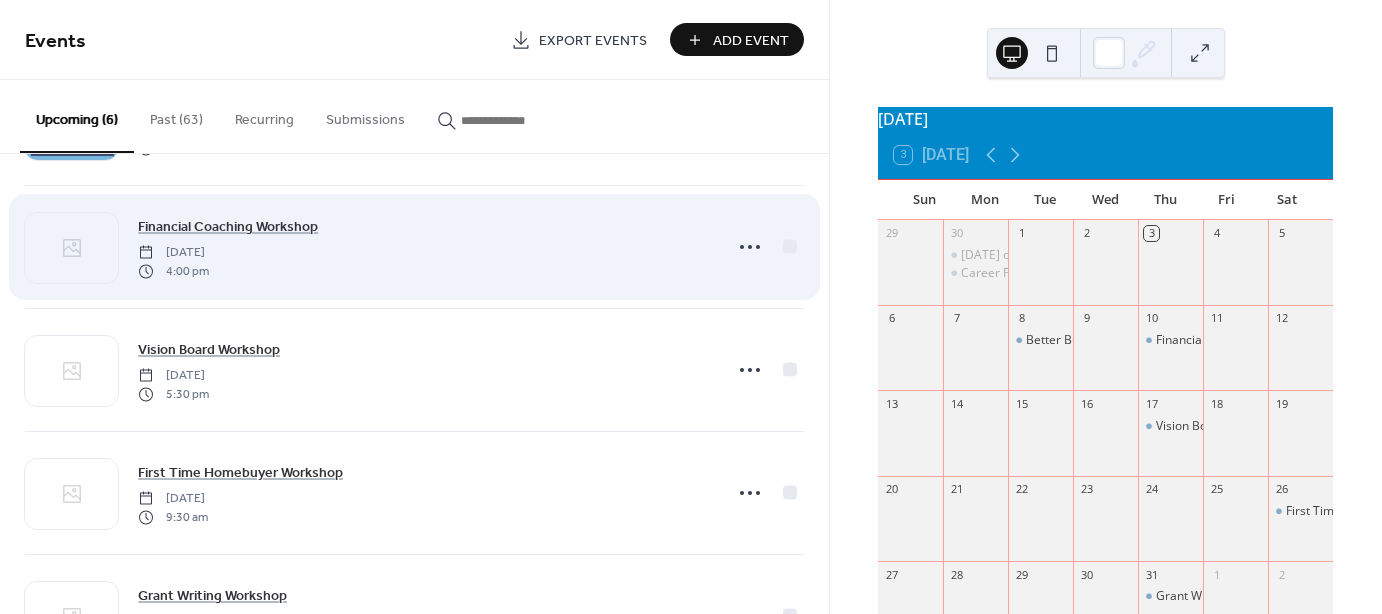 scroll, scrollTop: 166, scrollLeft: 0, axis: vertical 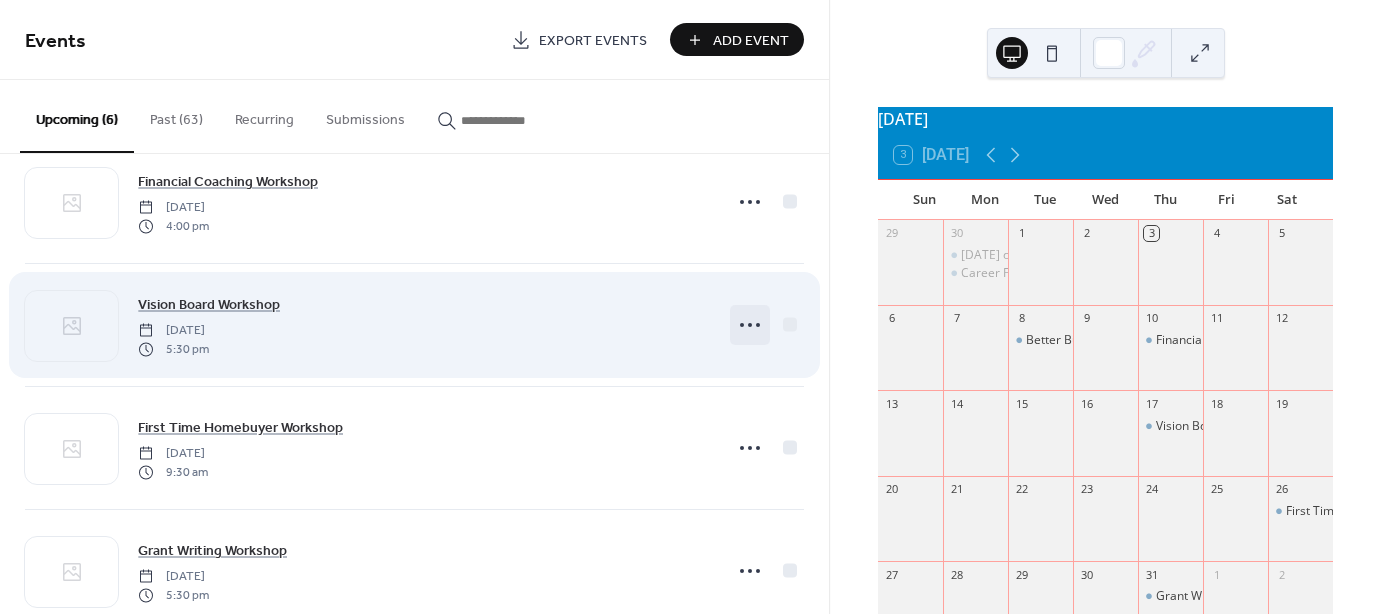 click 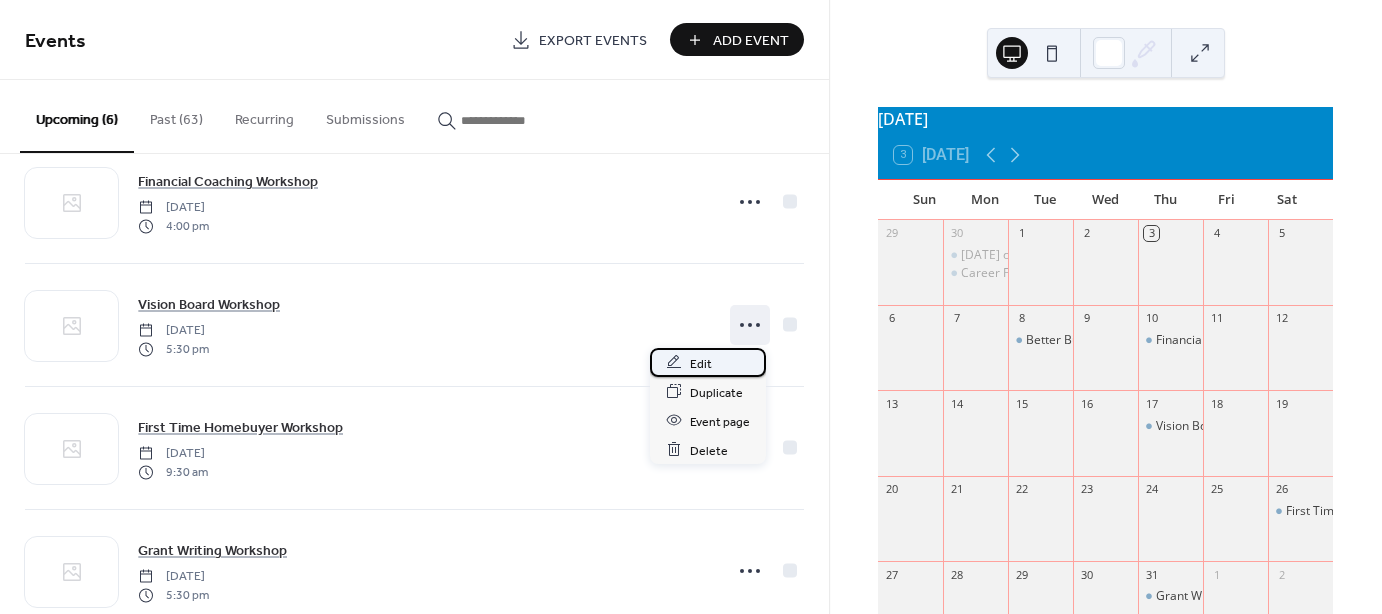 click on "Edit" at bounding box center [708, 362] 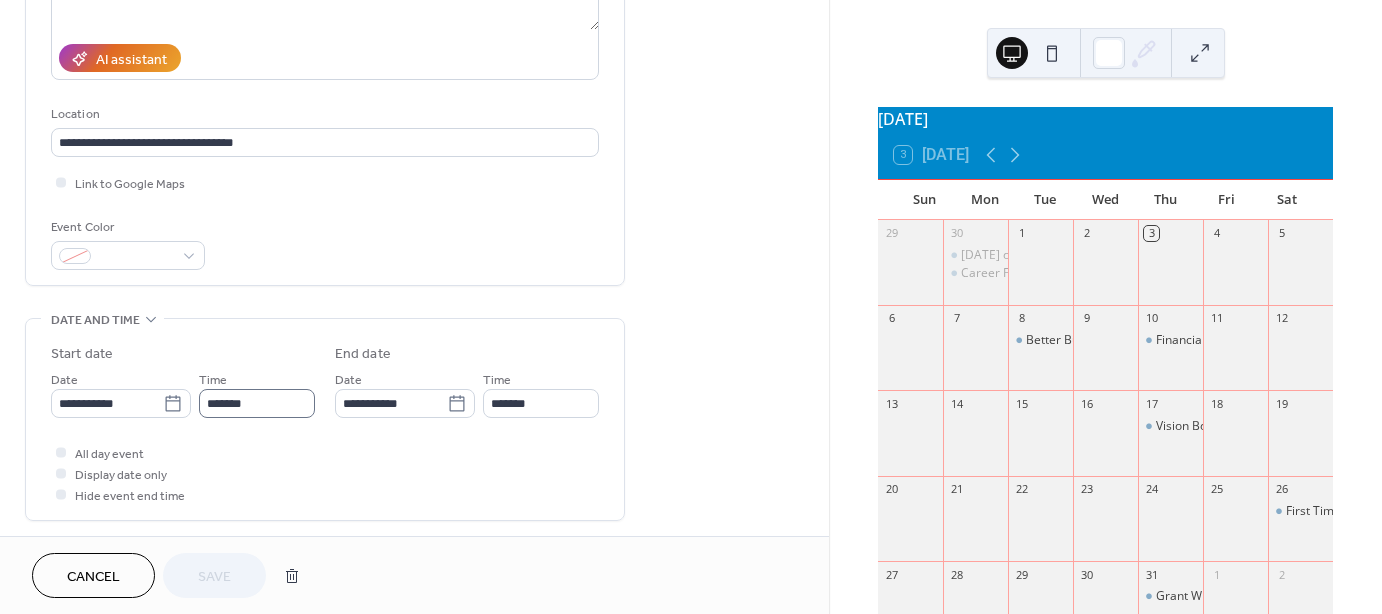scroll, scrollTop: 333, scrollLeft: 0, axis: vertical 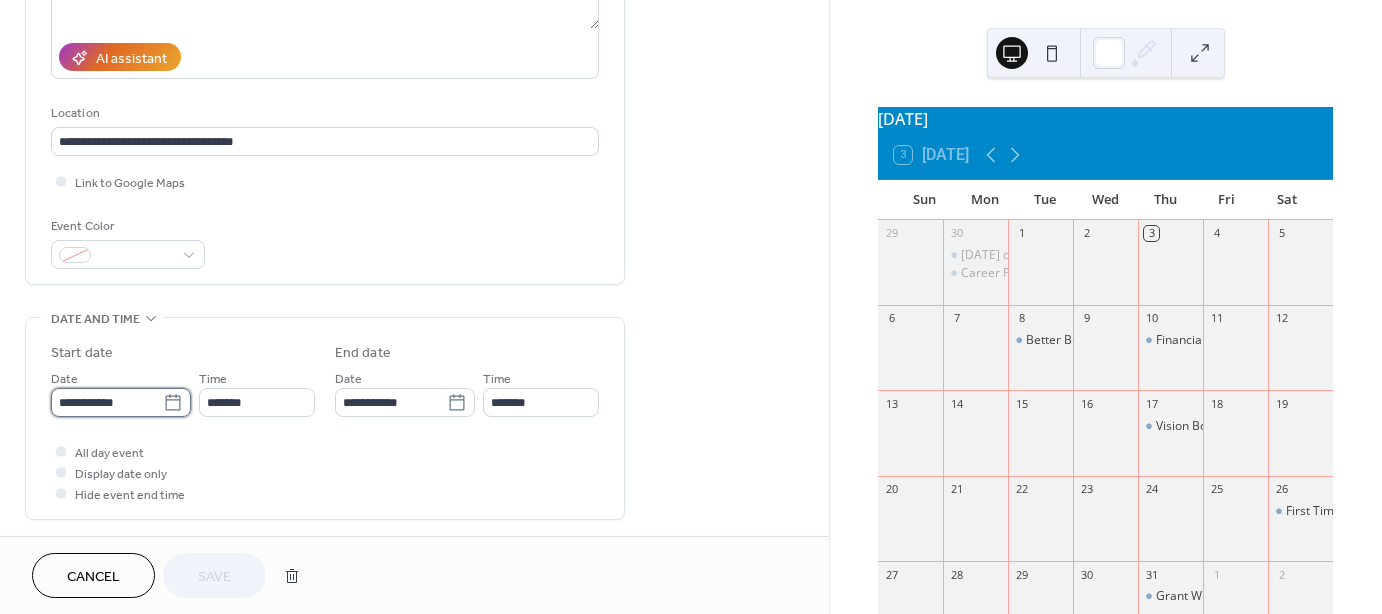 click on "**********" at bounding box center [107, 402] 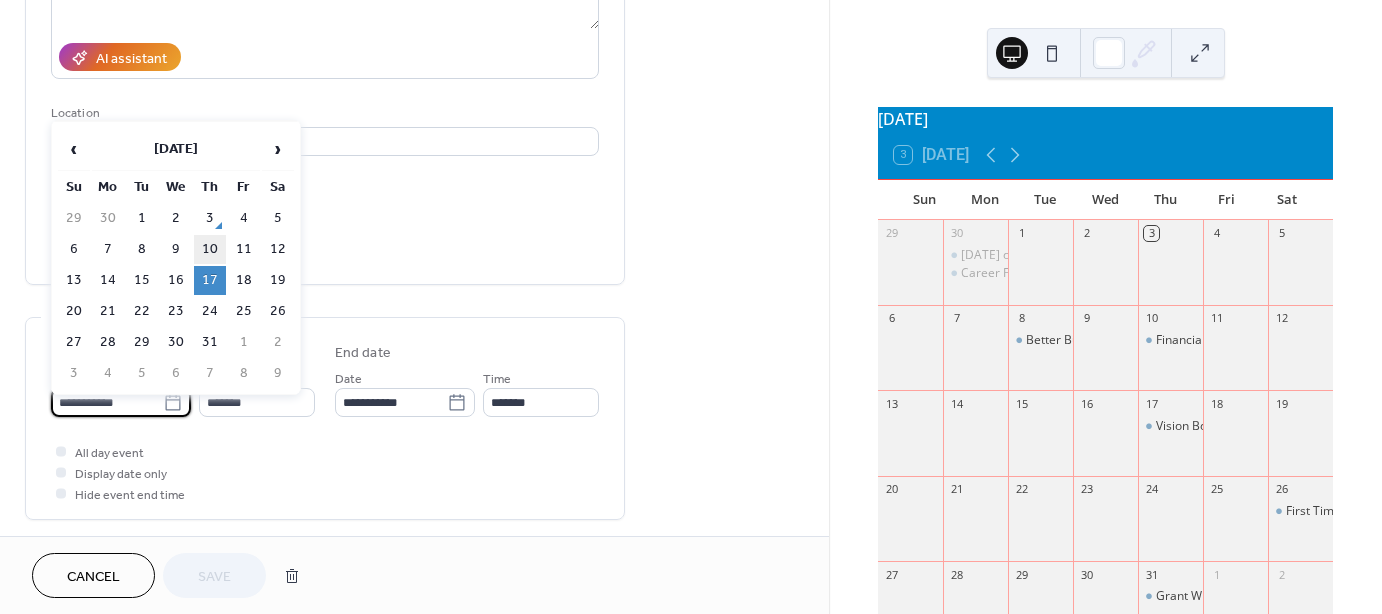 click on "10" at bounding box center [210, 249] 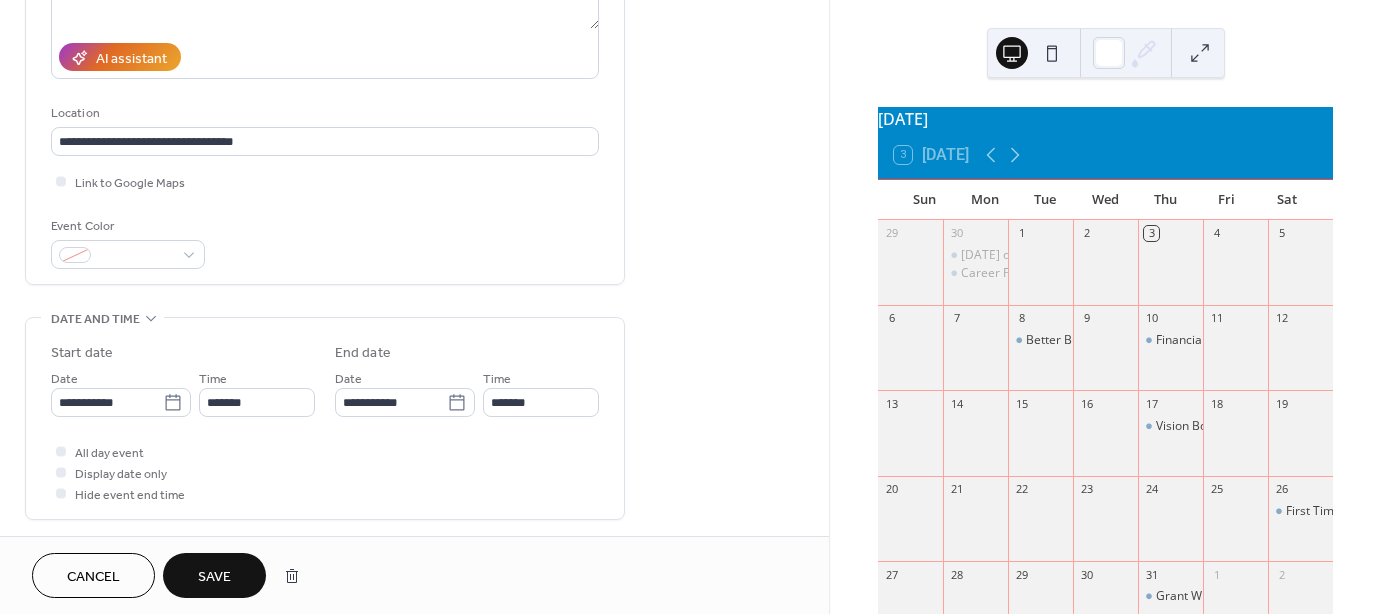 click on "Save" at bounding box center [214, 575] 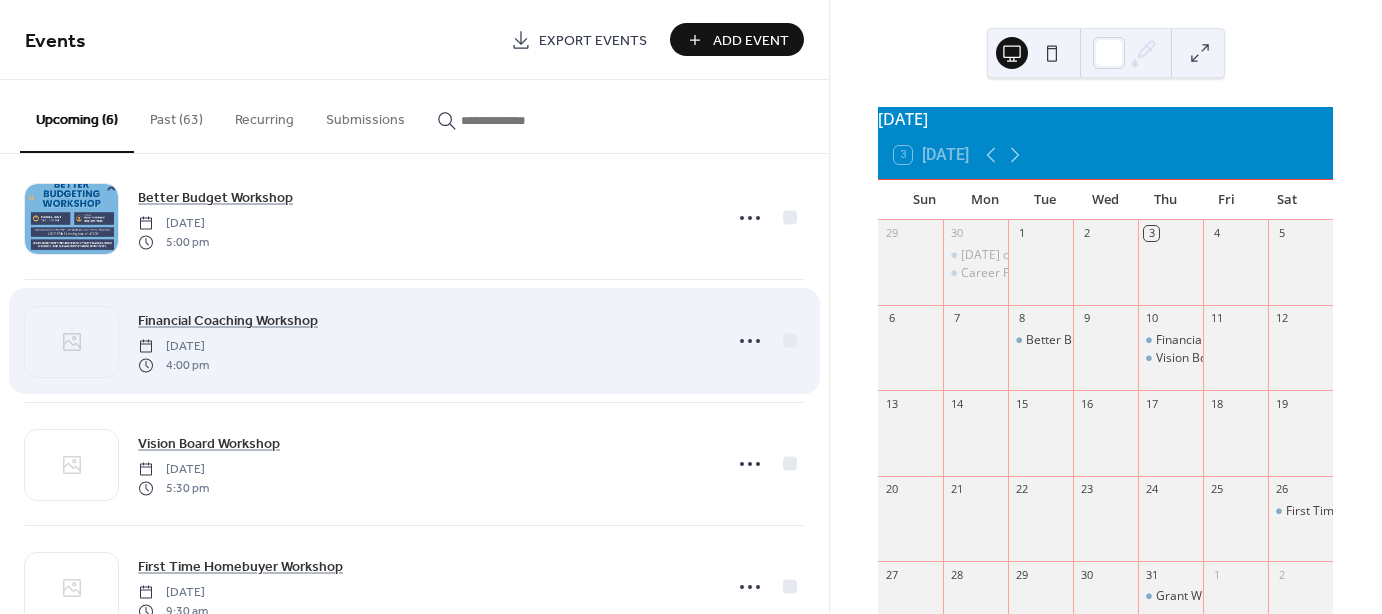 scroll, scrollTop: 0, scrollLeft: 0, axis: both 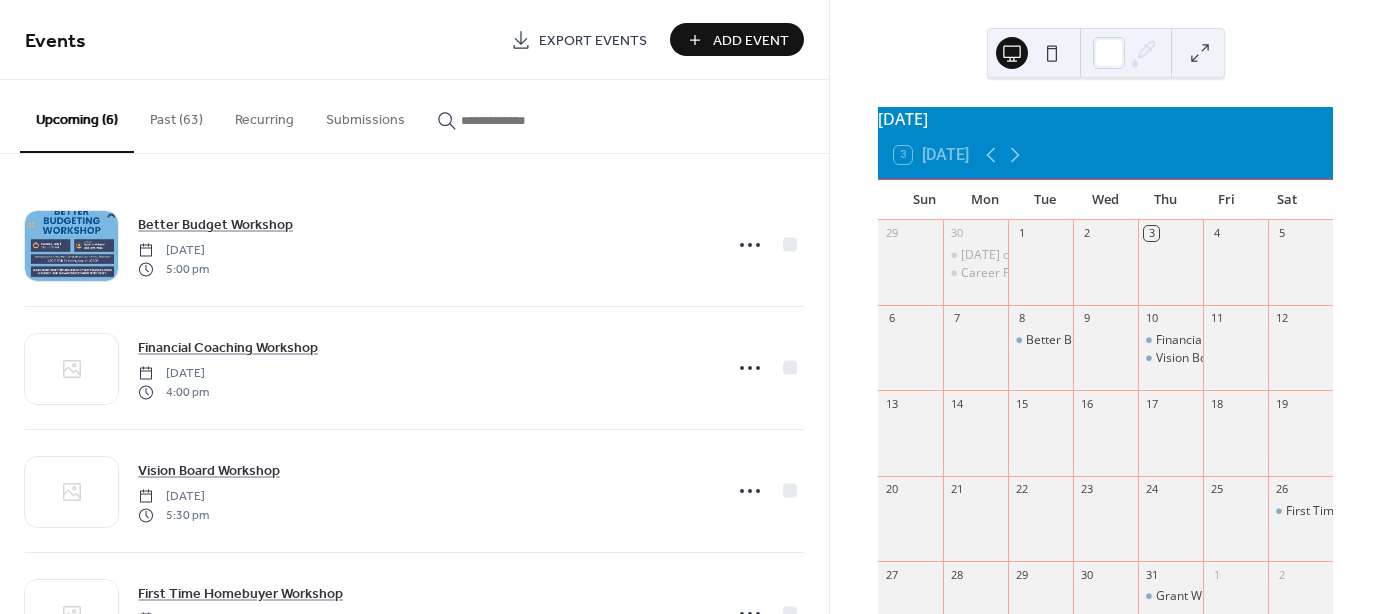 click on "Add Event" at bounding box center [751, 41] 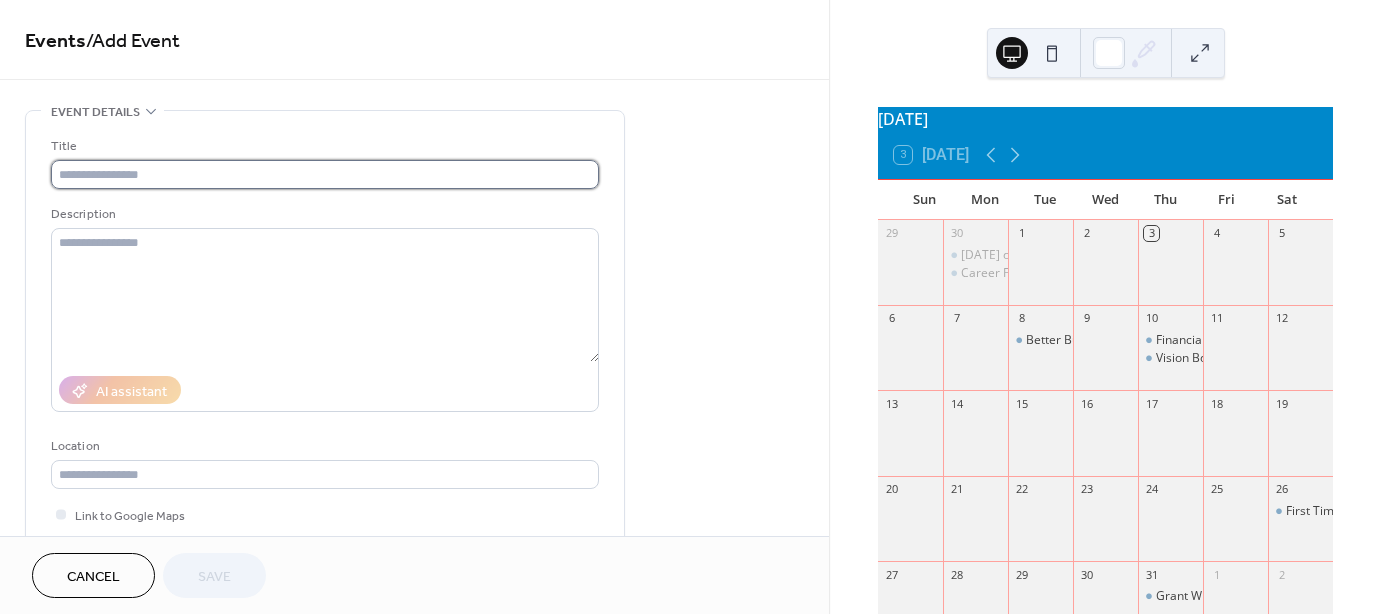 click at bounding box center [325, 174] 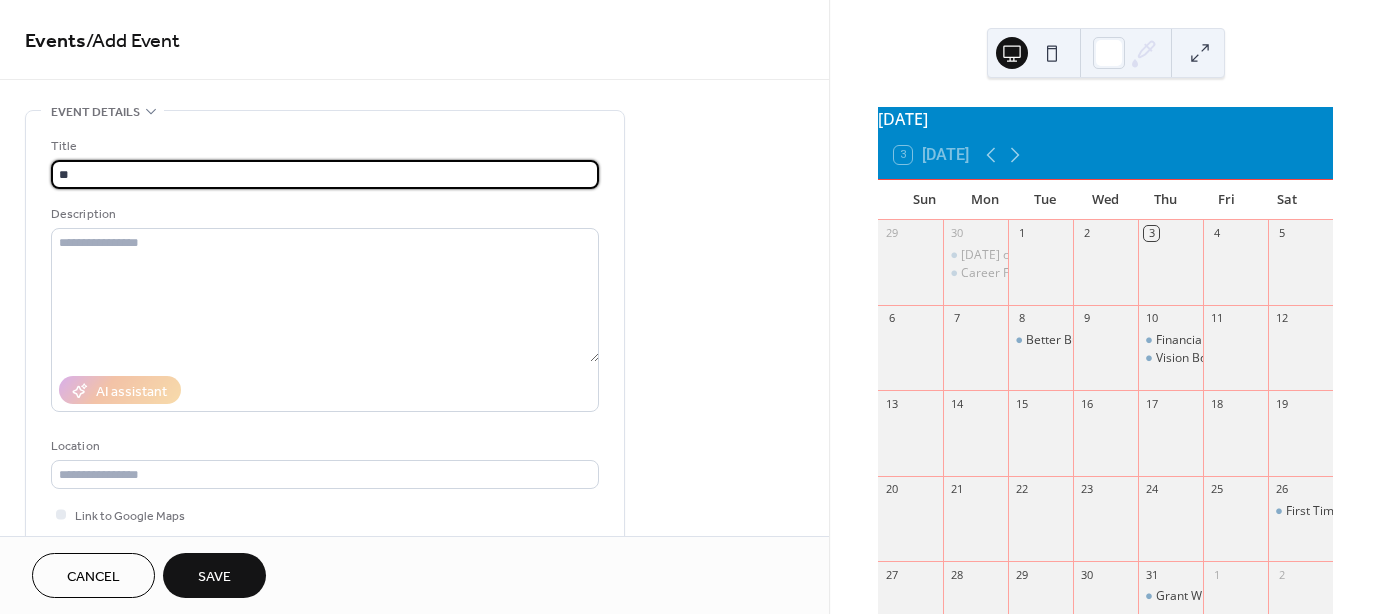 type on "*" 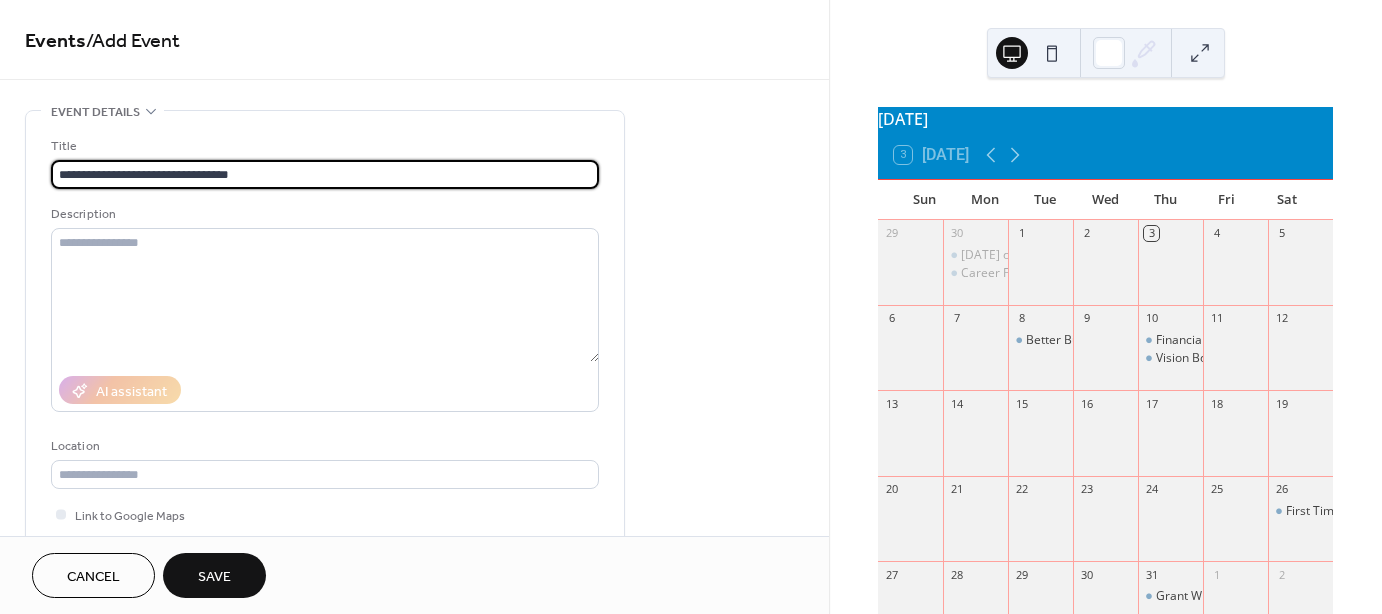 type on "**********" 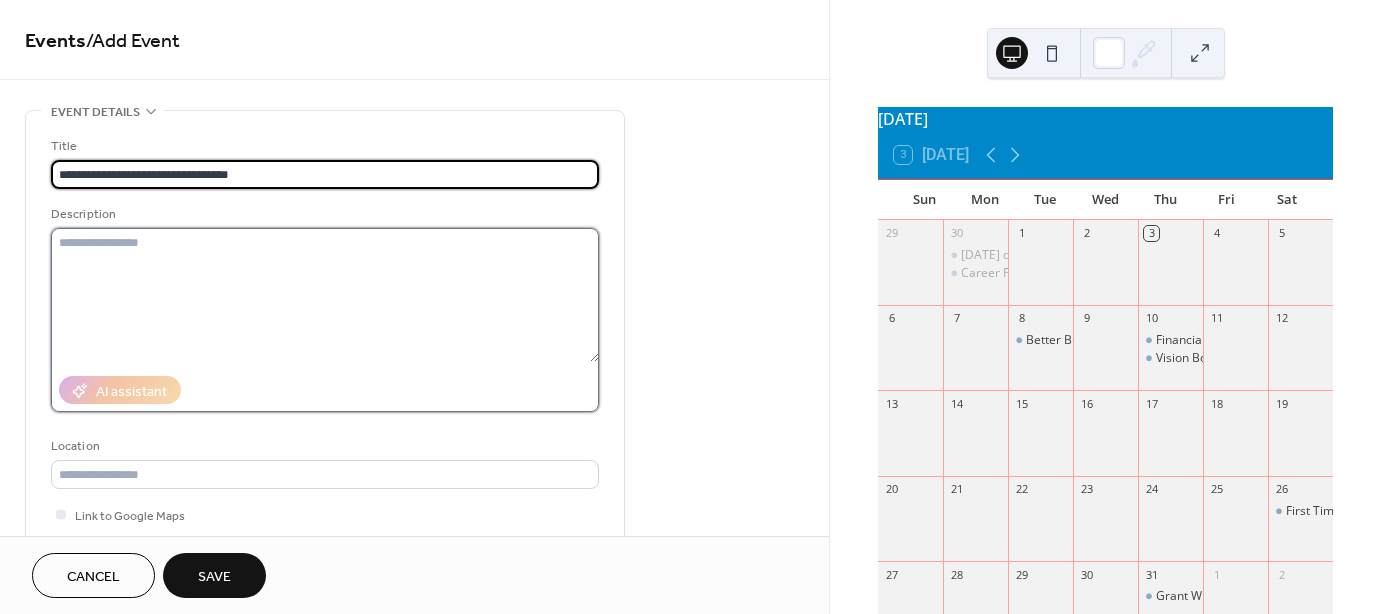 click at bounding box center (325, 295) 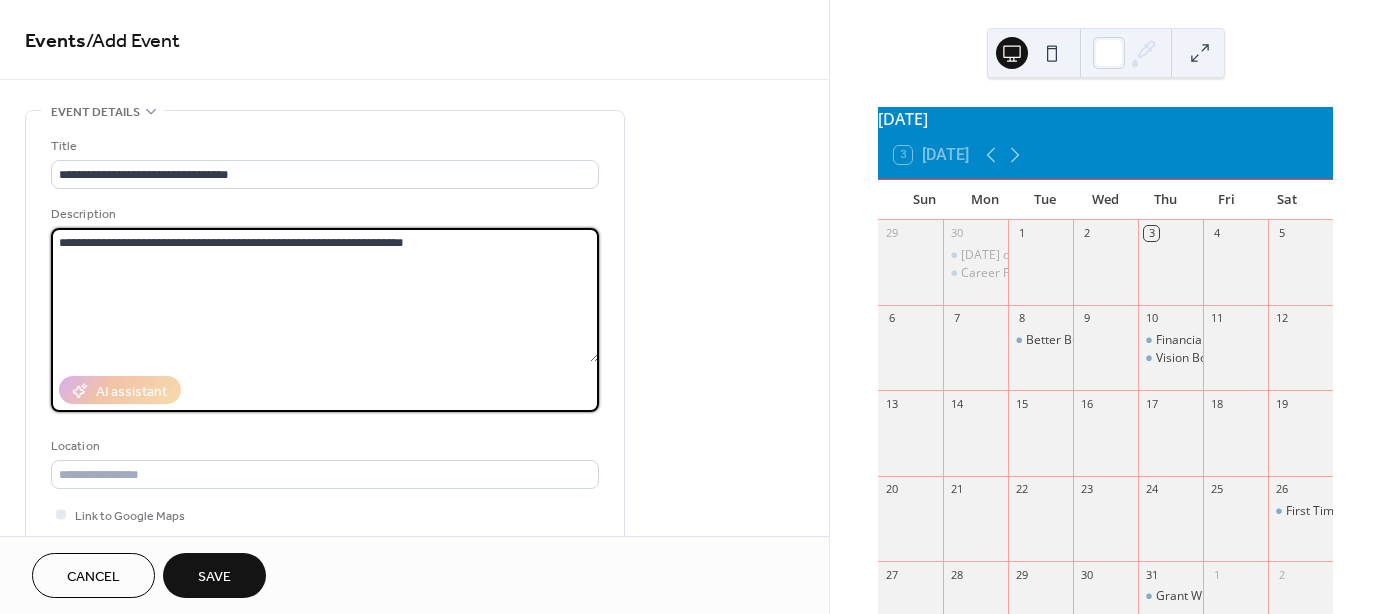 scroll, scrollTop: 166, scrollLeft: 0, axis: vertical 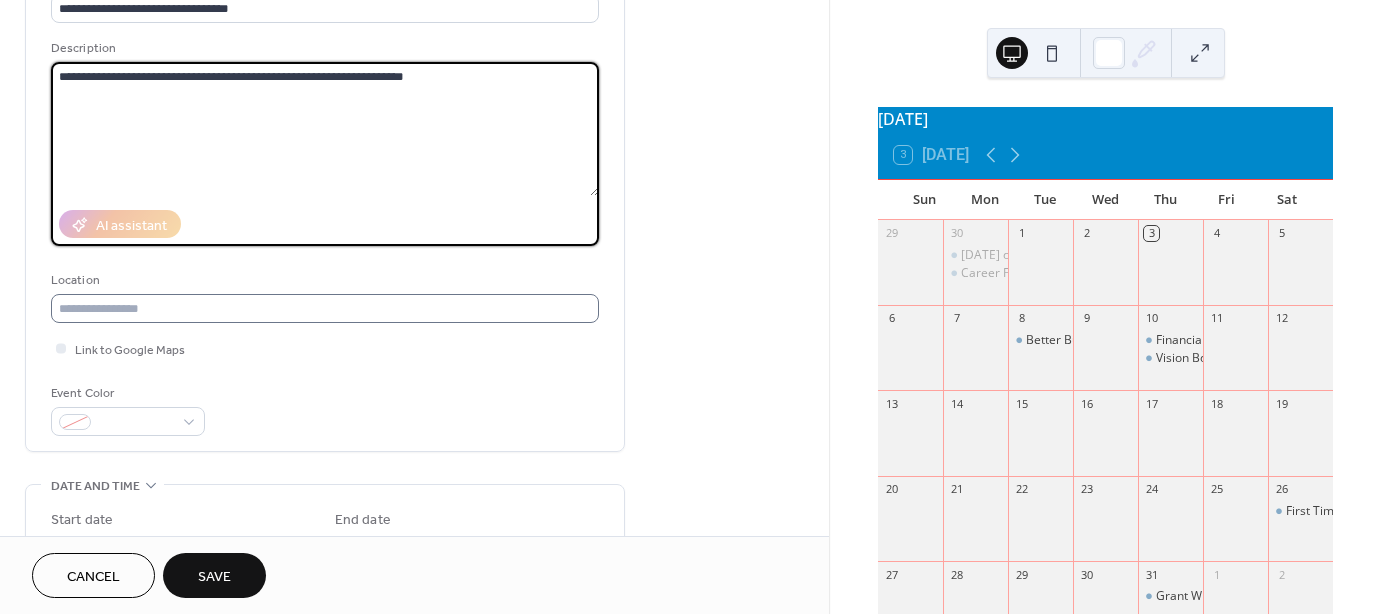 type on "**********" 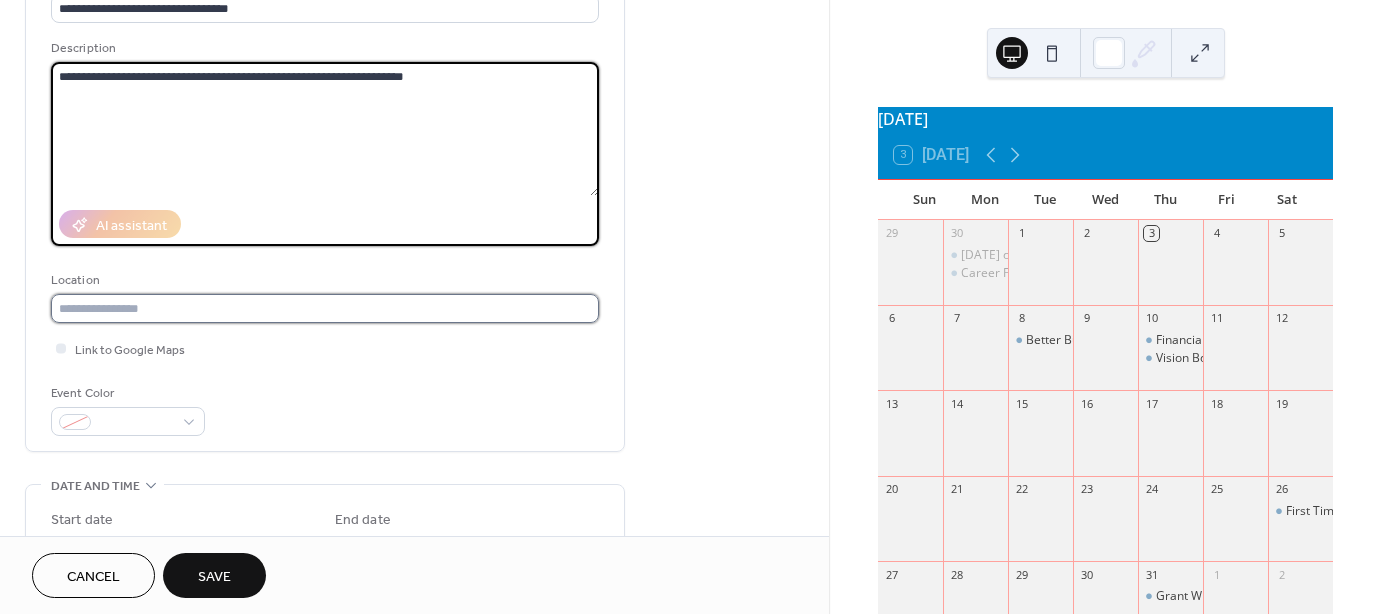 click at bounding box center [325, 308] 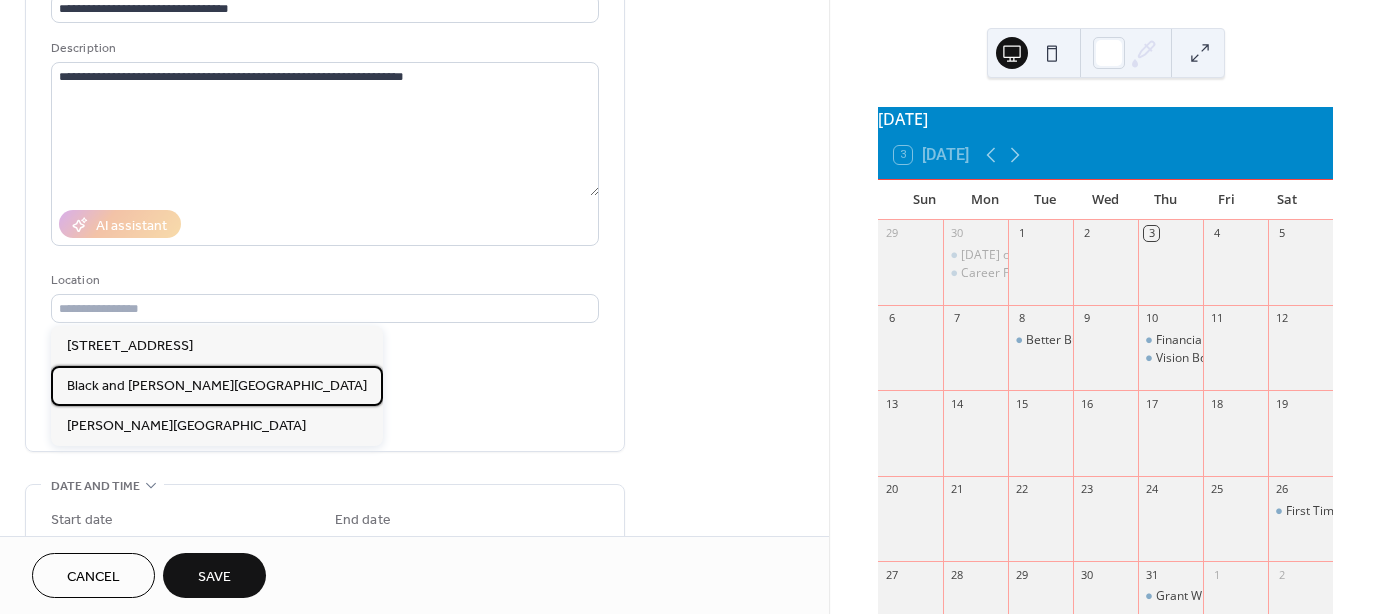 click on "Black and [PERSON_NAME][GEOGRAPHIC_DATA]" at bounding box center (217, 386) 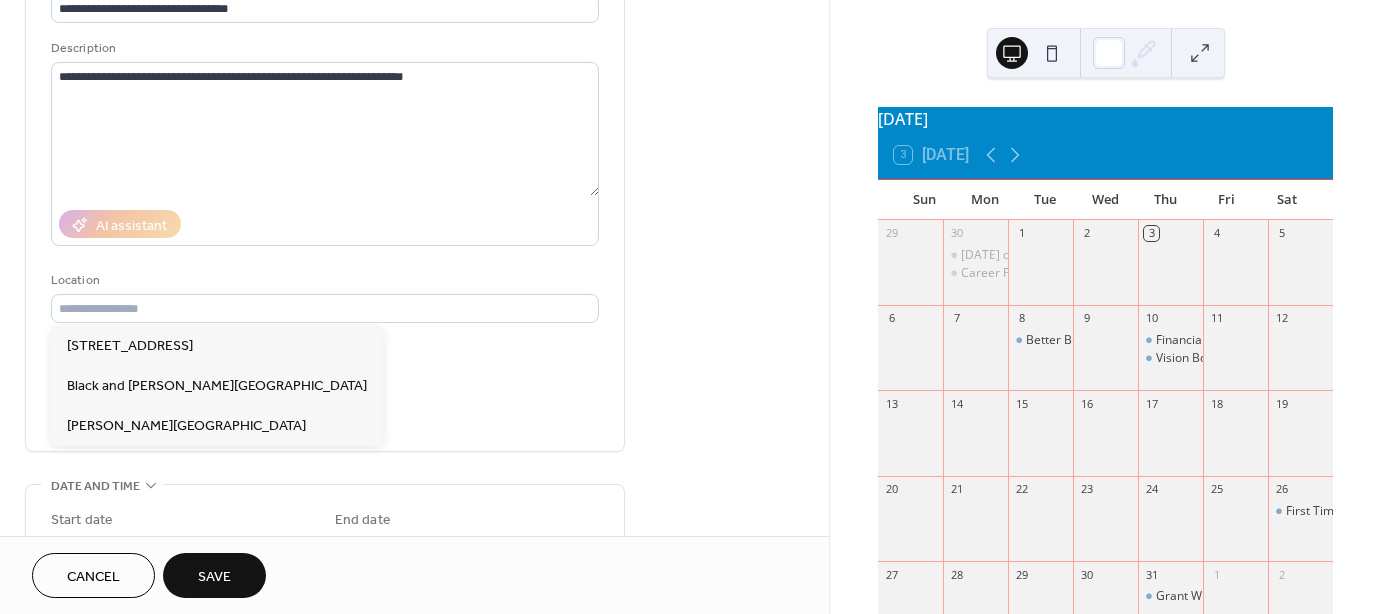 type on "**********" 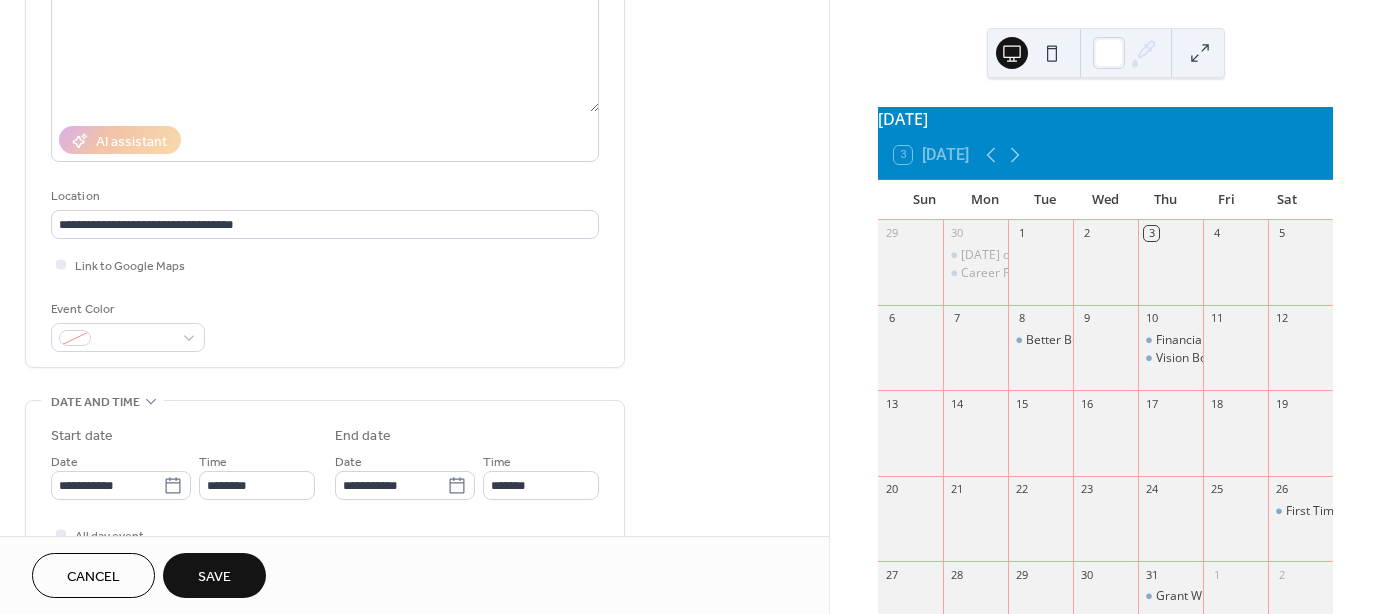 scroll, scrollTop: 333, scrollLeft: 0, axis: vertical 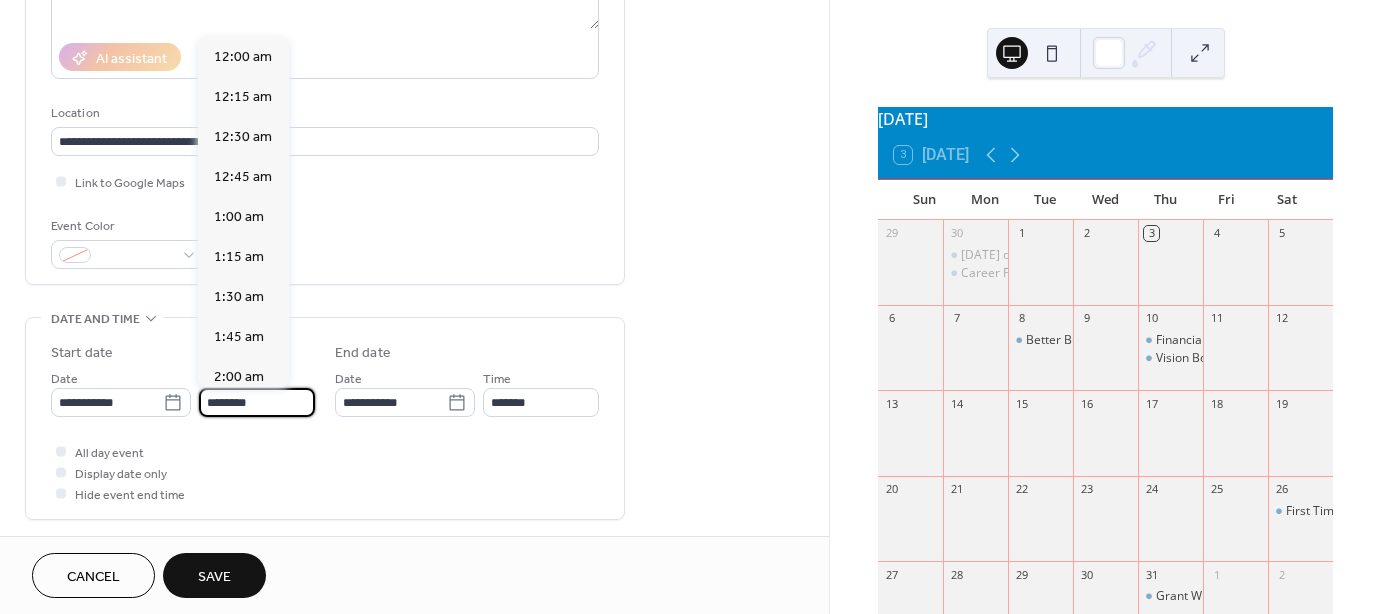 click on "********" at bounding box center (257, 402) 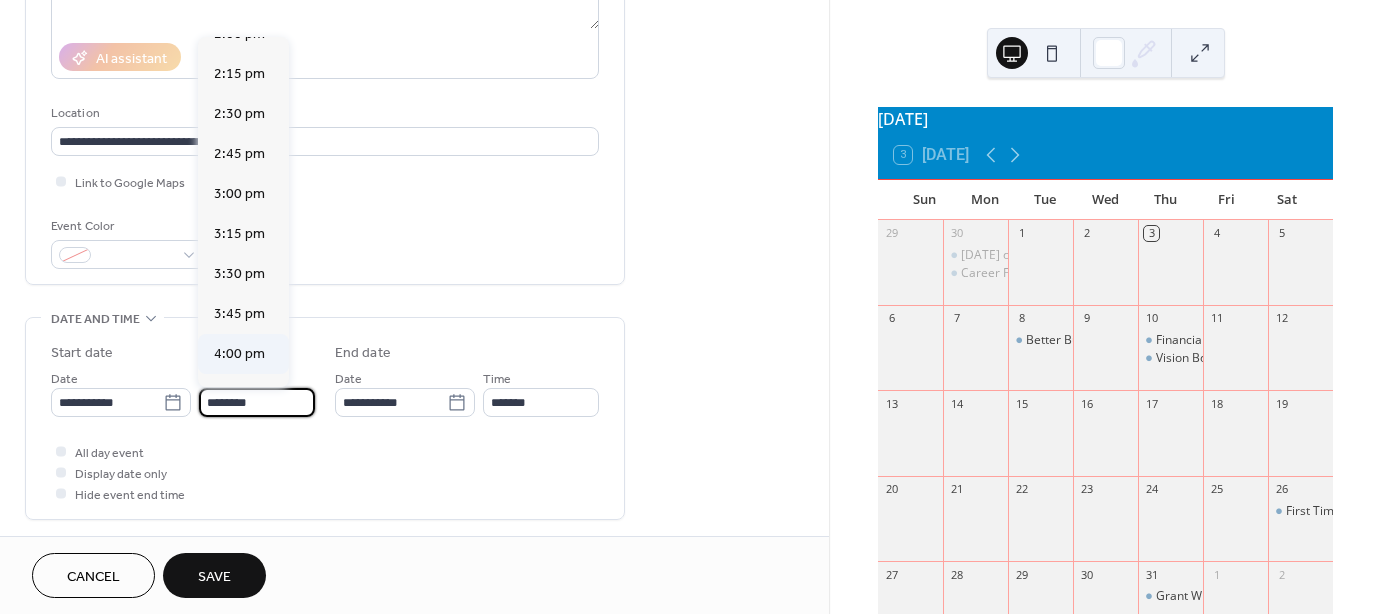 scroll, scrollTop: 2429, scrollLeft: 0, axis: vertical 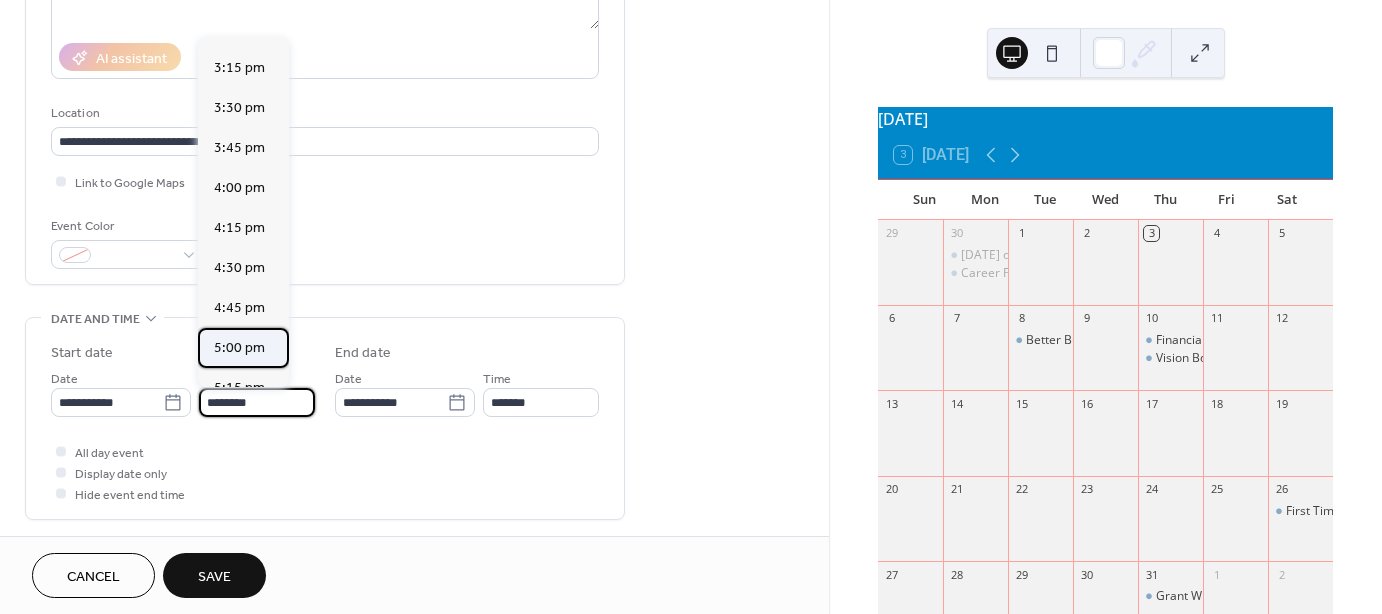 click on "5:00 pm" at bounding box center (239, 347) 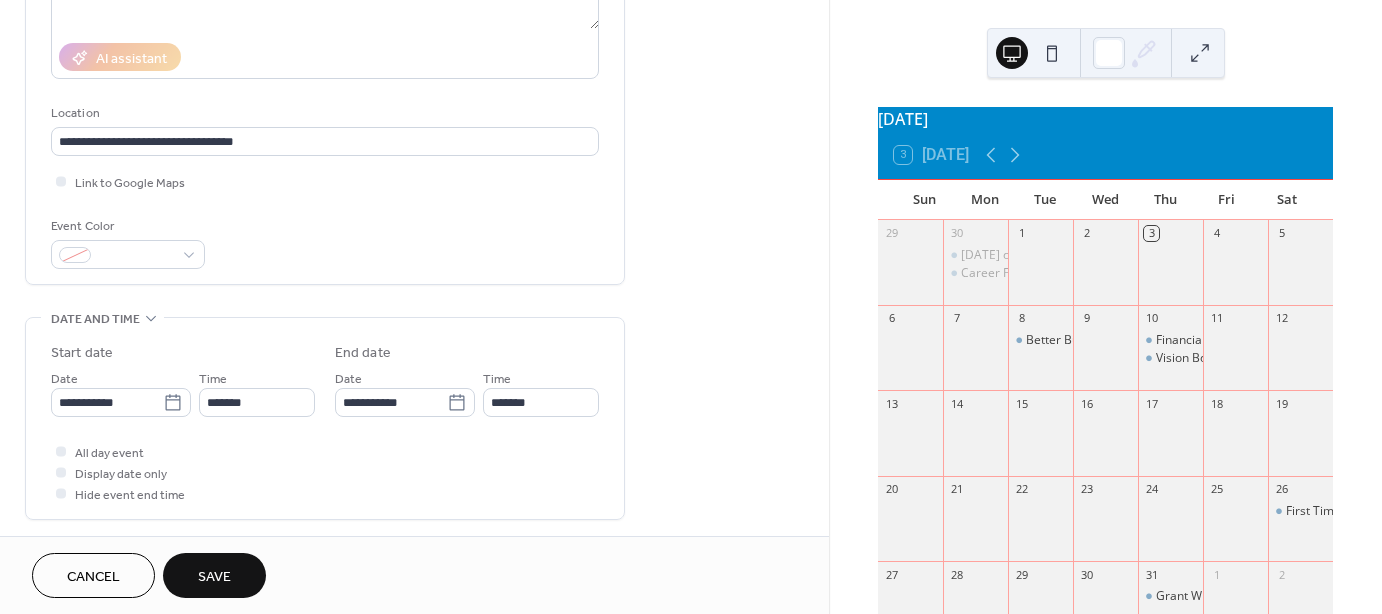 type on "*******" 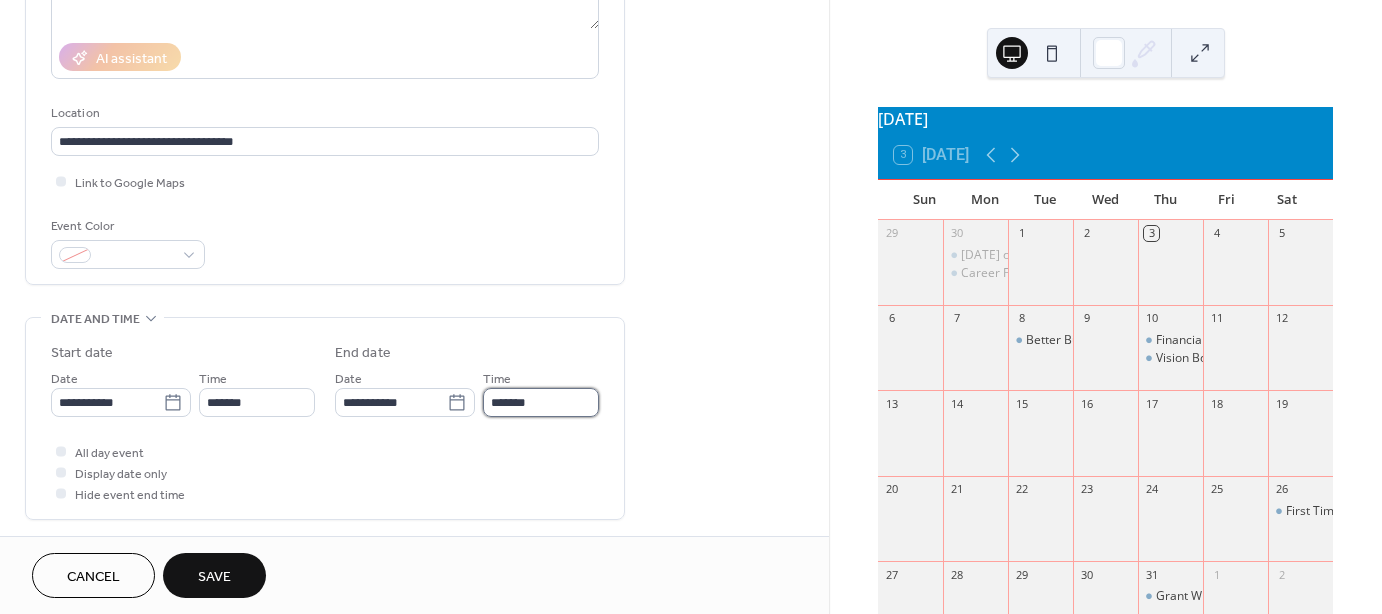 click on "*******" at bounding box center [541, 402] 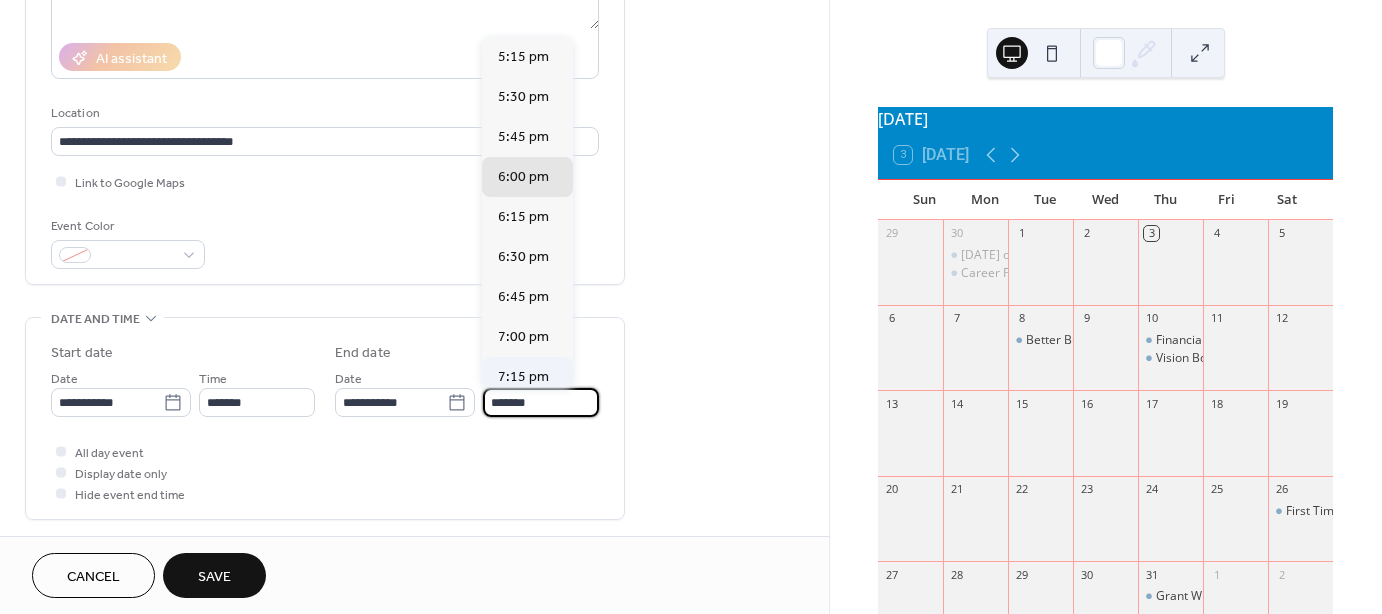 scroll, scrollTop: 166, scrollLeft: 0, axis: vertical 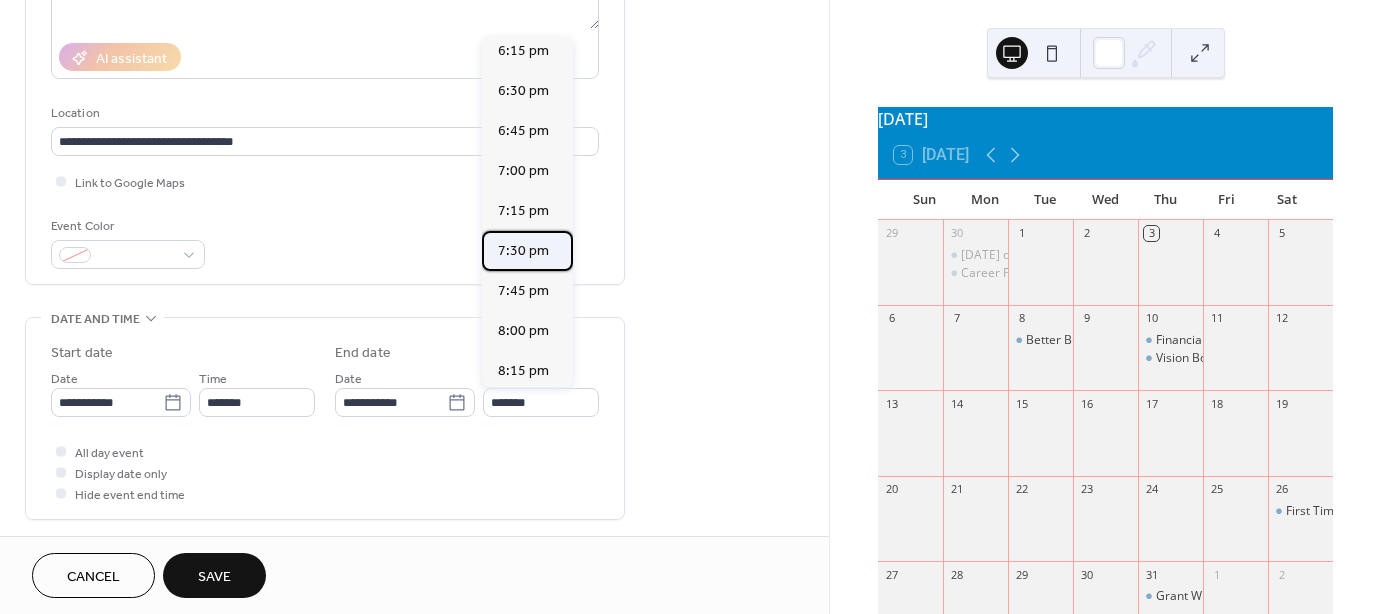 click on "7:30 pm" at bounding box center (523, 250) 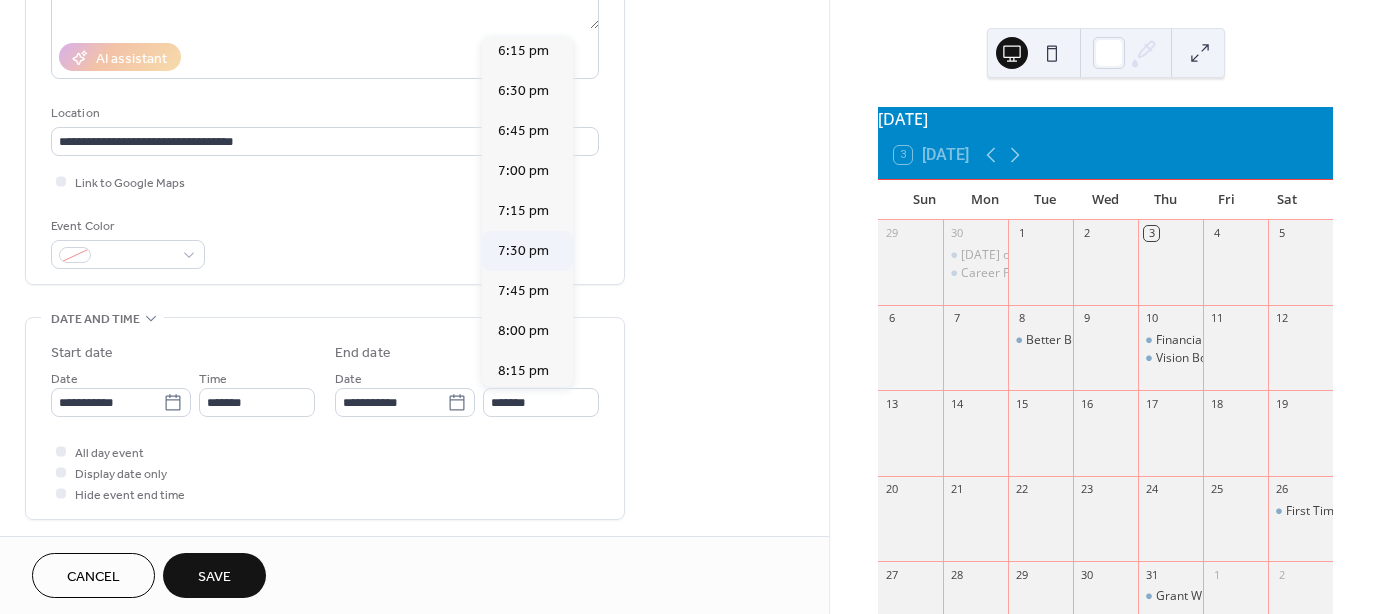 type on "*******" 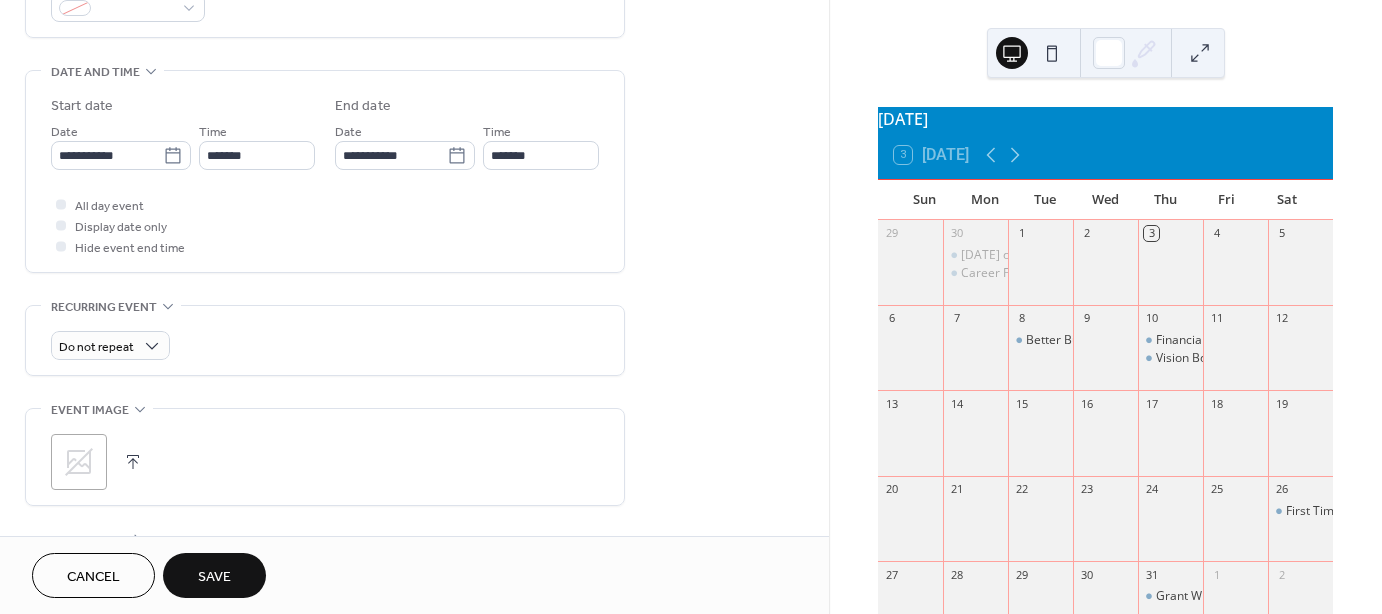 scroll, scrollTop: 666, scrollLeft: 0, axis: vertical 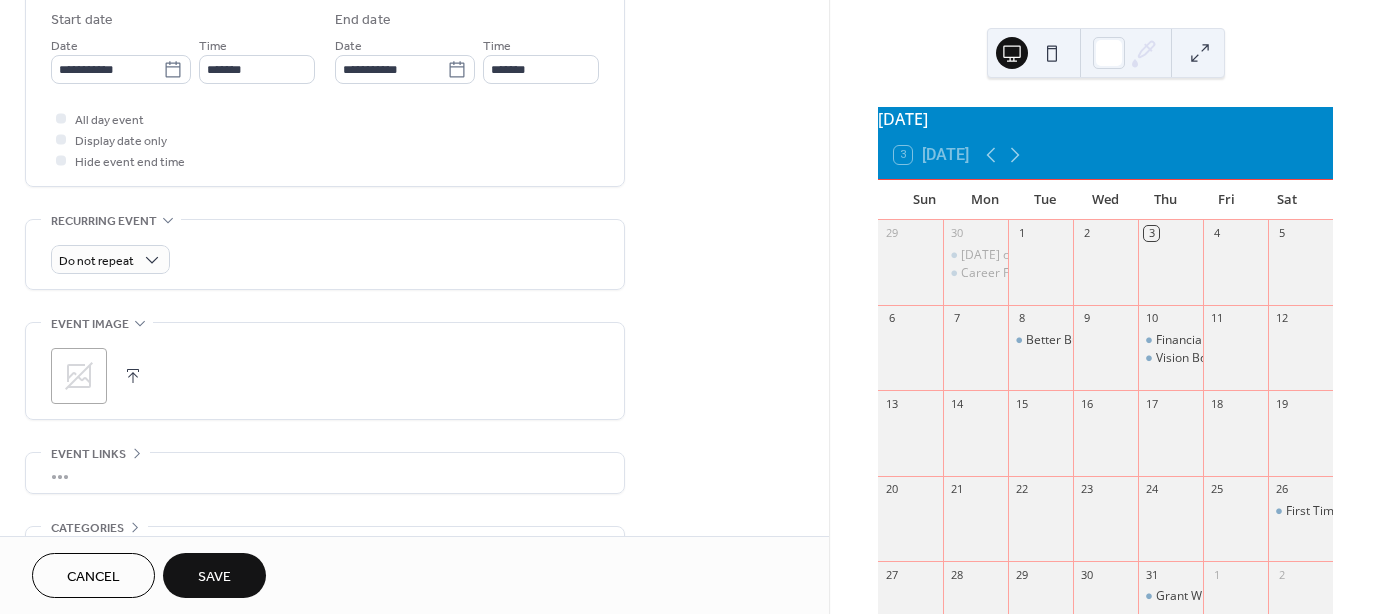 drag, startPoint x: 1306, startPoint y: 47, endPoint x: 1296, endPoint y: 50, distance: 10.440307 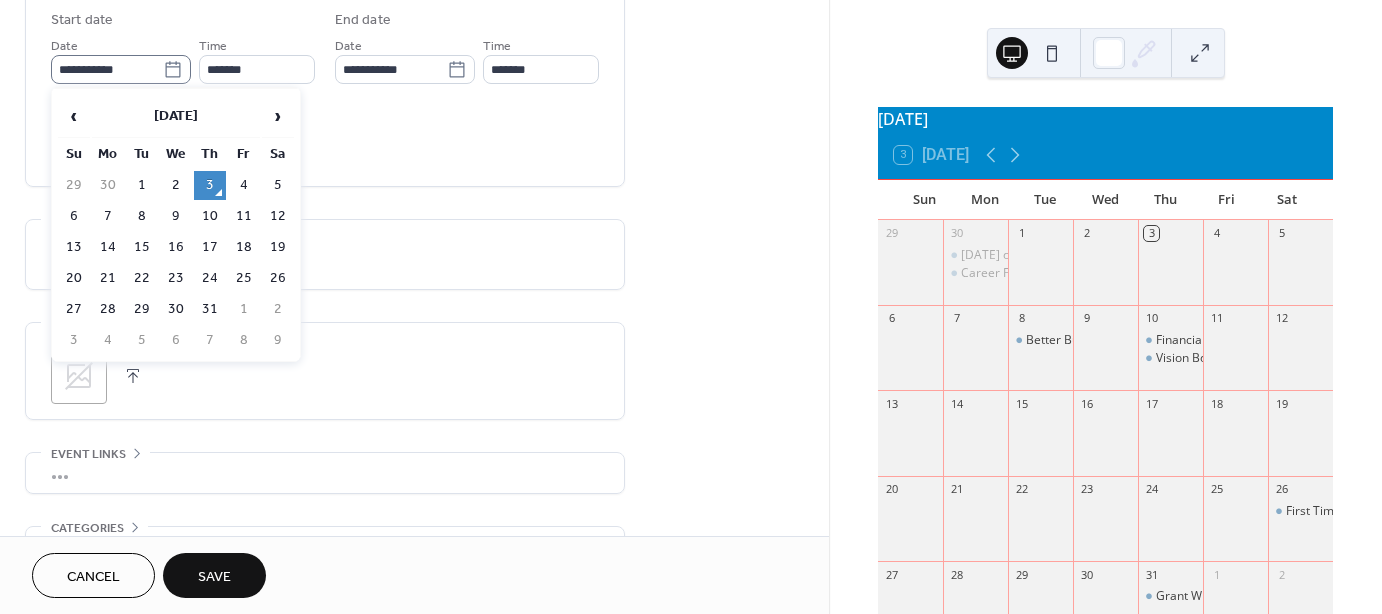 click 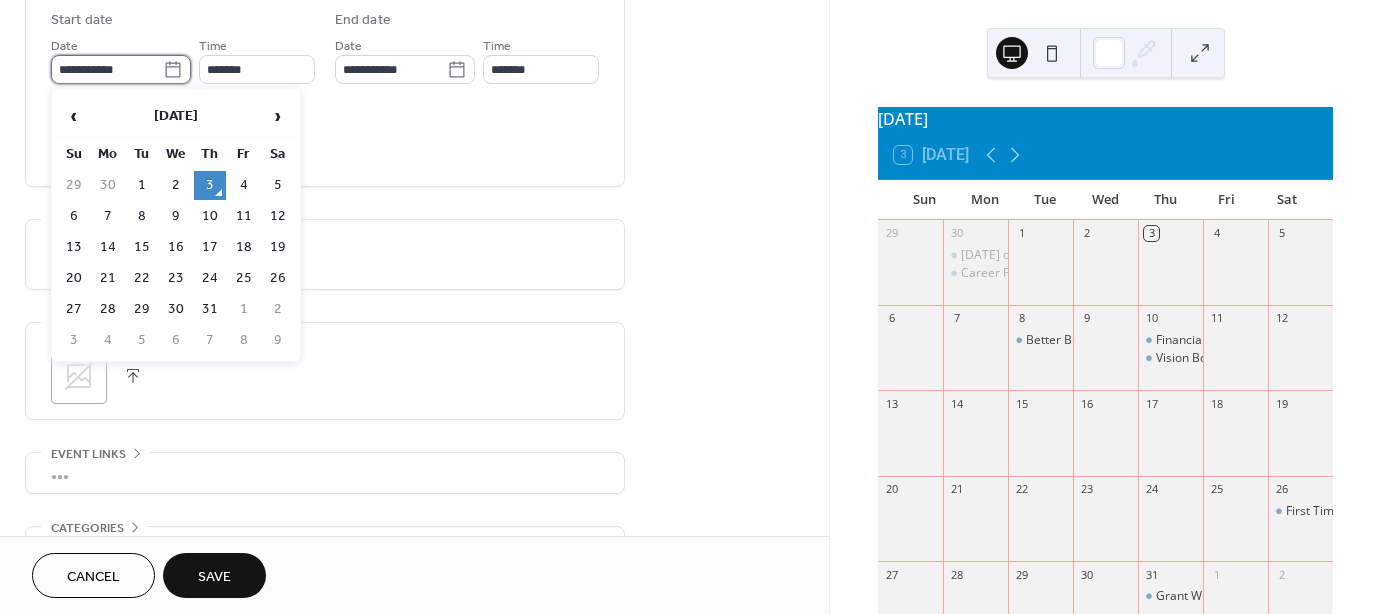 click on "**********" at bounding box center [107, 69] 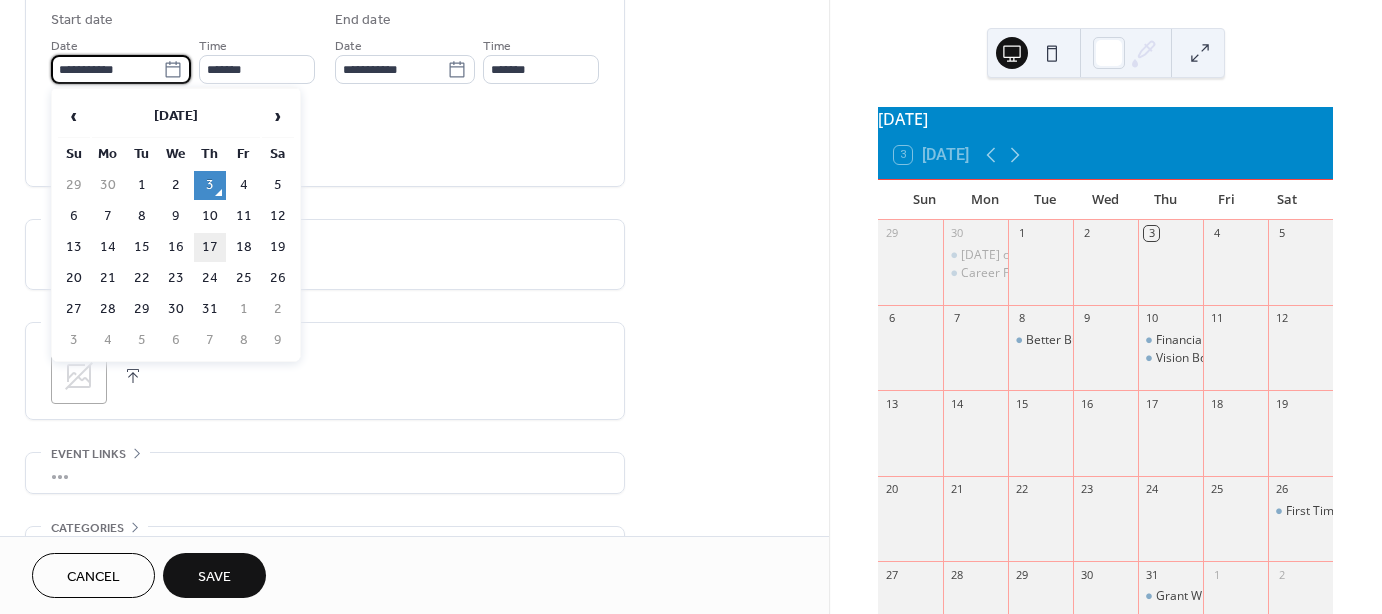 click on "17" at bounding box center (210, 247) 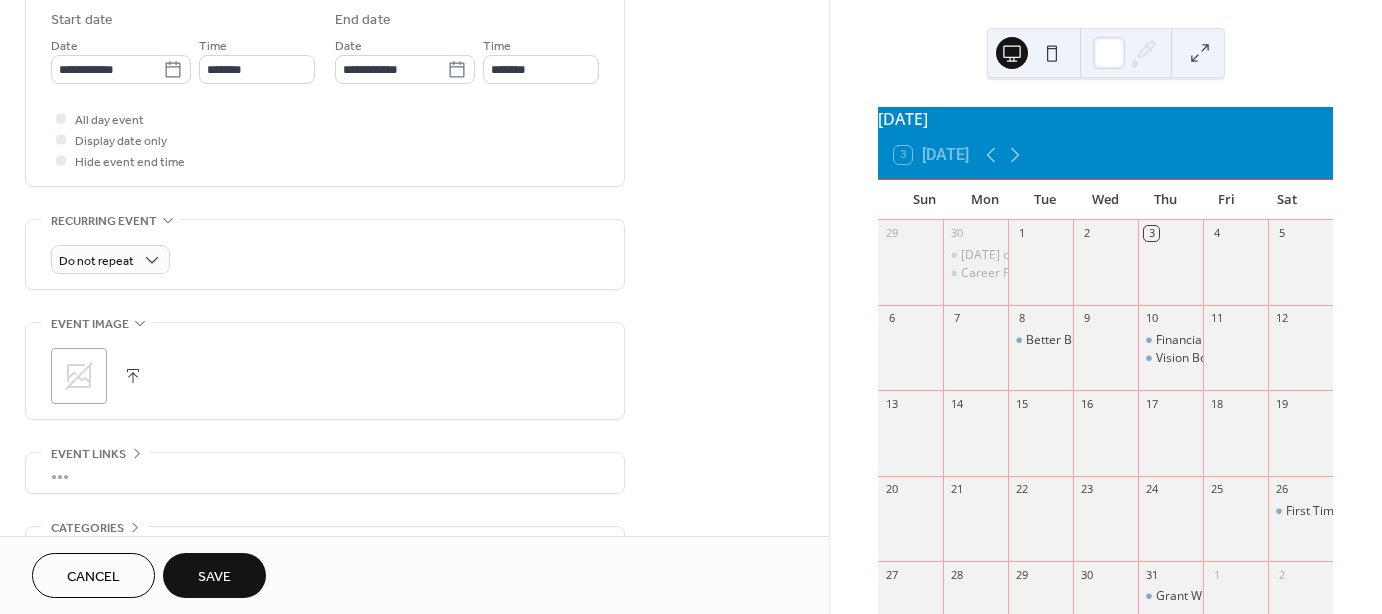 click at bounding box center [133, 376] 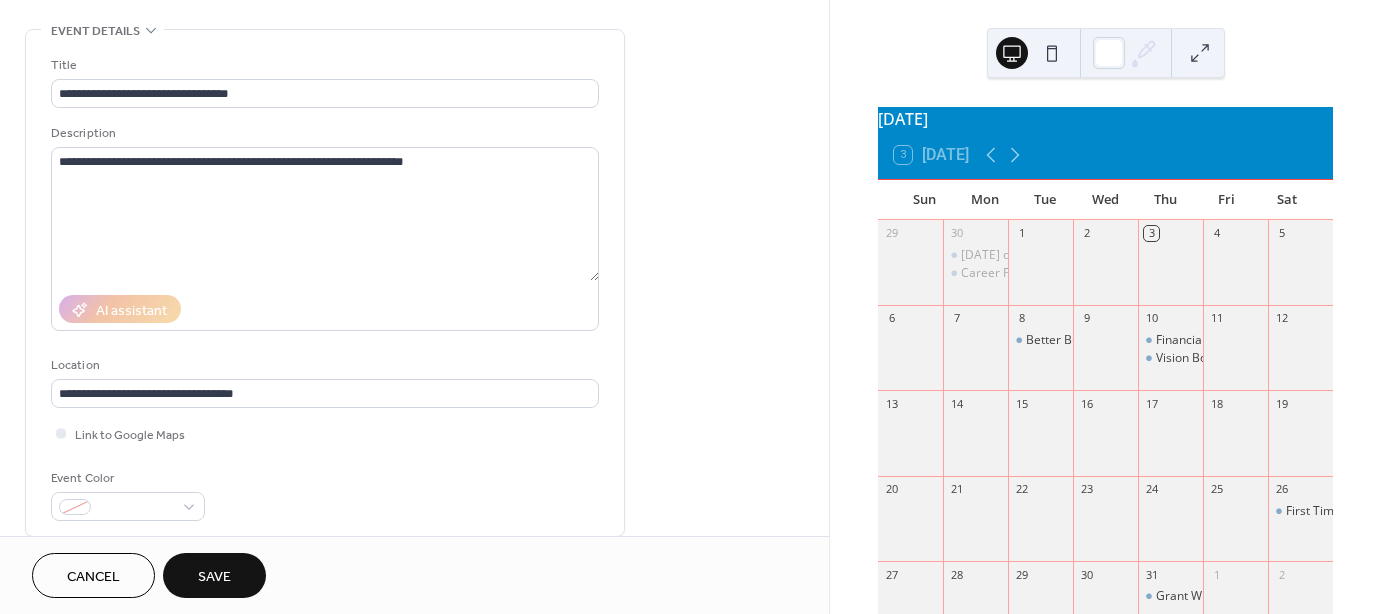 scroll, scrollTop: 0, scrollLeft: 0, axis: both 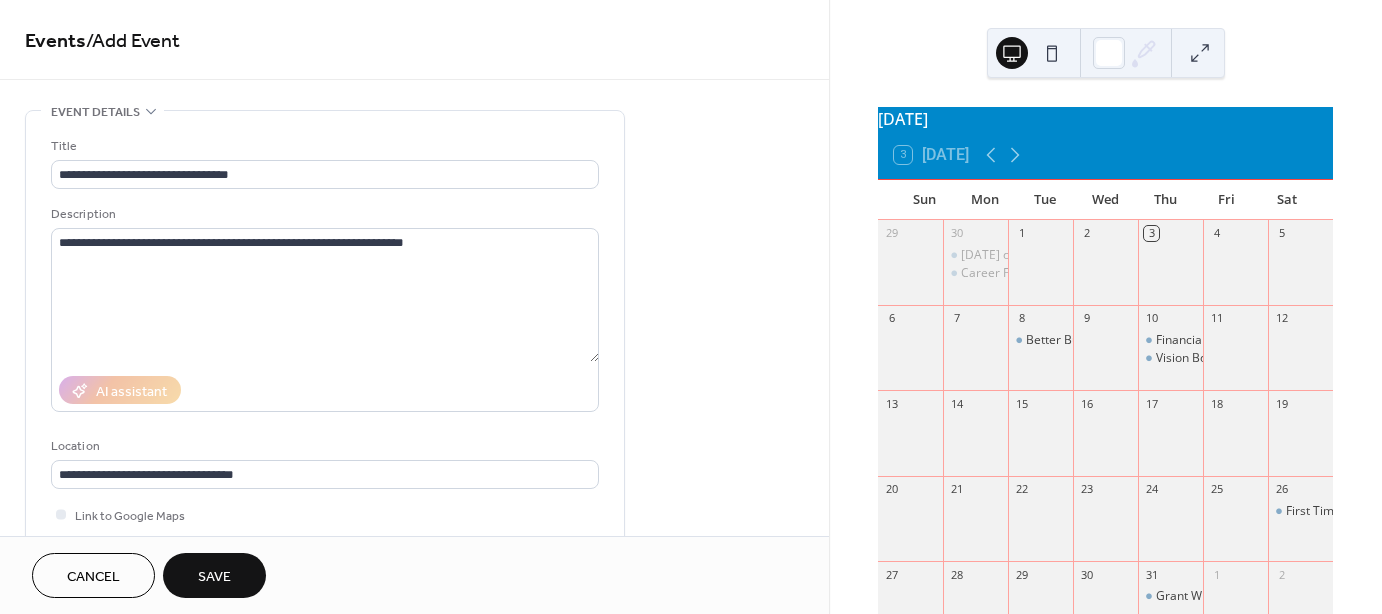 click on "Save" at bounding box center (214, 575) 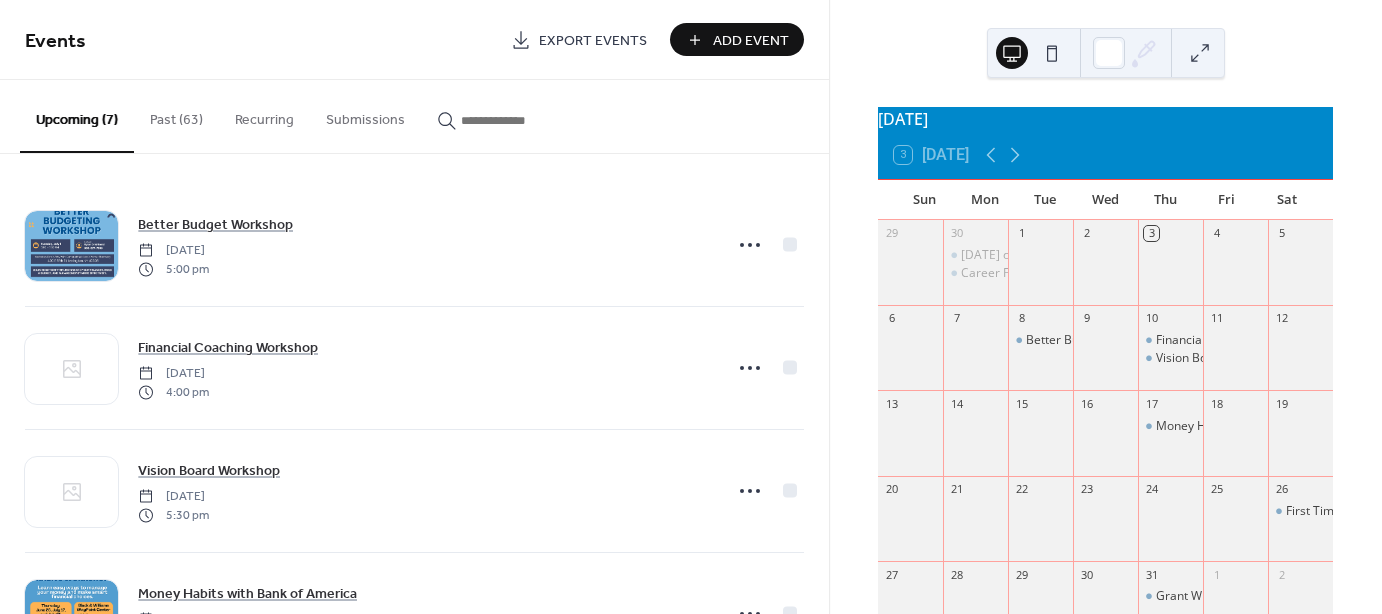 click on "Add Event" at bounding box center [751, 41] 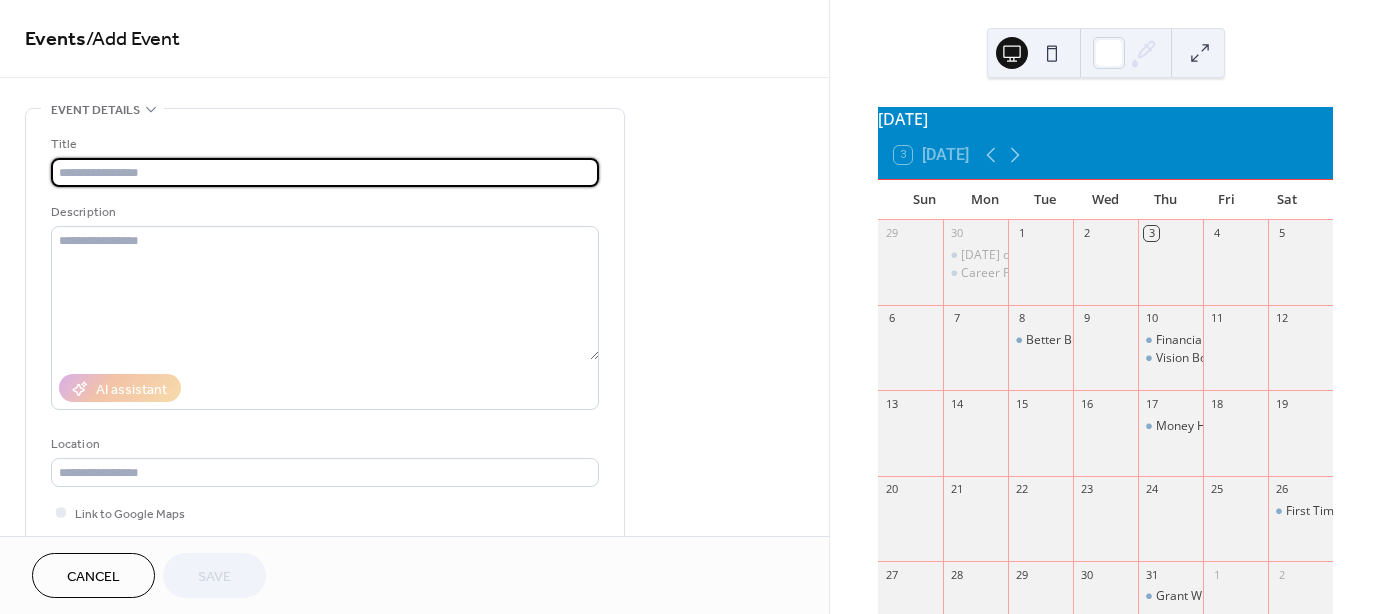 scroll, scrollTop: 0, scrollLeft: 0, axis: both 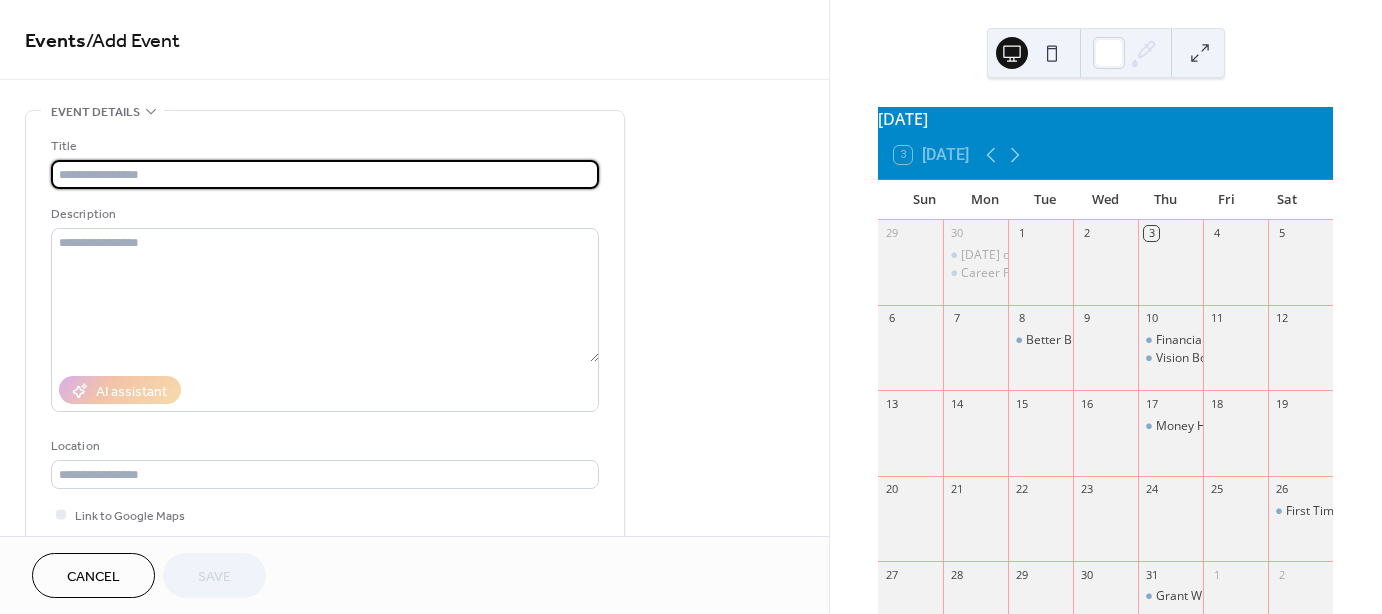 click at bounding box center [325, 174] 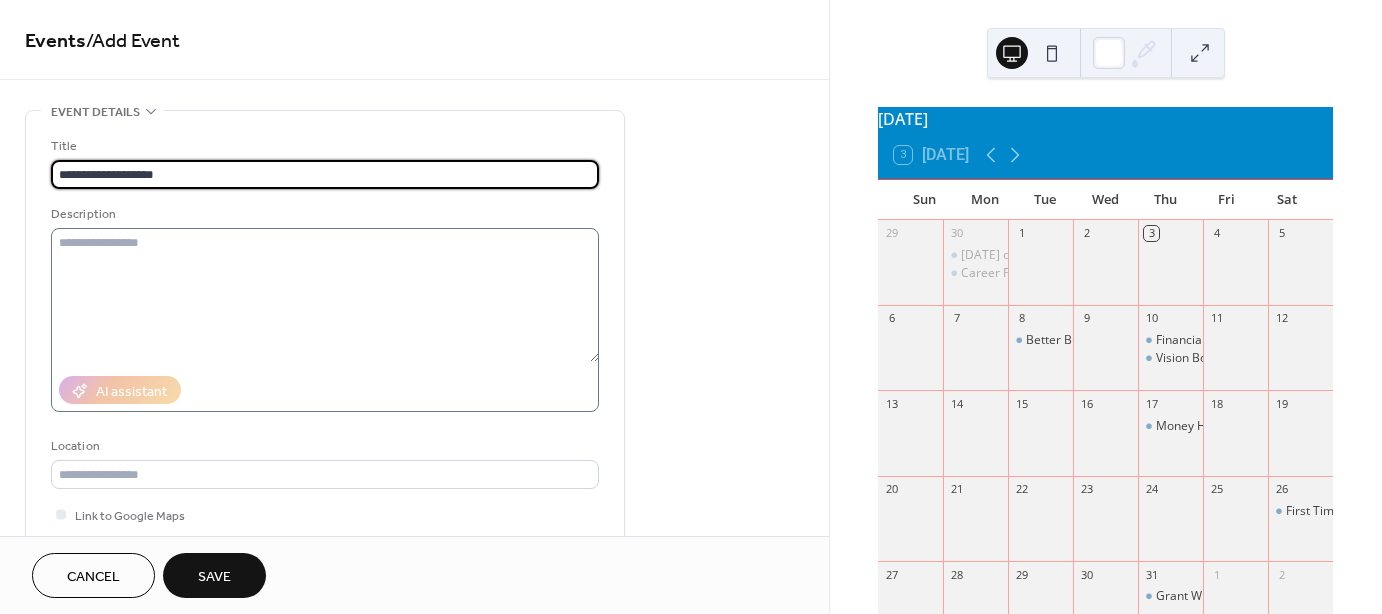 type on "**********" 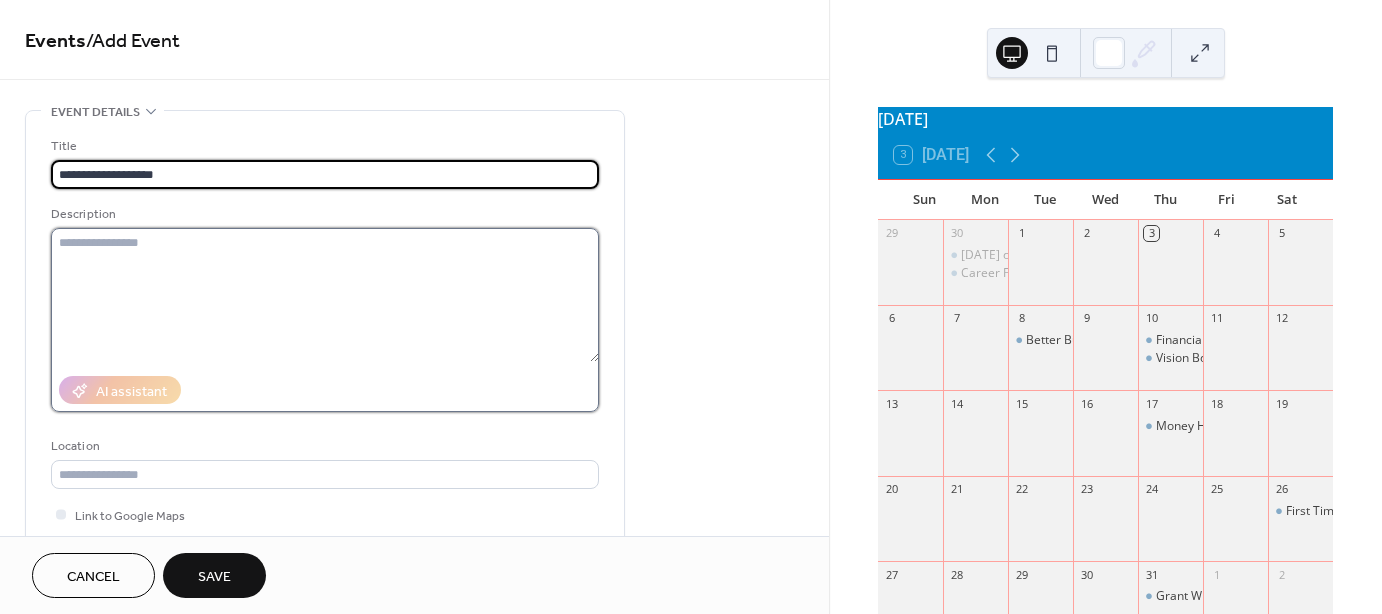 click at bounding box center (325, 295) 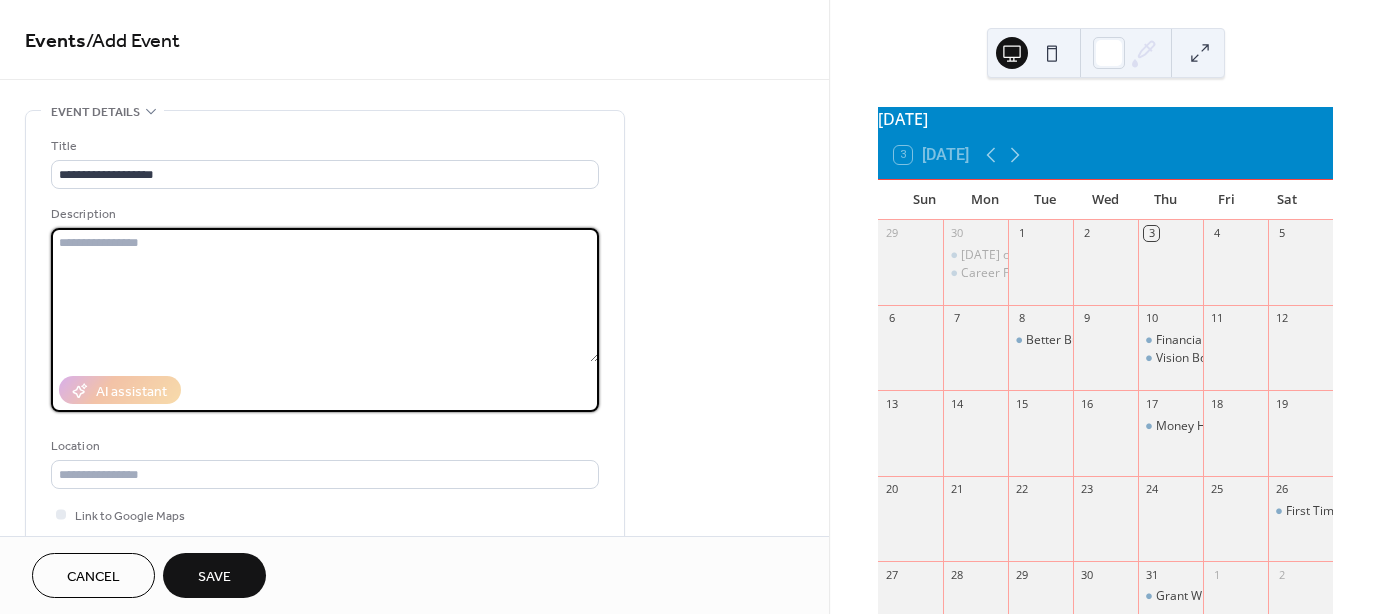 click at bounding box center [325, 295] 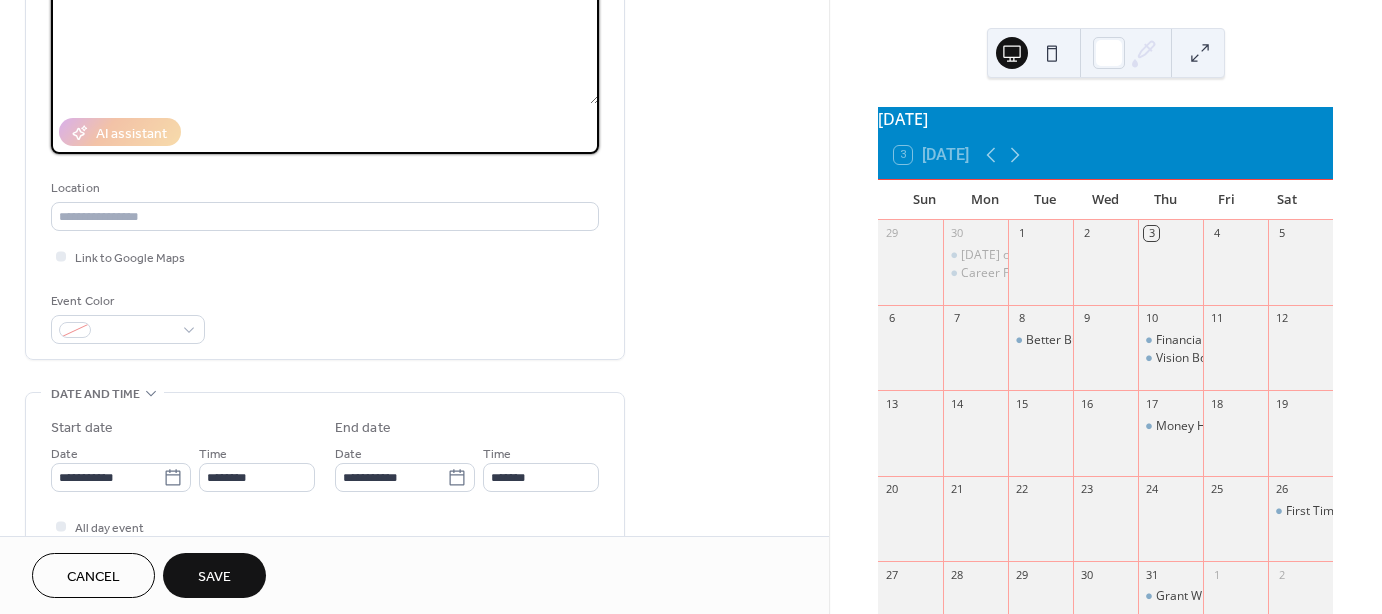 scroll, scrollTop: 333, scrollLeft: 0, axis: vertical 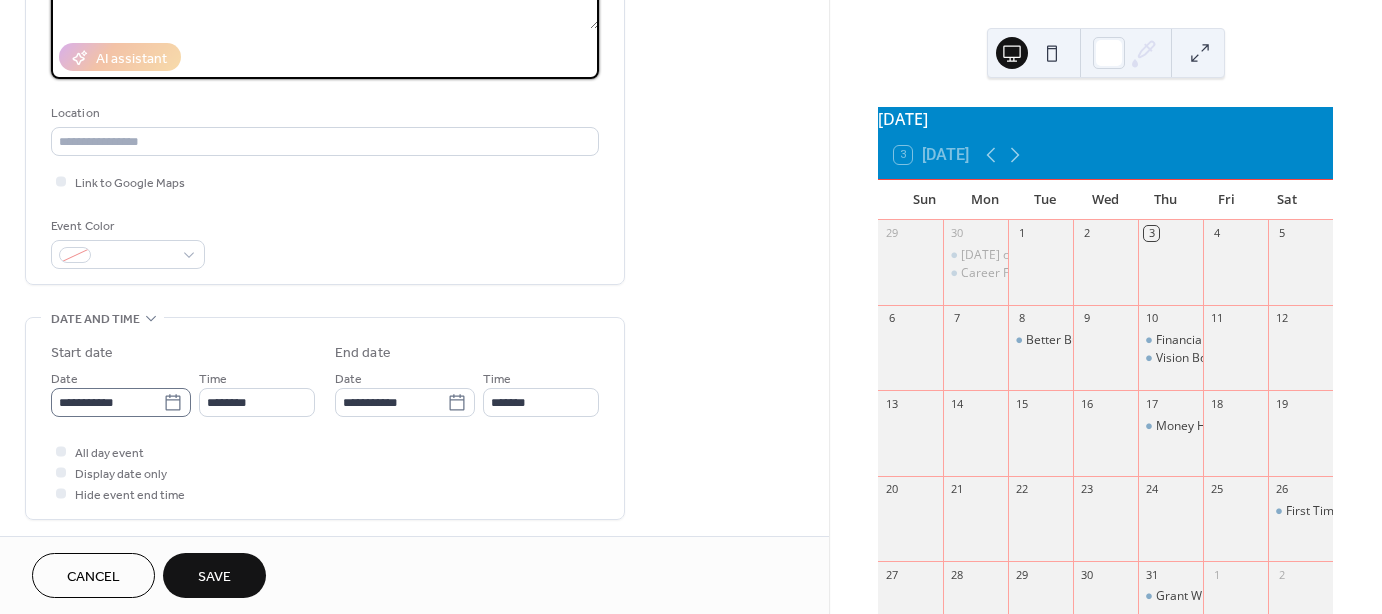 type on "**********" 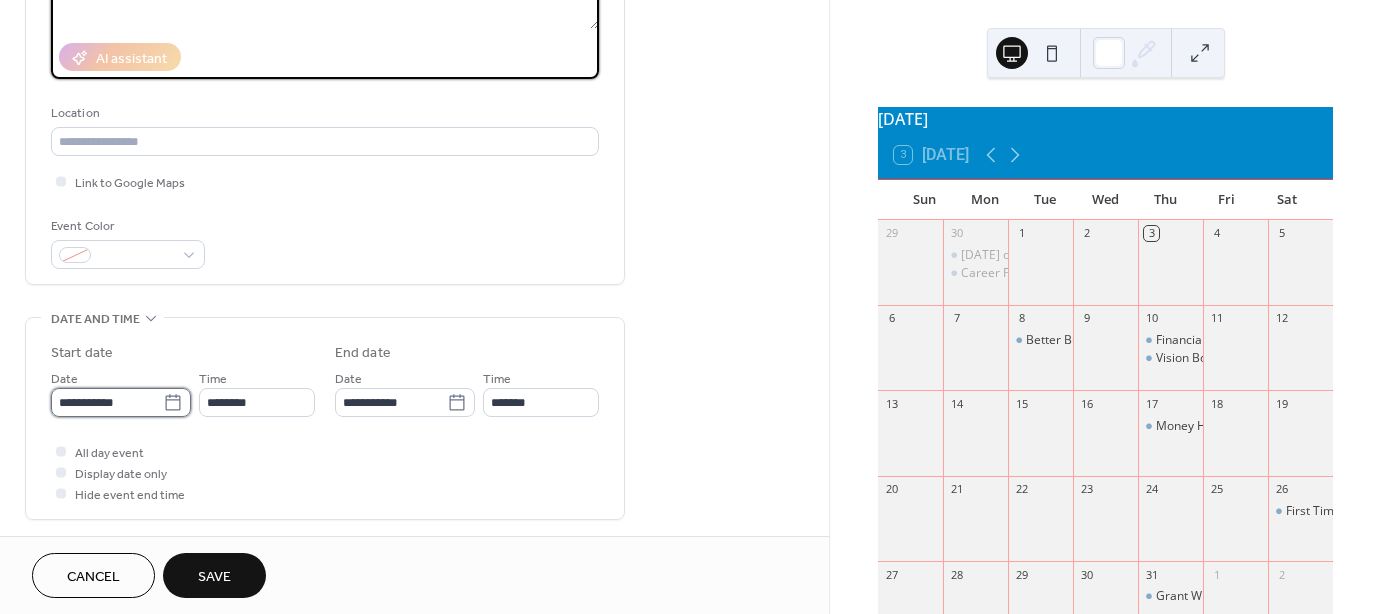 click on "**********" at bounding box center (107, 402) 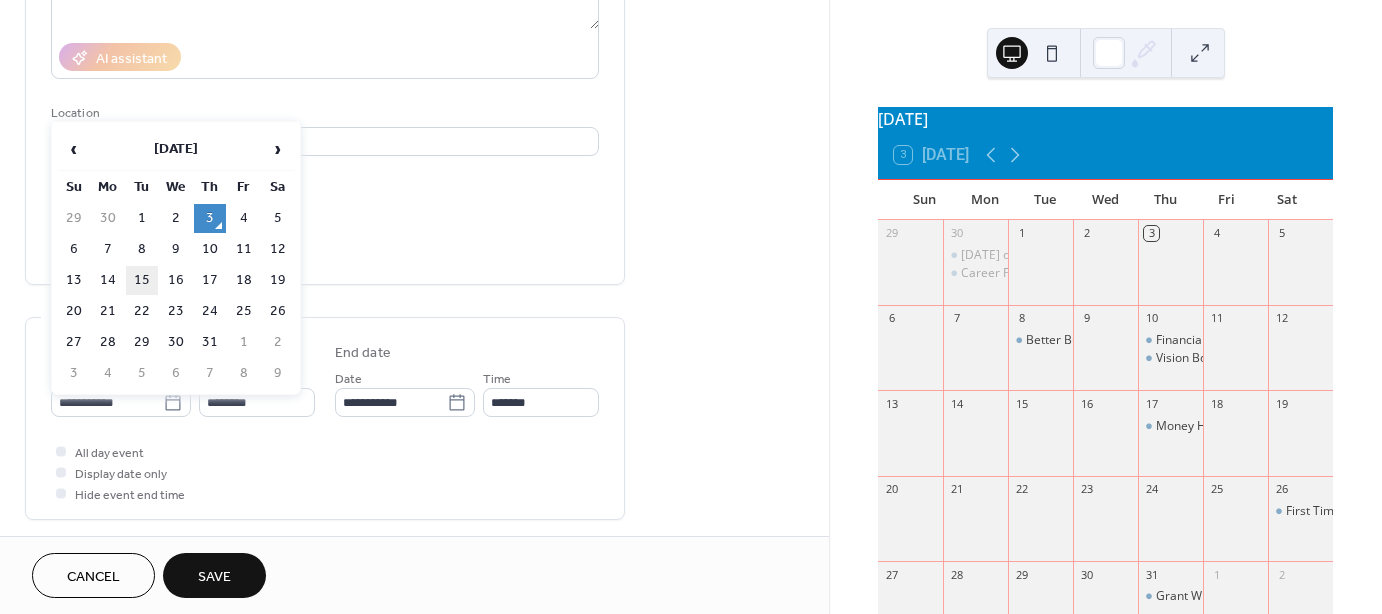 click on "15" at bounding box center [142, 280] 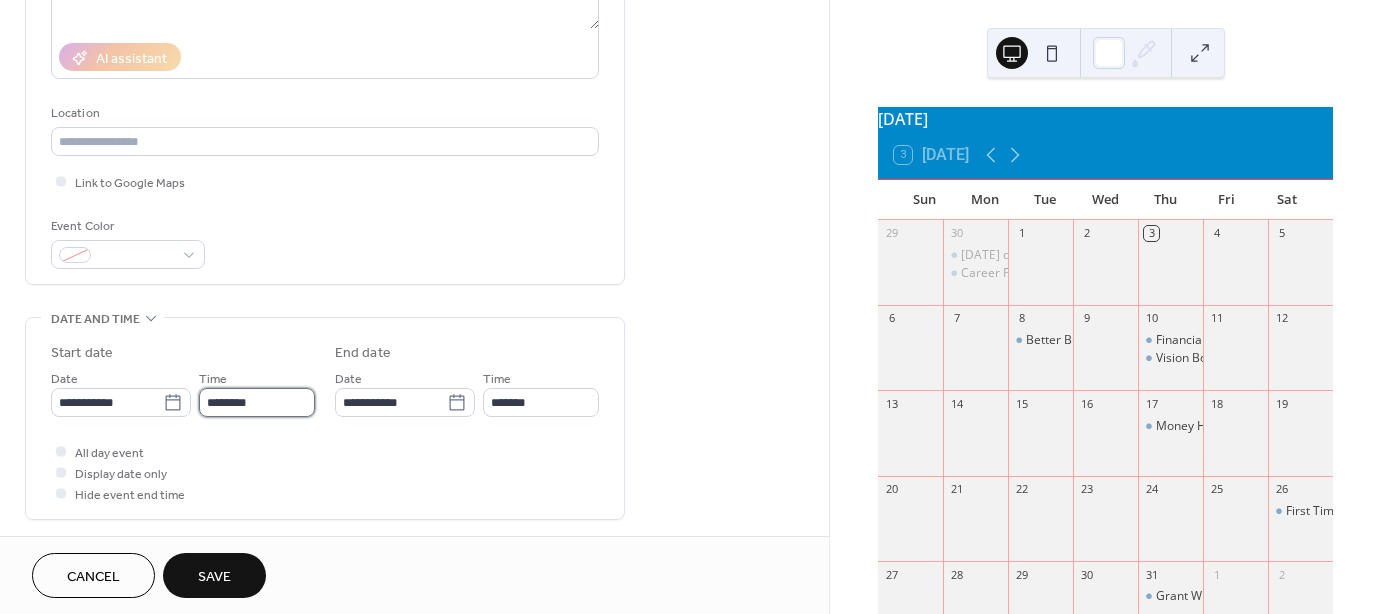 click on "********" at bounding box center [257, 402] 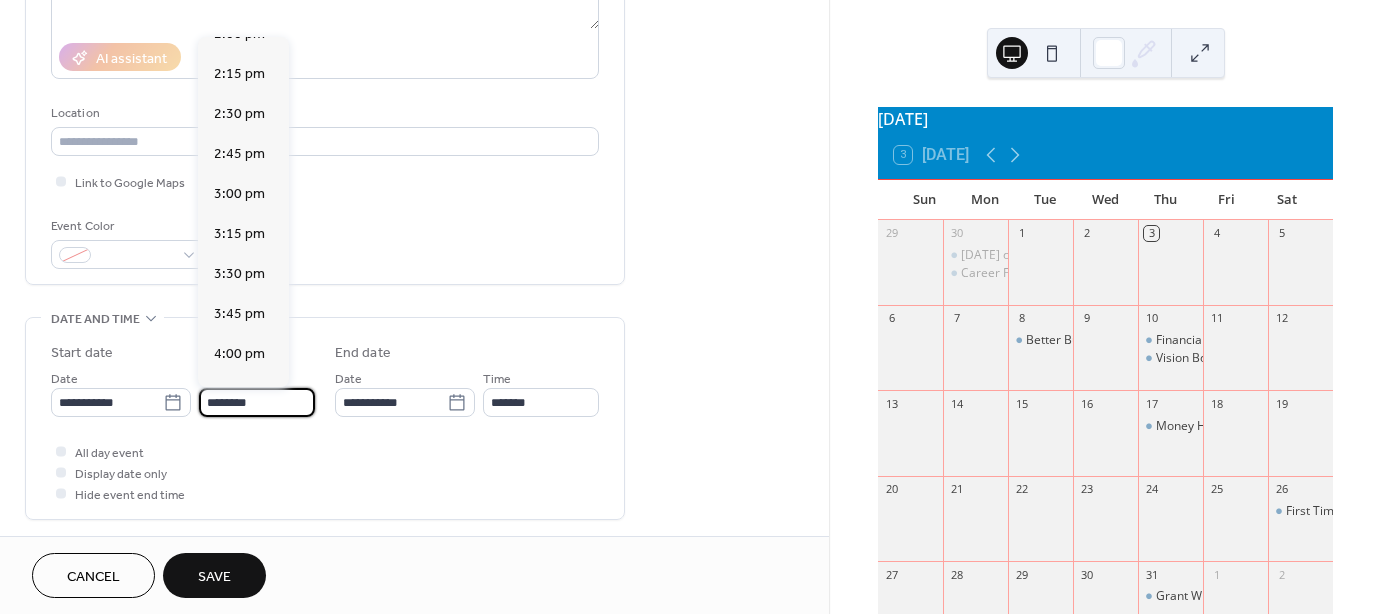 scroll, scrollTop: 2429, scrollLeft: 0, axis: vertical 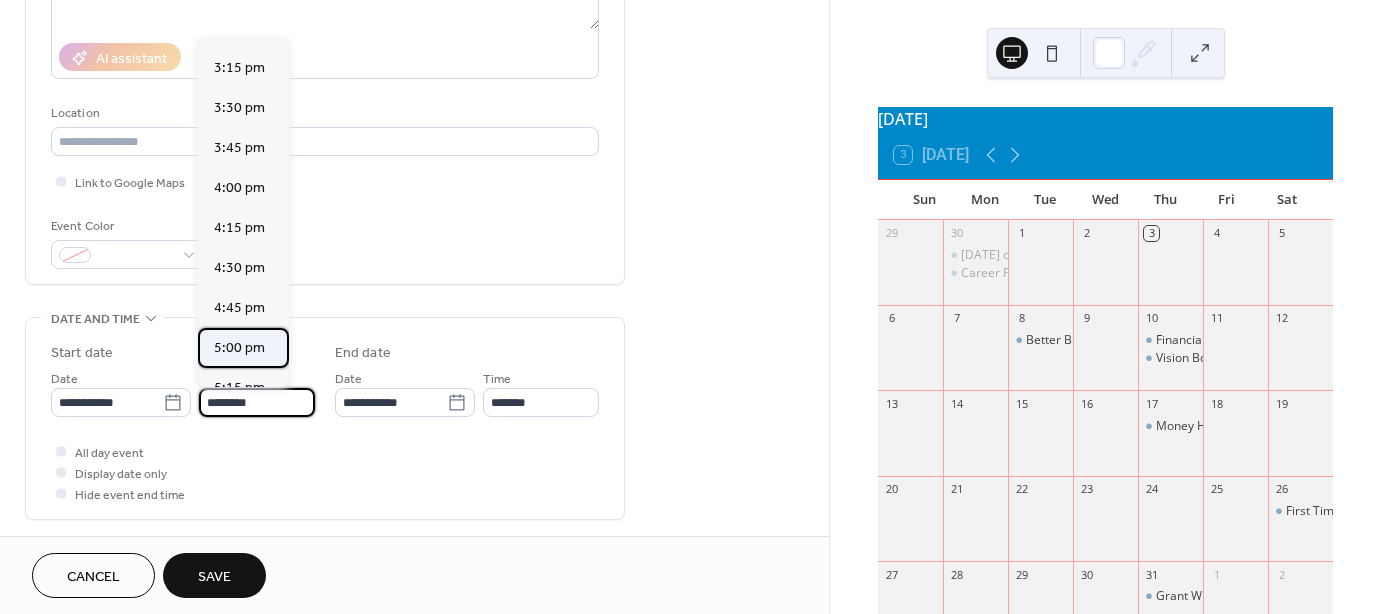 click on "5:00 pm" at bounding box center [239, 347] 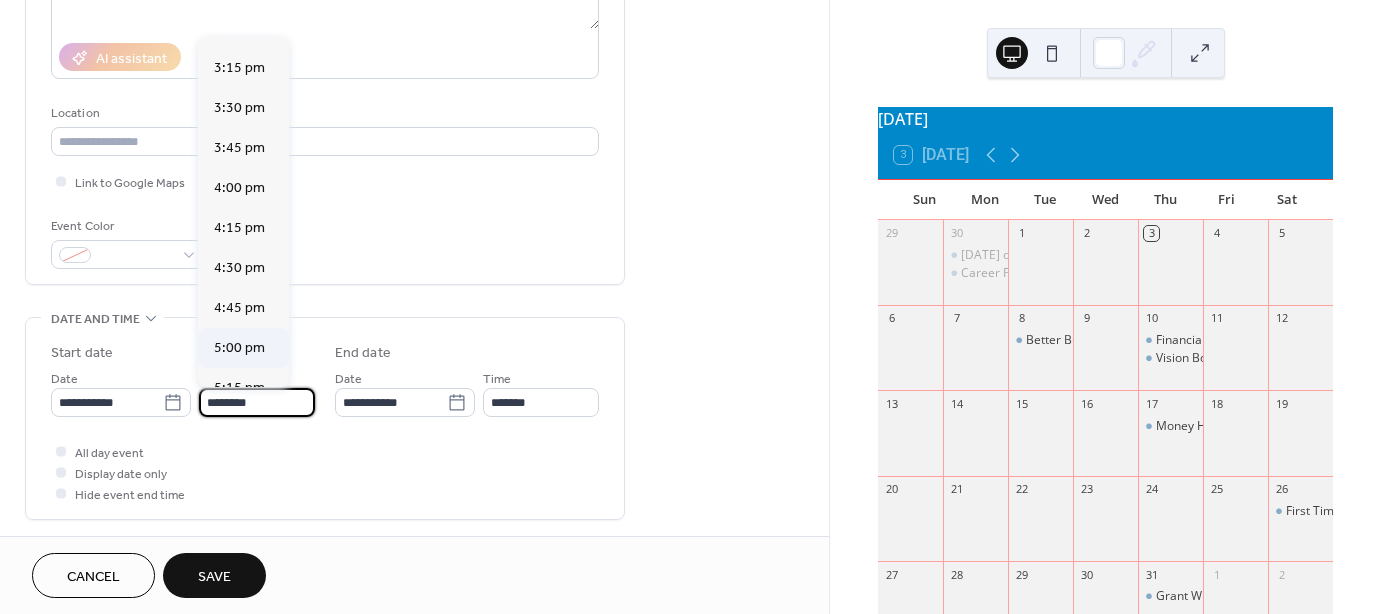 type on "*******" 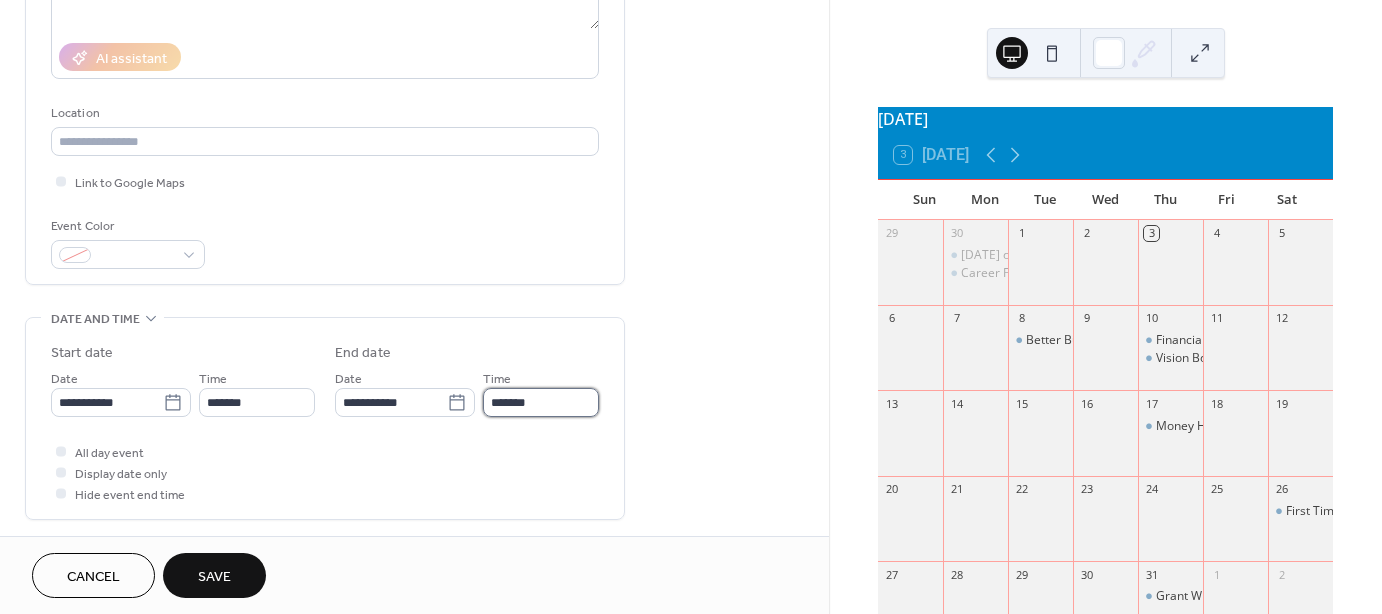 click on "*******" at bounding box center [541, 402] 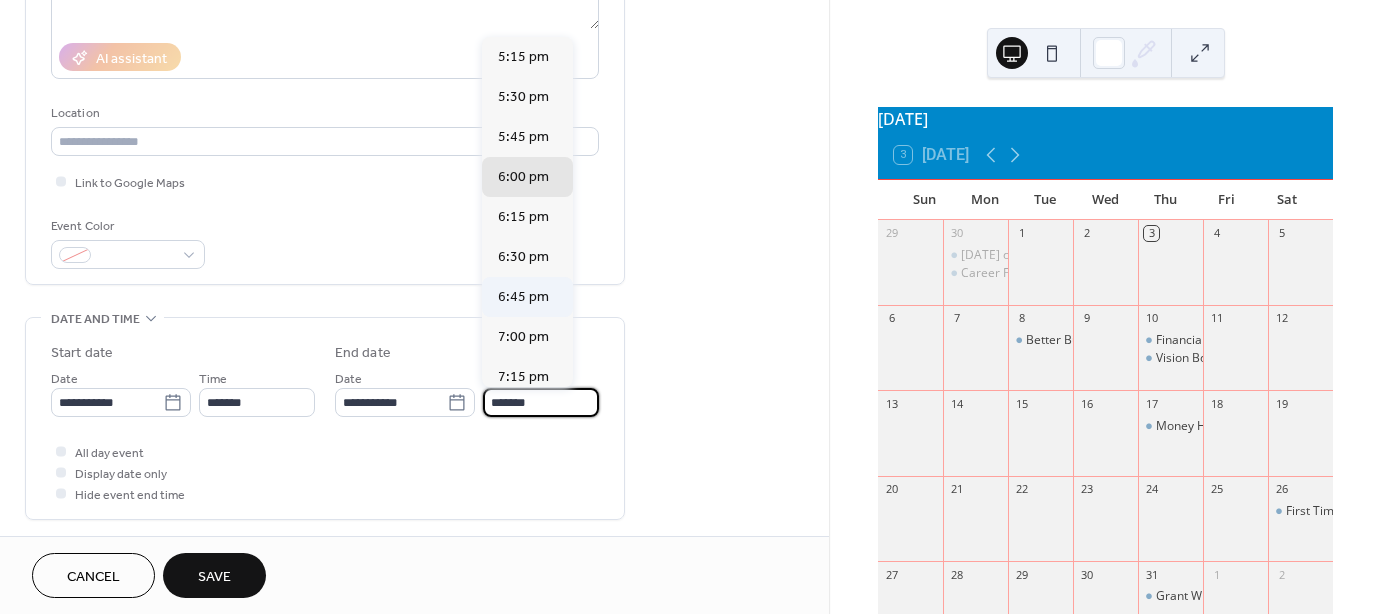 scroll, scrollTop: 166, scrollLeft: 0, axis: vertical 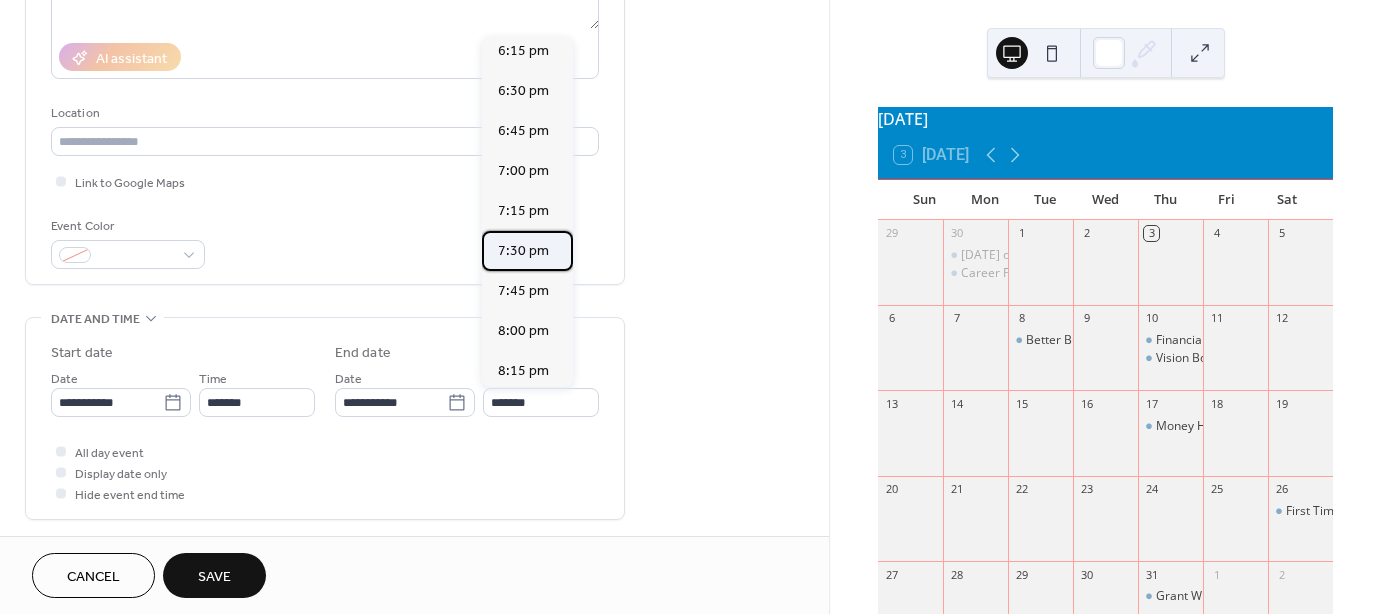 click on "7:30 pm" at bounding box center (523, 250) 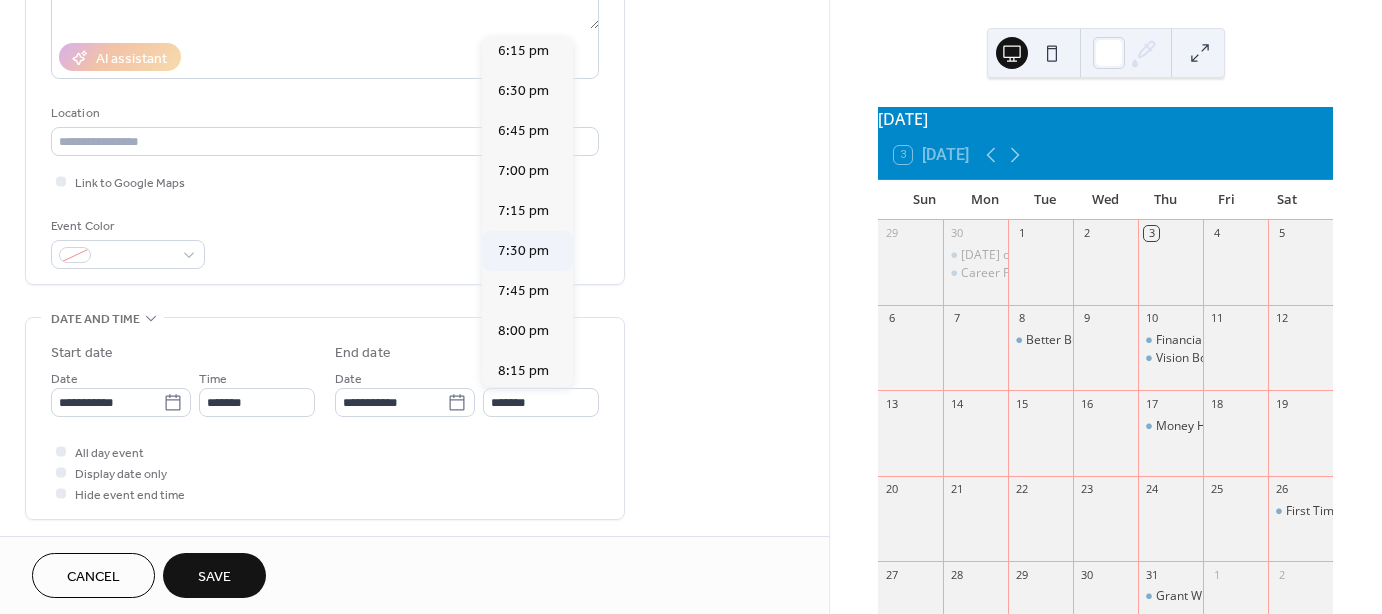 type on "*******" 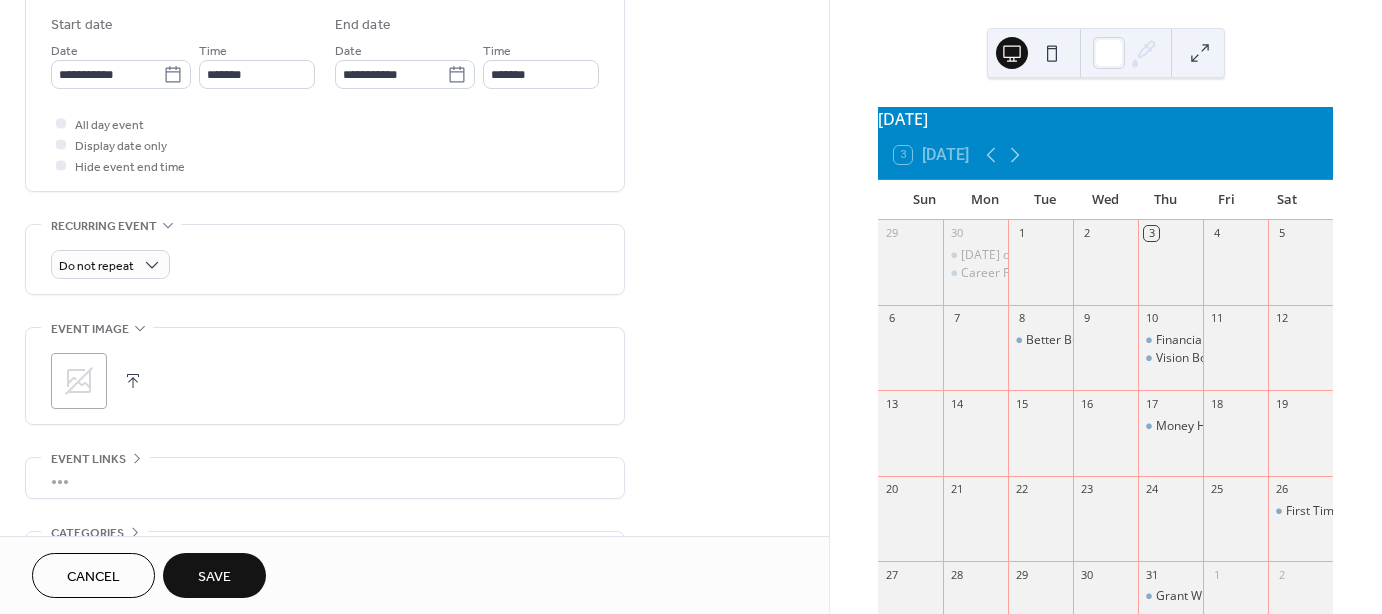 scroll, scrollTop: 666, scrollLeft: 0, axis: vertical 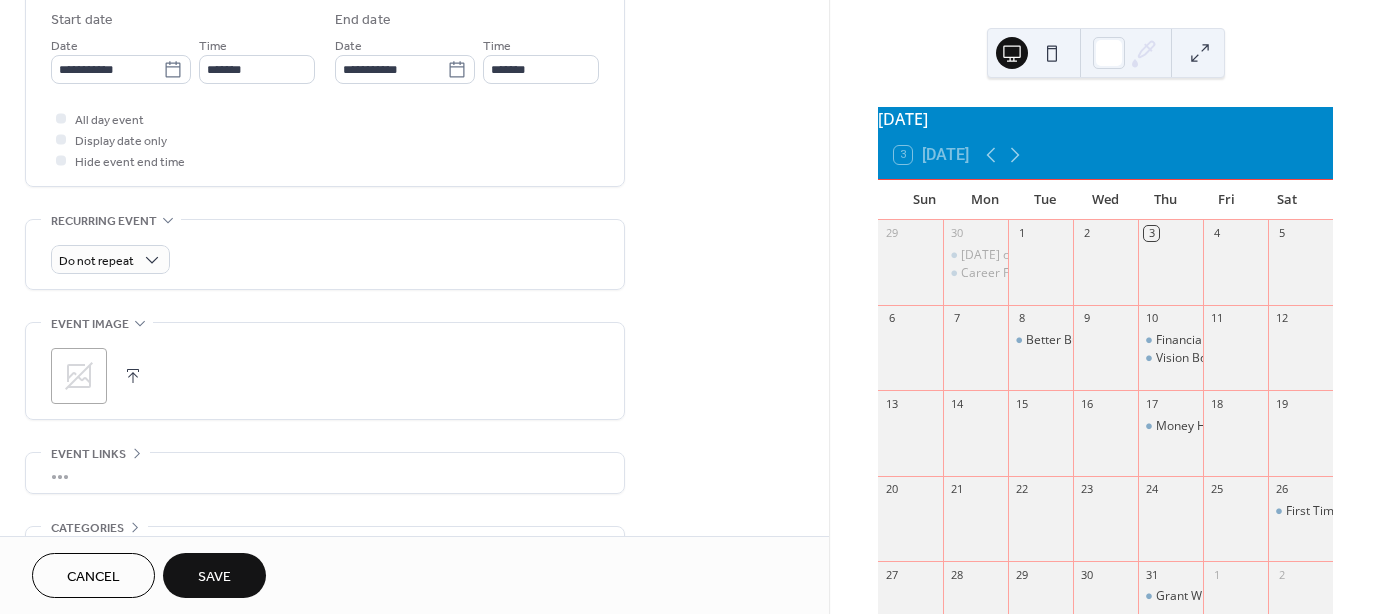 click at bounding box center (133, 376) 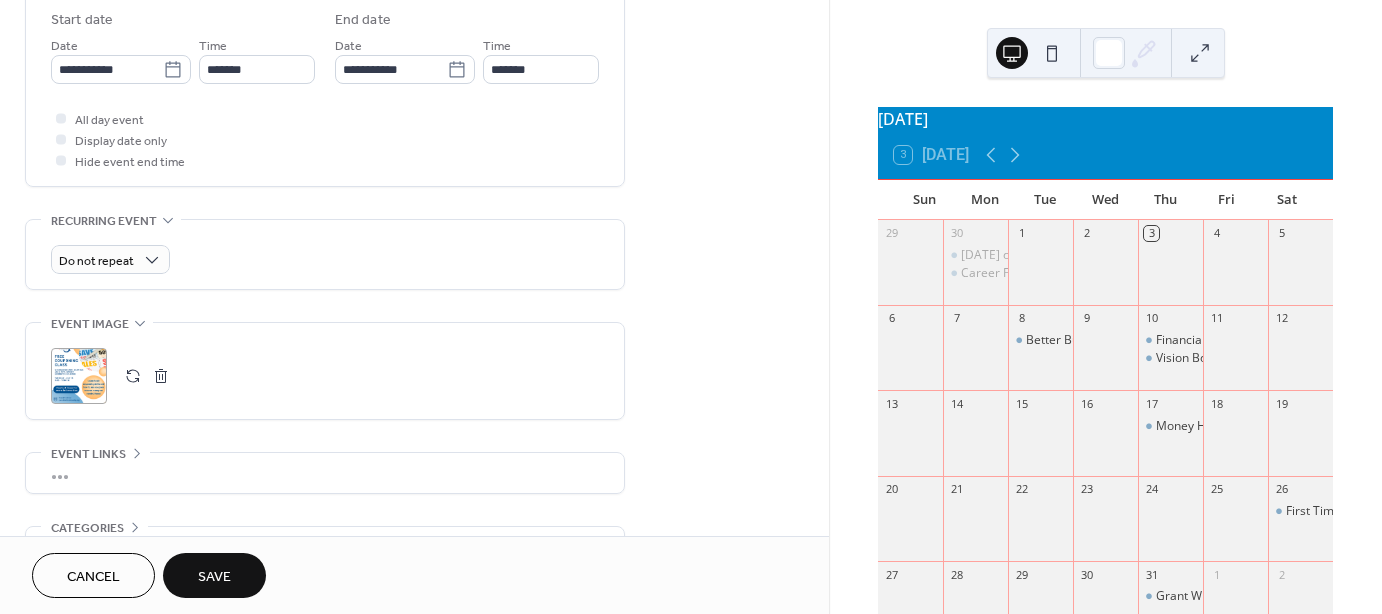 scroll, scrollTop: 789, scrollLeft: 0, axis: vertical 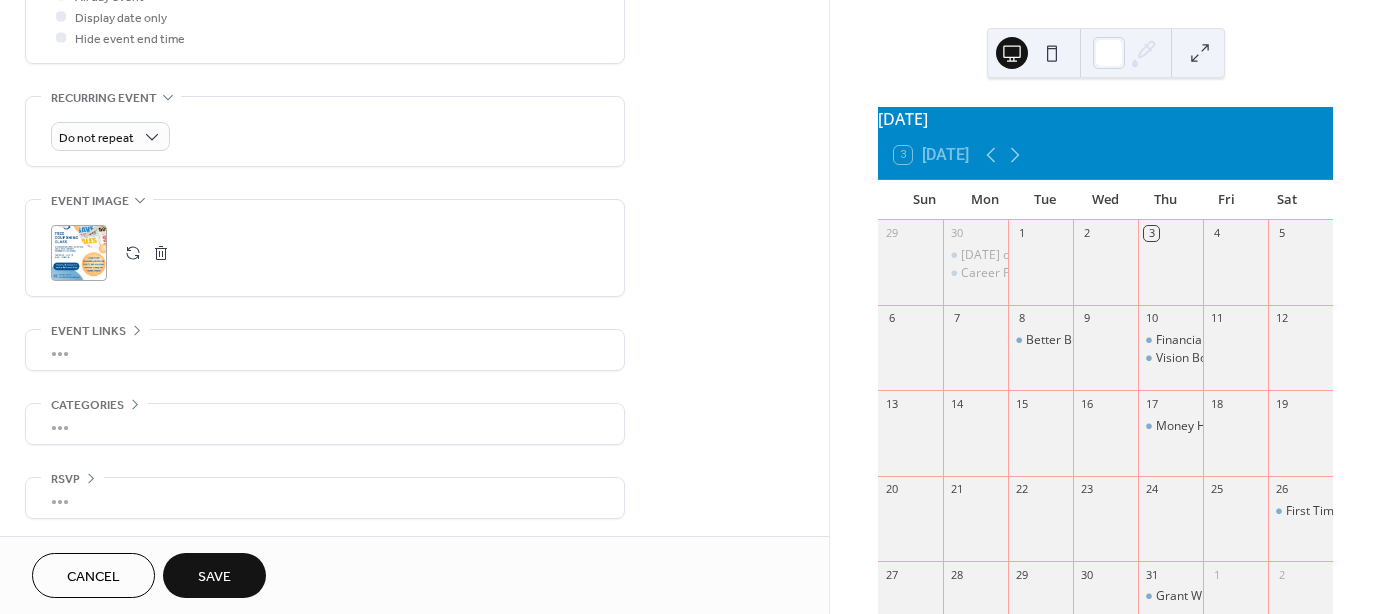 click on "Save" at bounding box center [214, 577] 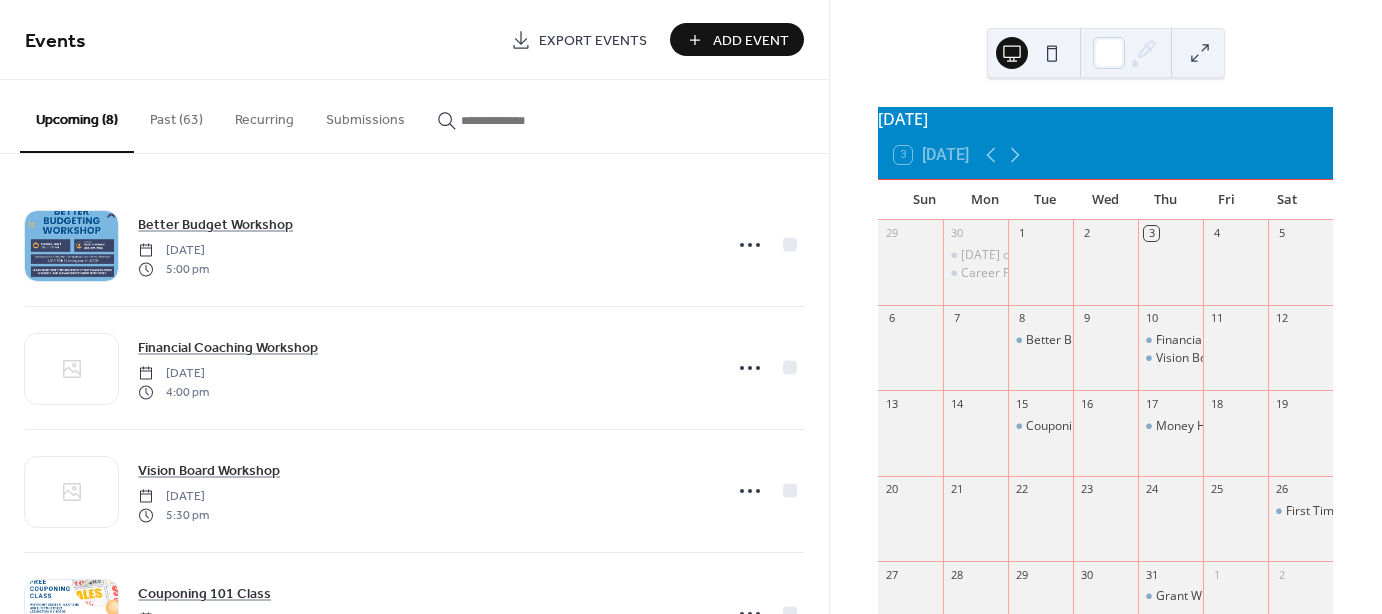 click on "Add Event" at bounding box center (751, 41) 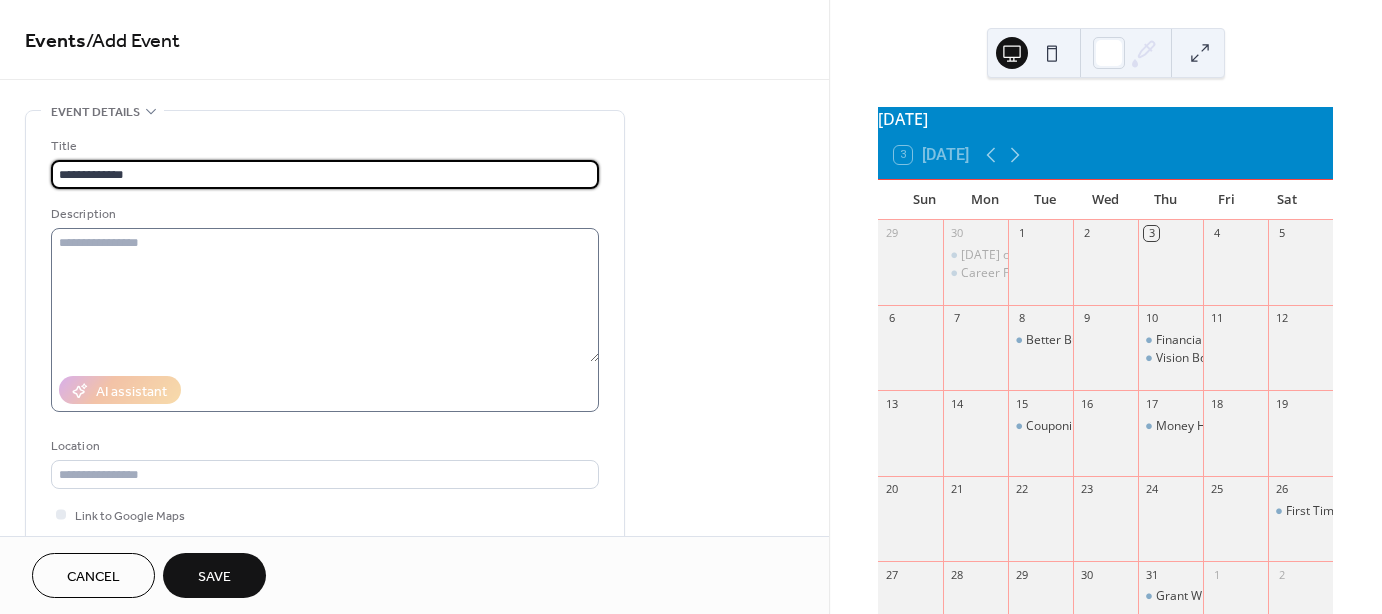 type on "**********" 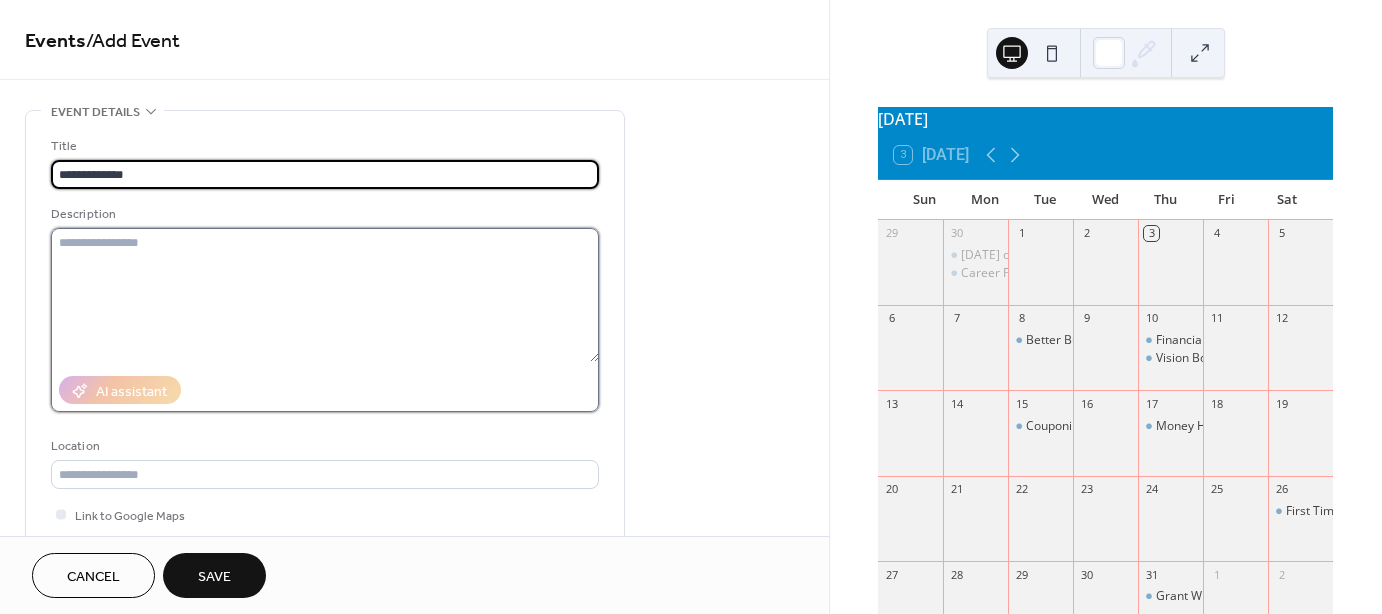 click at bounding box center [325, 295] 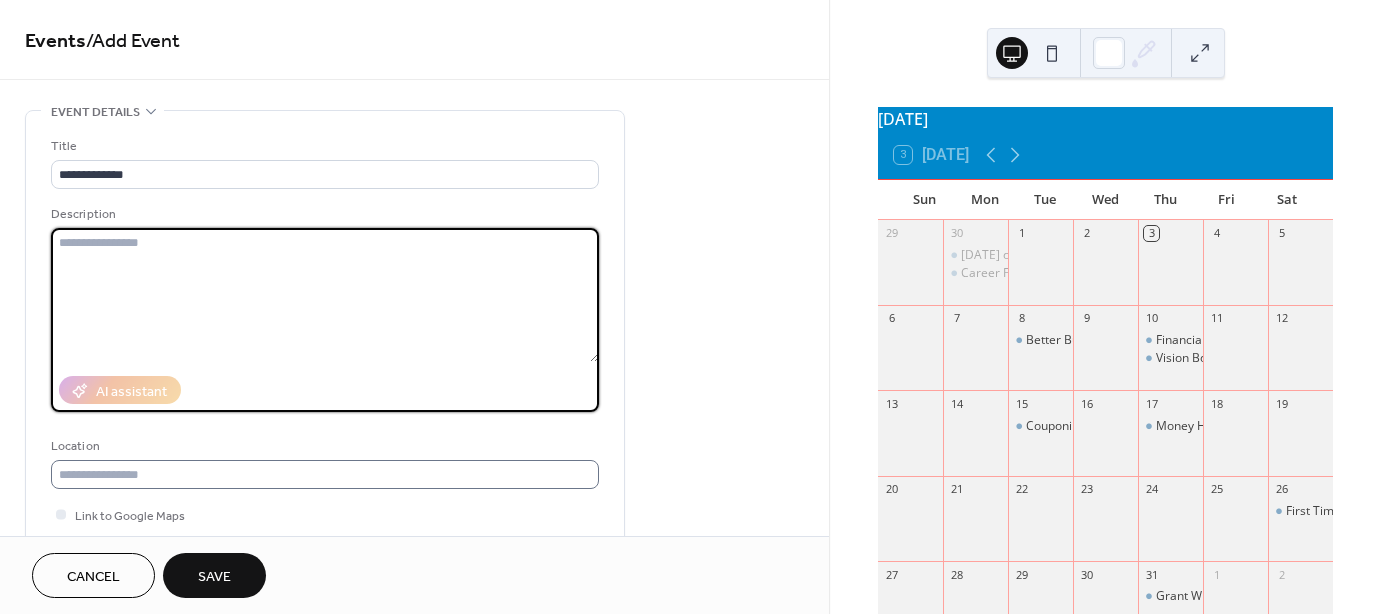 scroll, scrollTop: 166, scrollLeft: 0, axis: vertical 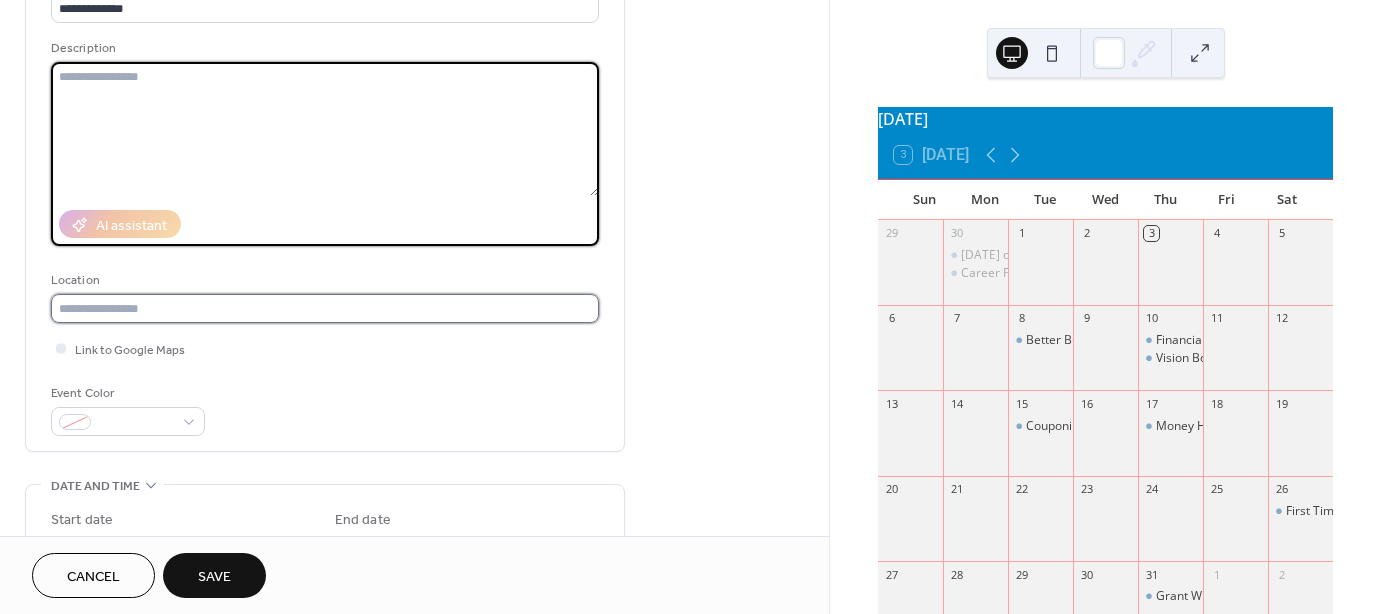 click at bounding box center [325, 308] 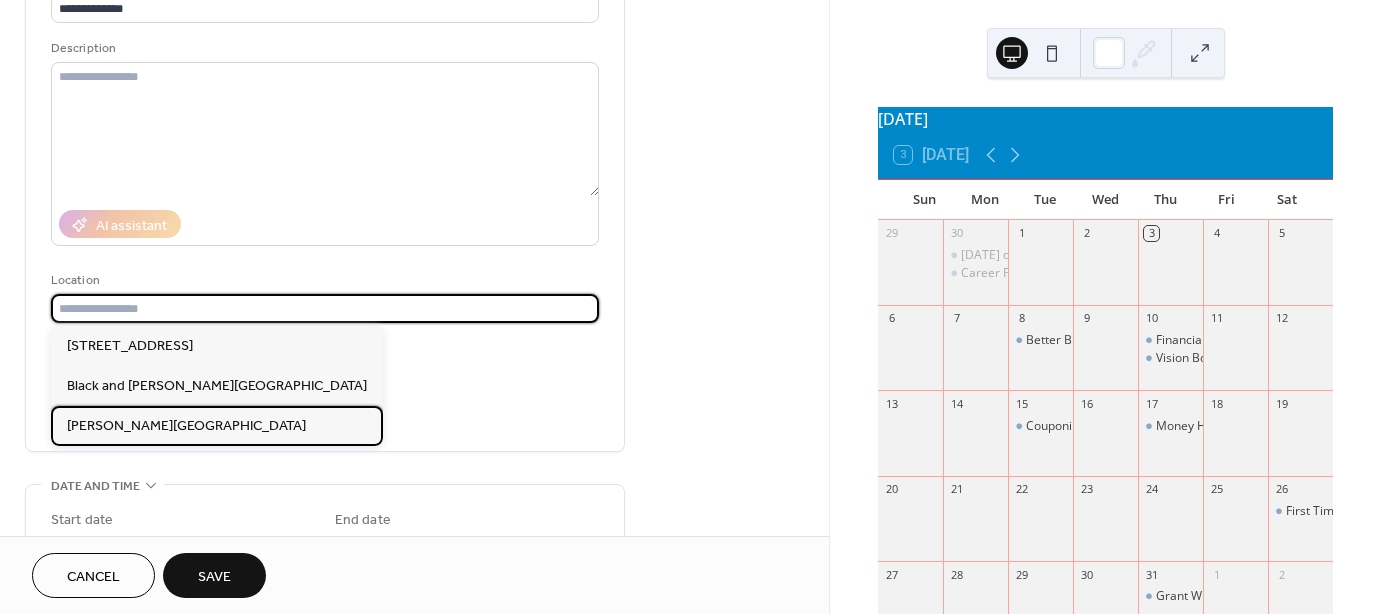 click on "[PERSON_NAME][GEOGRAPHIC_DATA]" at bounding box center [186, 426] 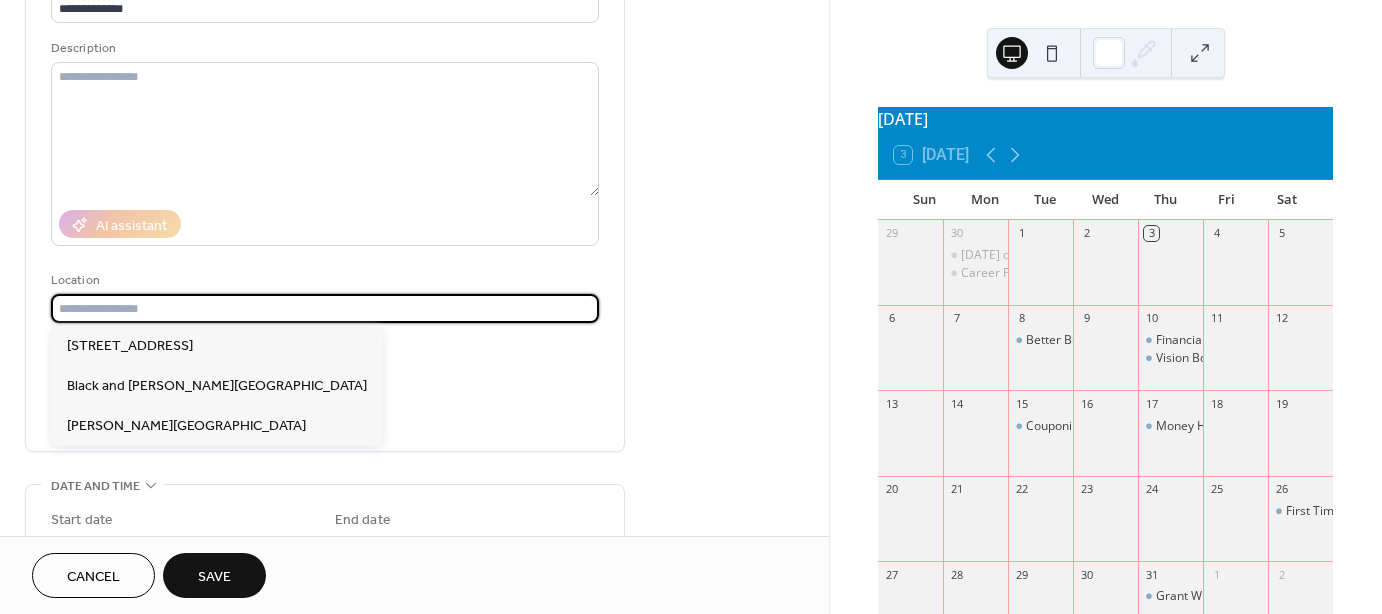 type on "**********" 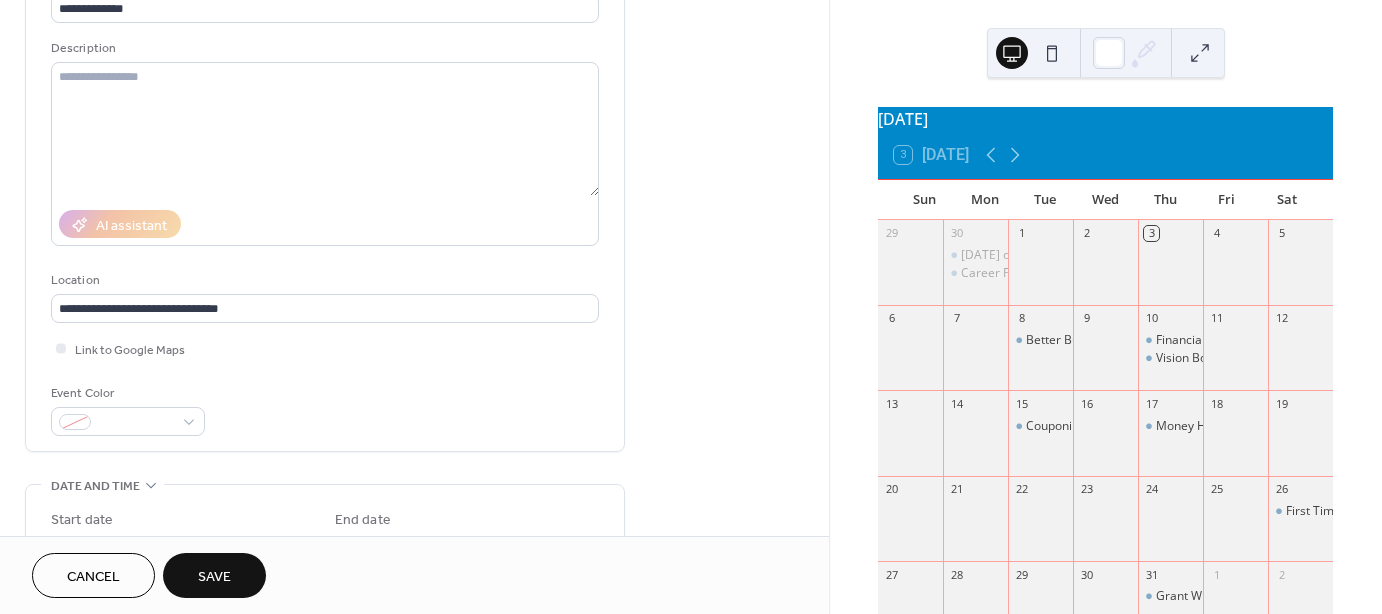 scroll, scrollTop: 0, scrollLeft: 0, axis: both 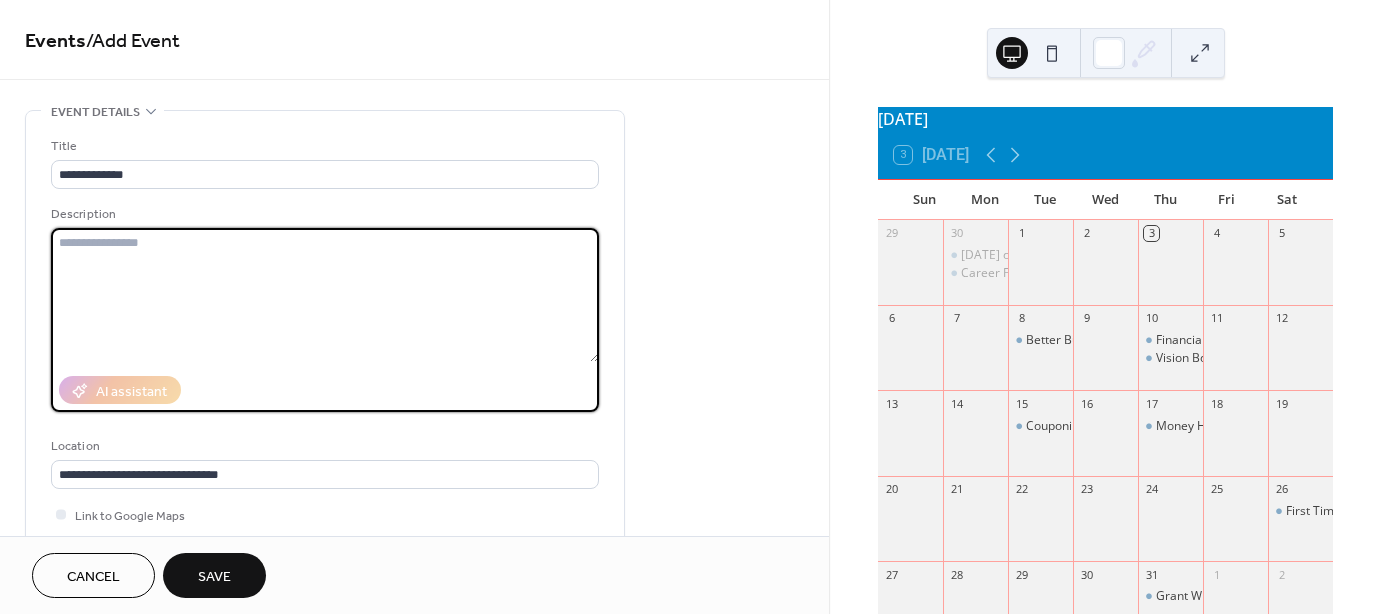click at bounding box center (325, 295) 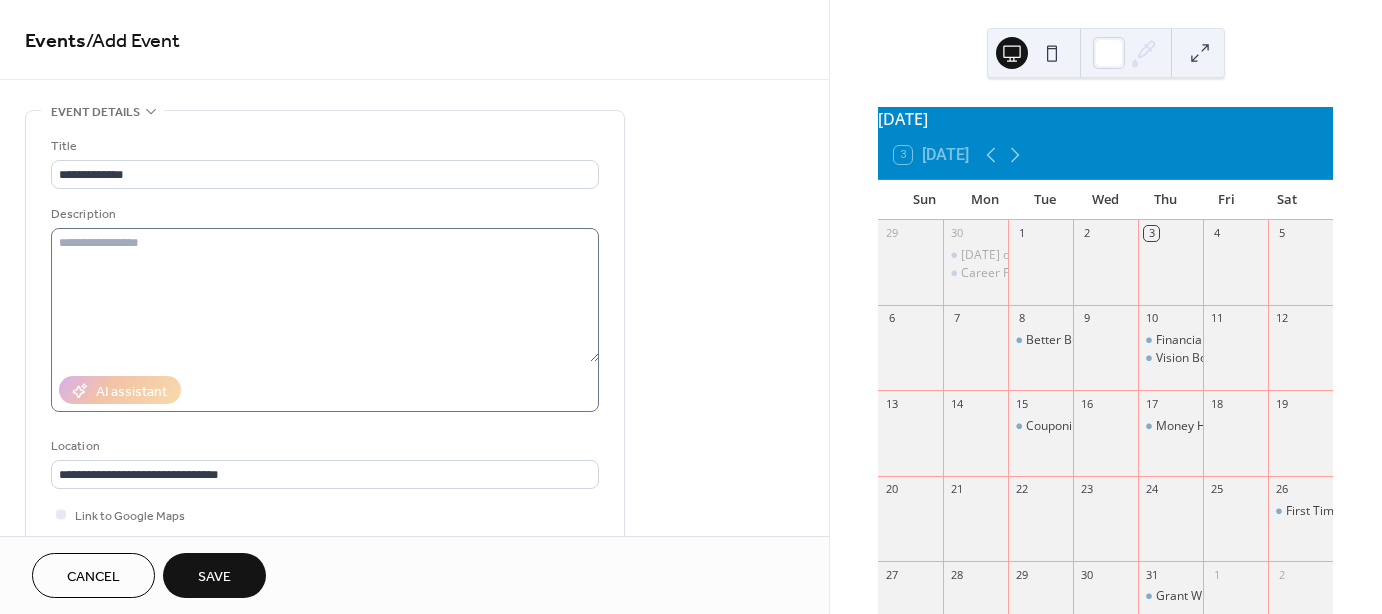 drag, startPoint x: 466, startPoint y: 527, endPoint x: 266, endPoint y: 285, distance: 313.94904 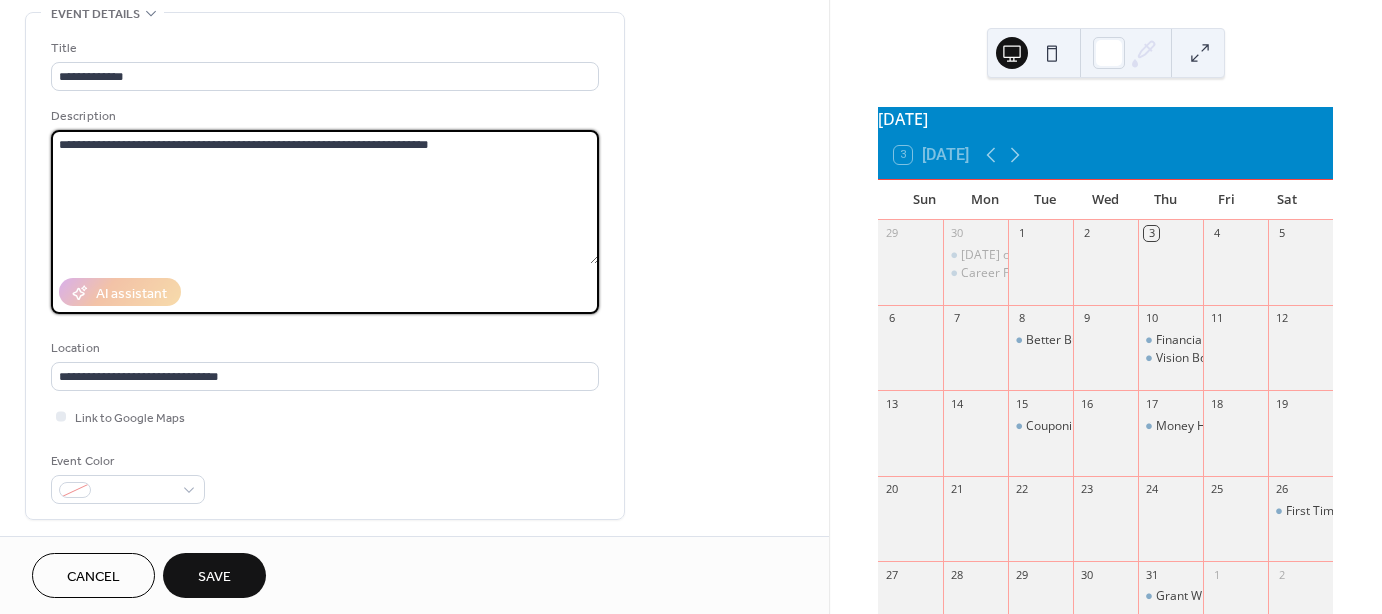 scroll, scrollTop: 166, scrollLeft: 0, axis: vertical 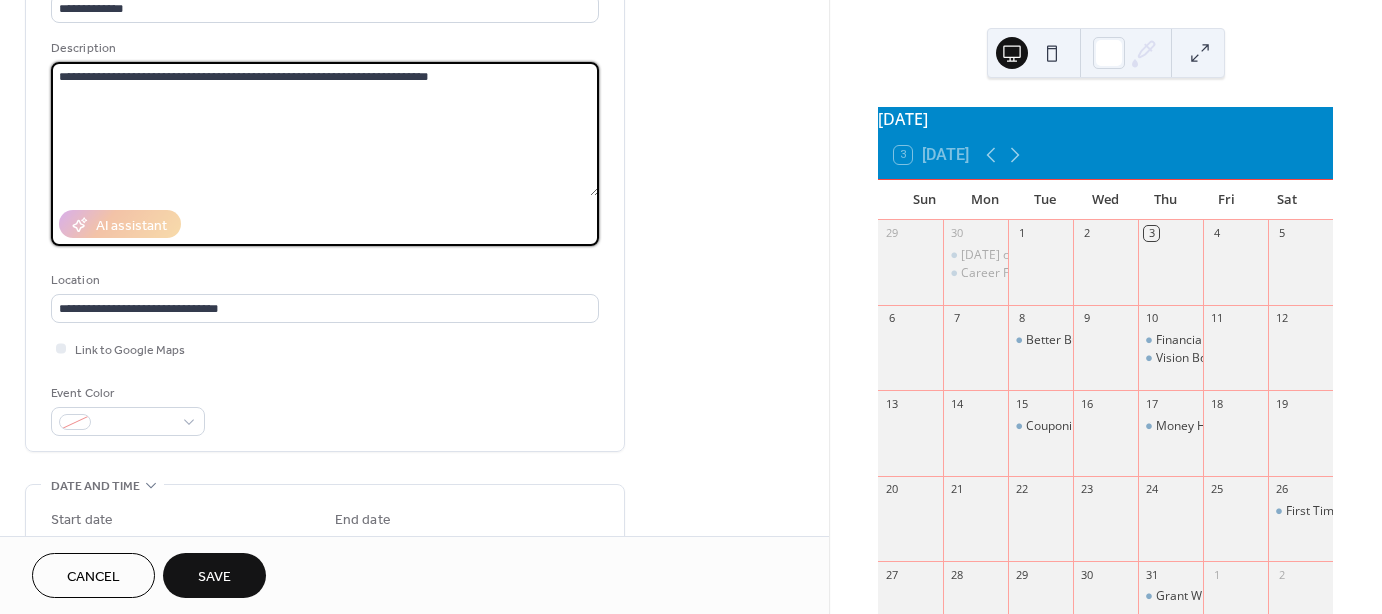 type on "**********" 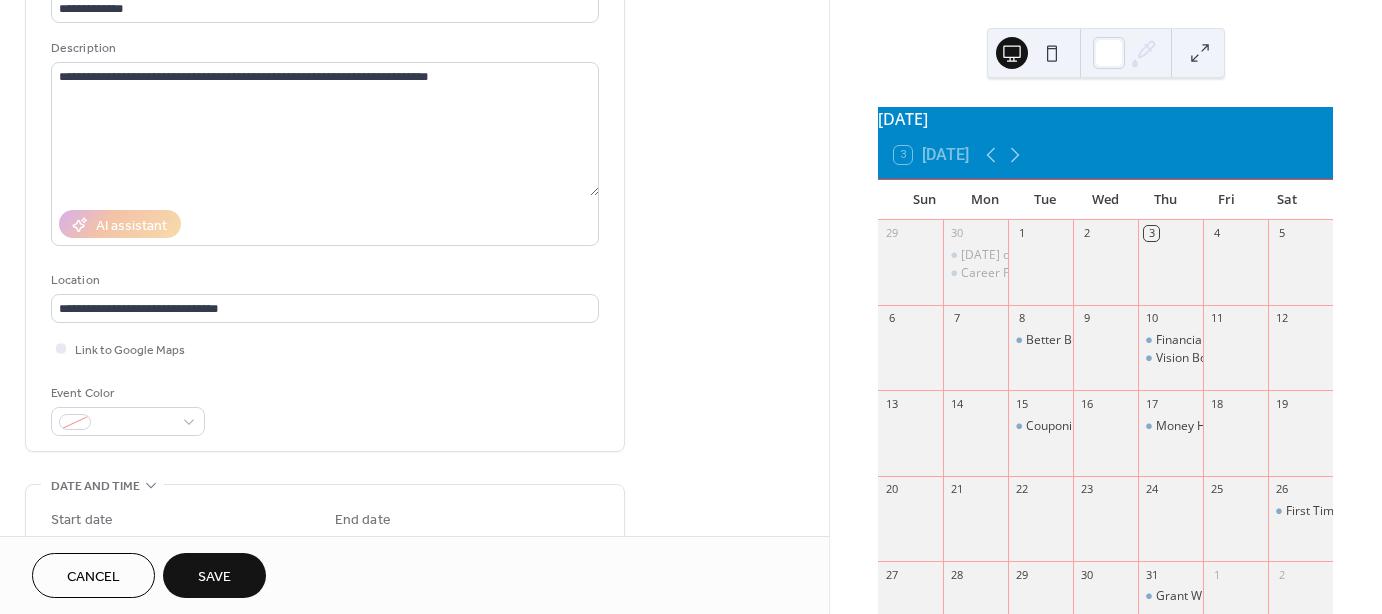 click on "**********" at bounding box center [414, 553] 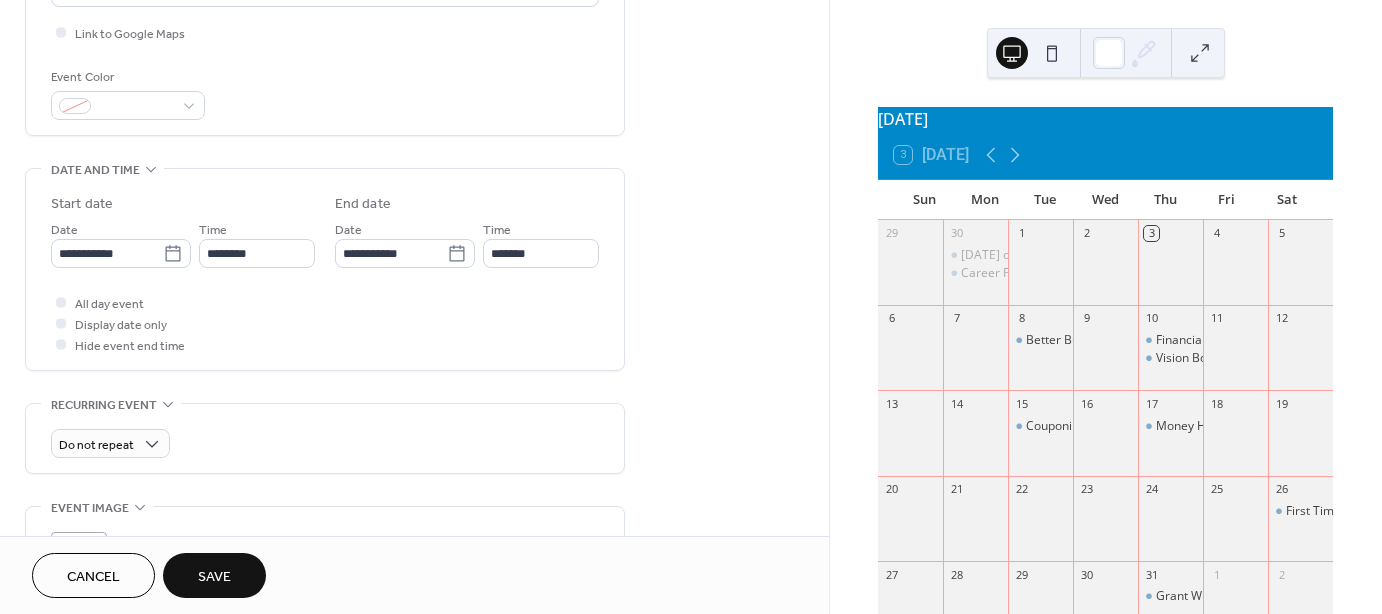 scroll, scrollTop: 500, scrollLeft: 0, axis: vertical 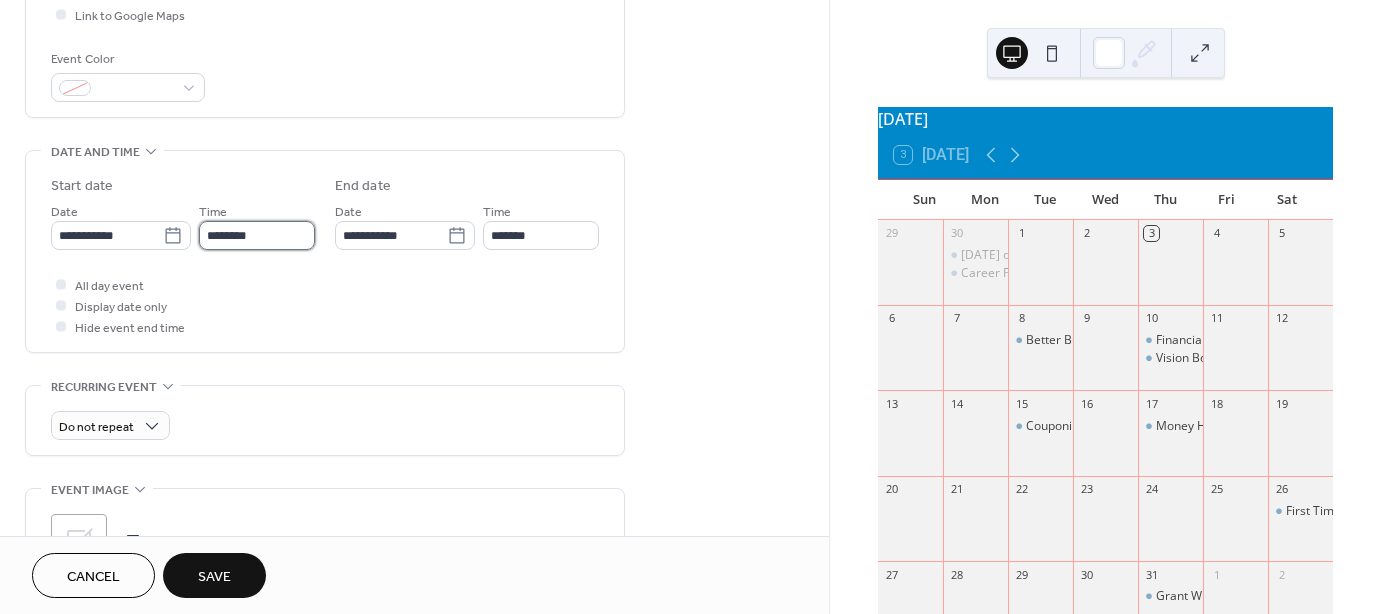 click on "********" at bounding box center (257, 235) 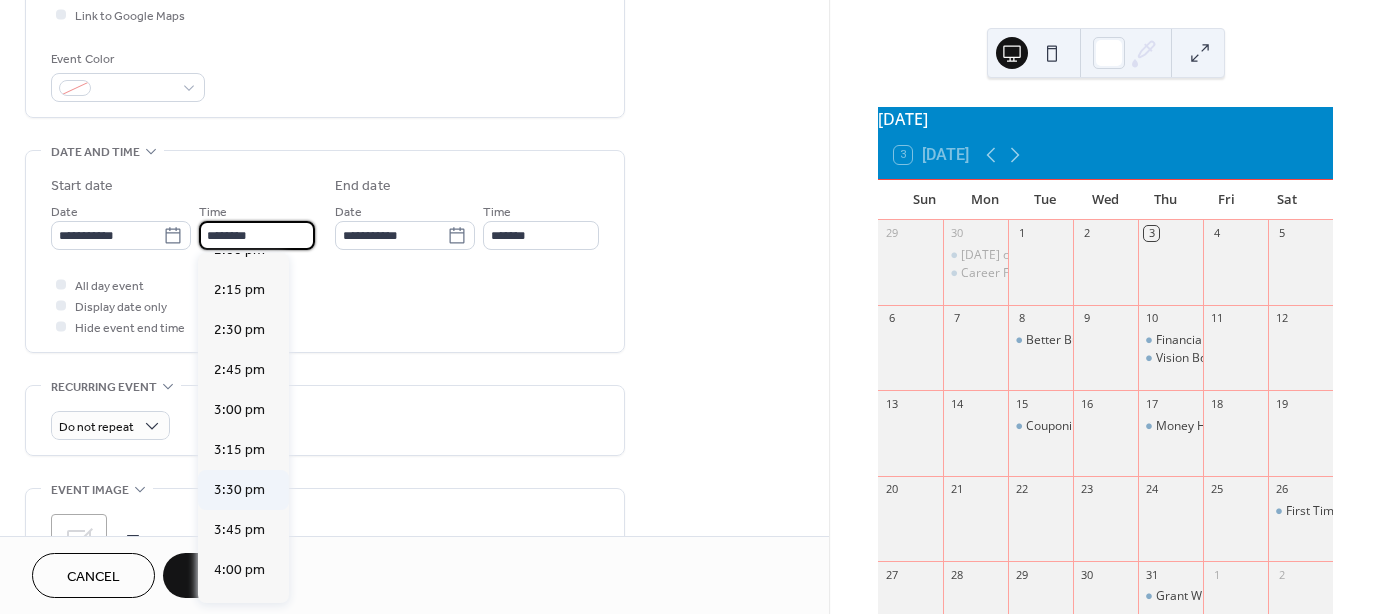 scroll, scrollTop: 2429, scrollLeft: 0, axis: vertical 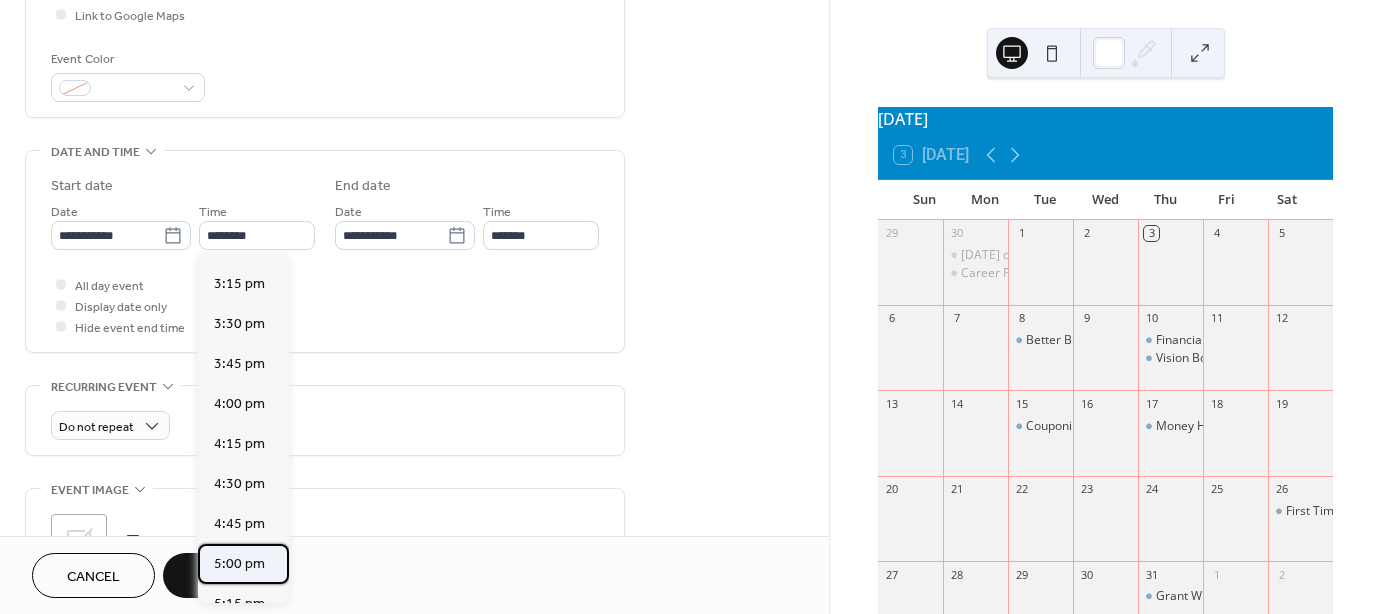 click on "5:00 pm" at bounding box center (239, 564) 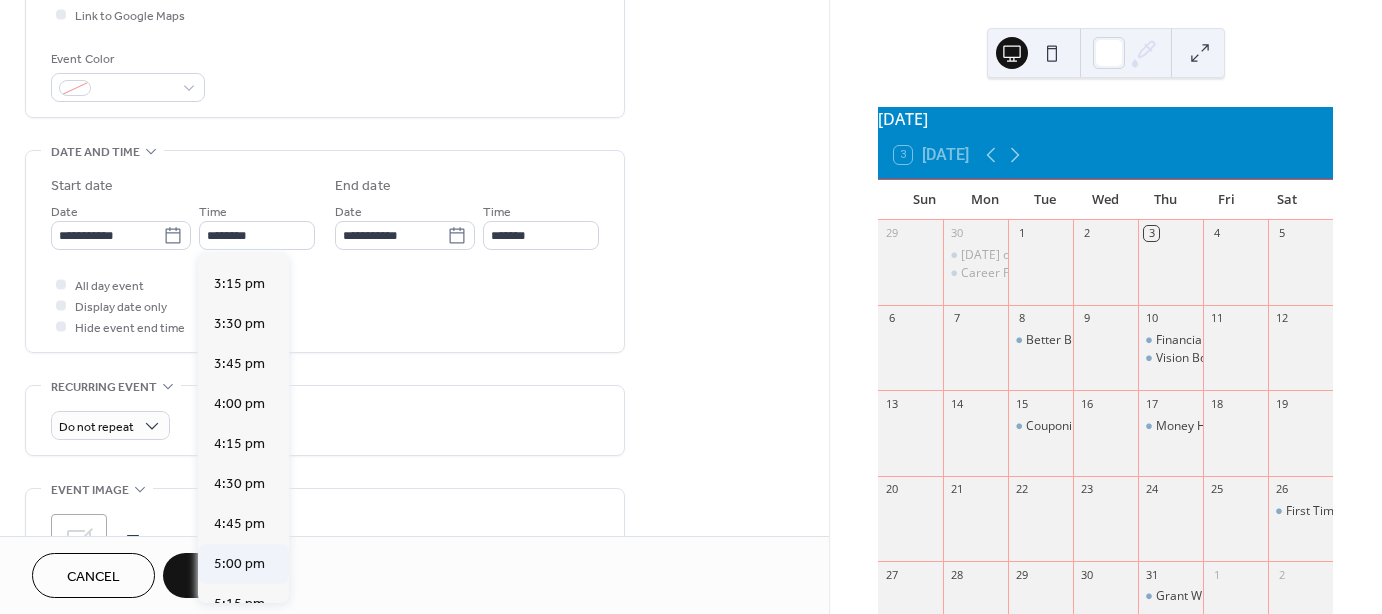 type on "*******" 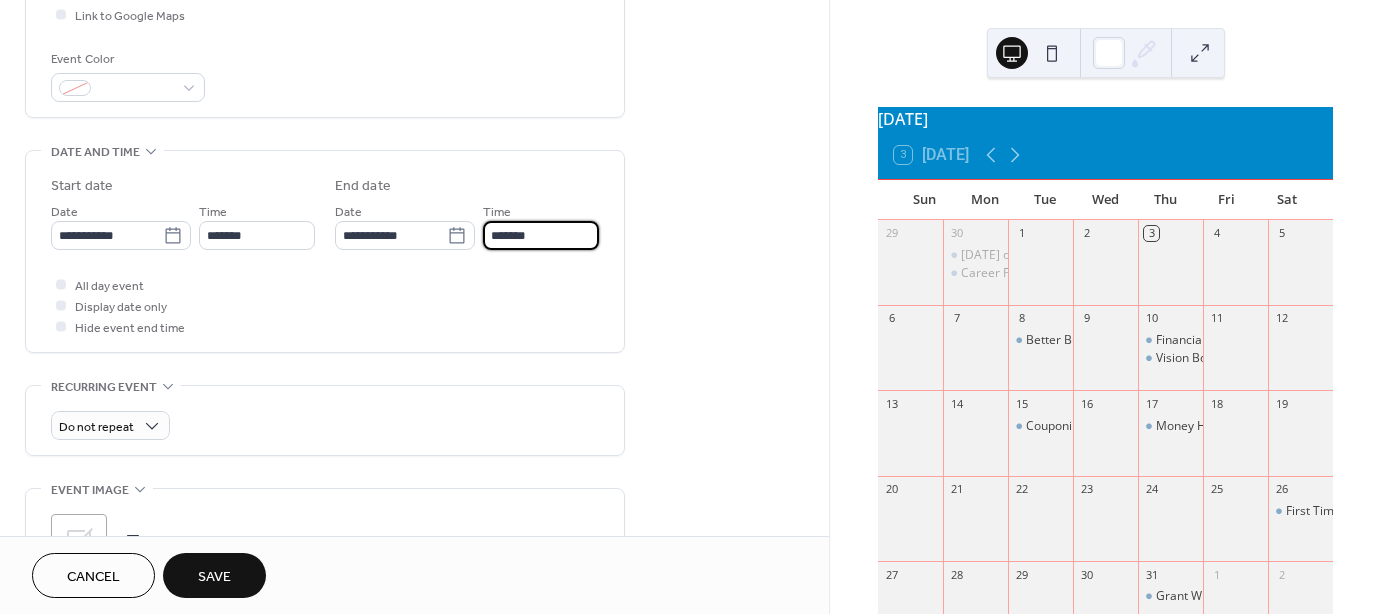 click on "*******" at bounding box center (541, 235) 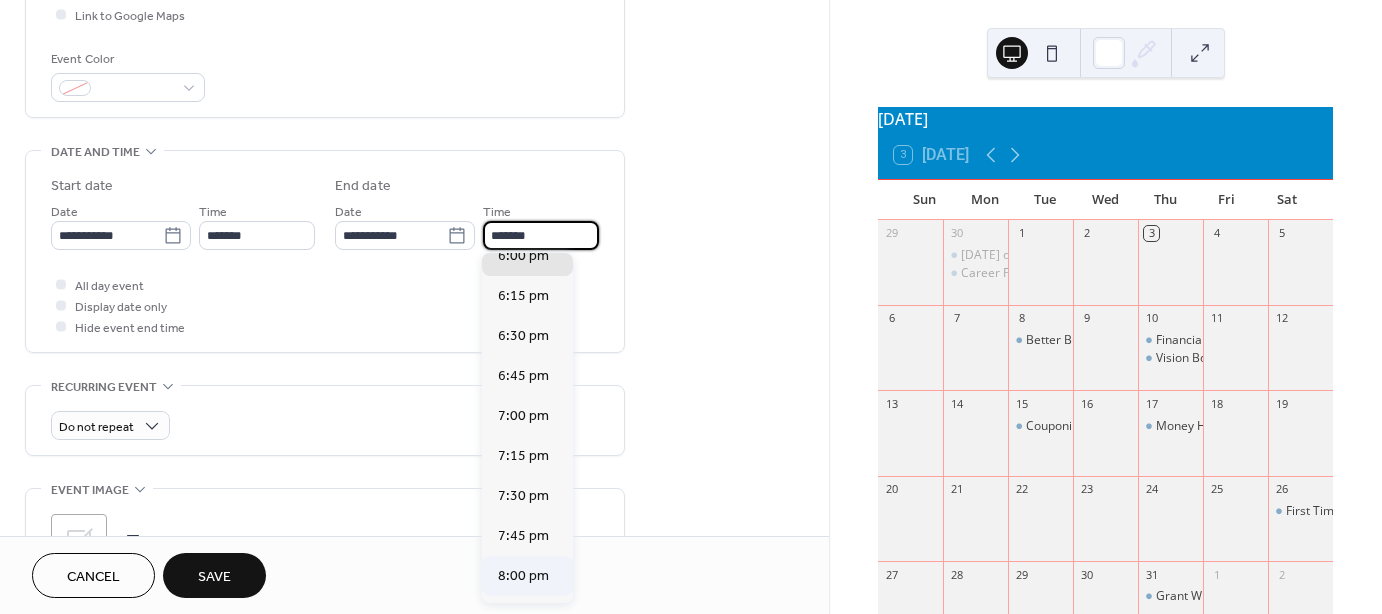 scroll, scrollTop: 166, scrollLeft: 0, axis: vertical 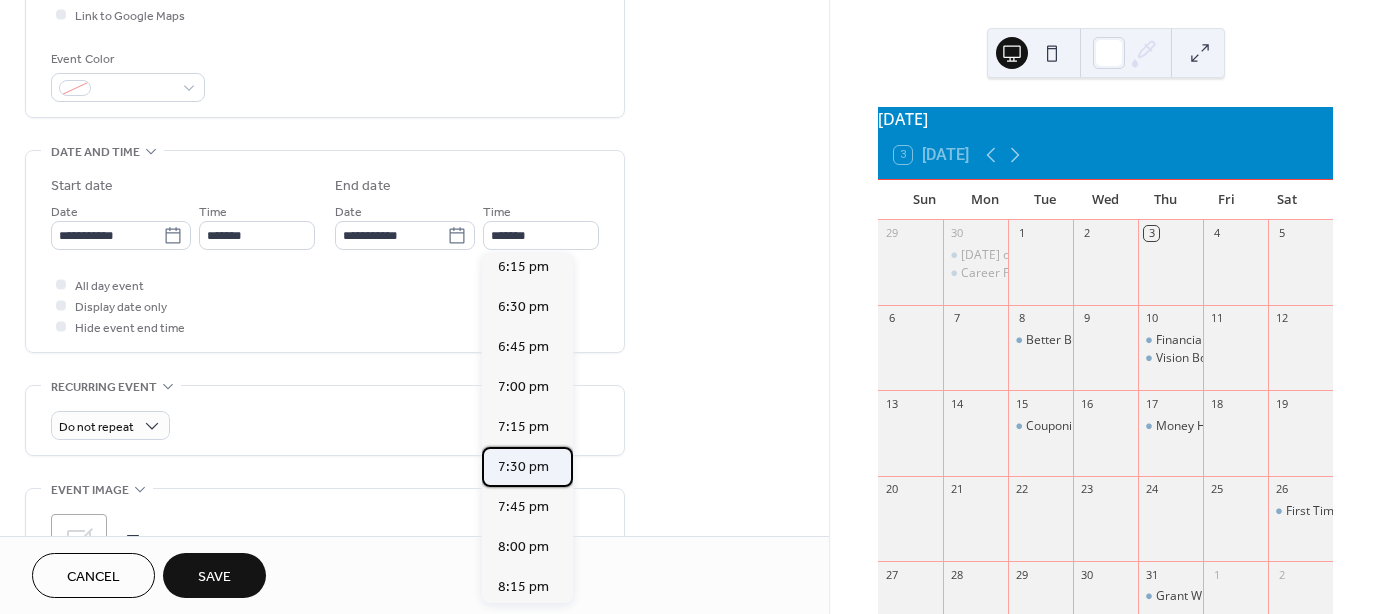 click on "7:30 pm" at bounding box center (523, 467) 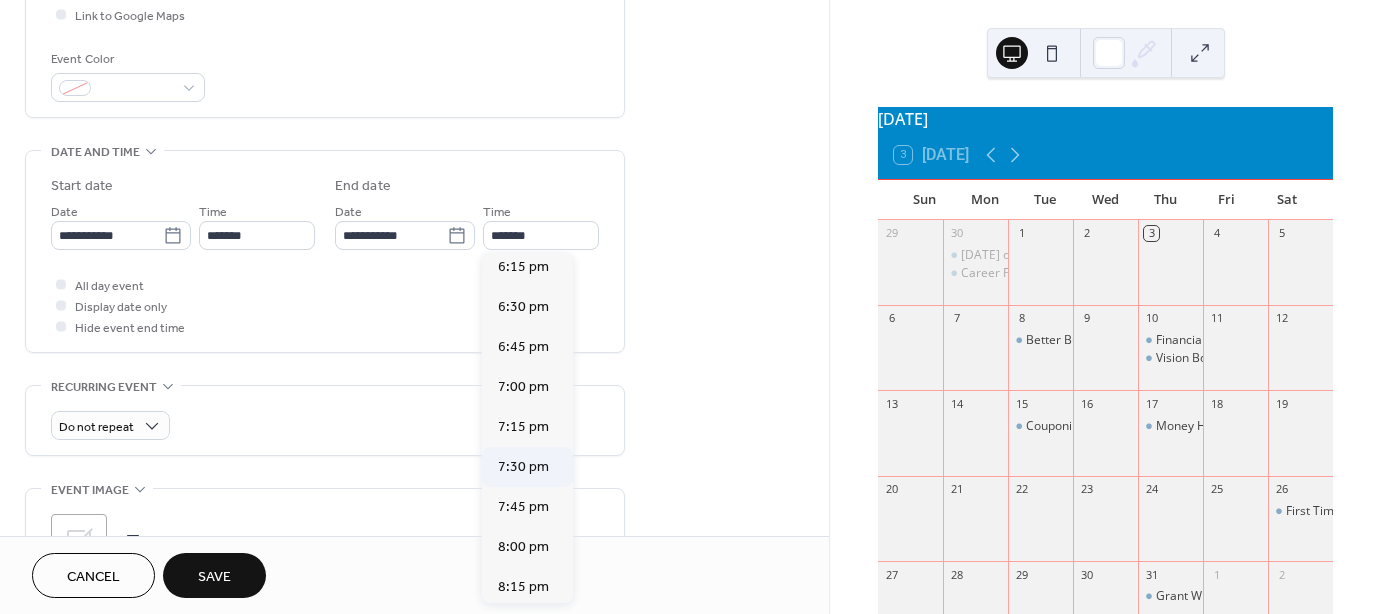 type on "*******" 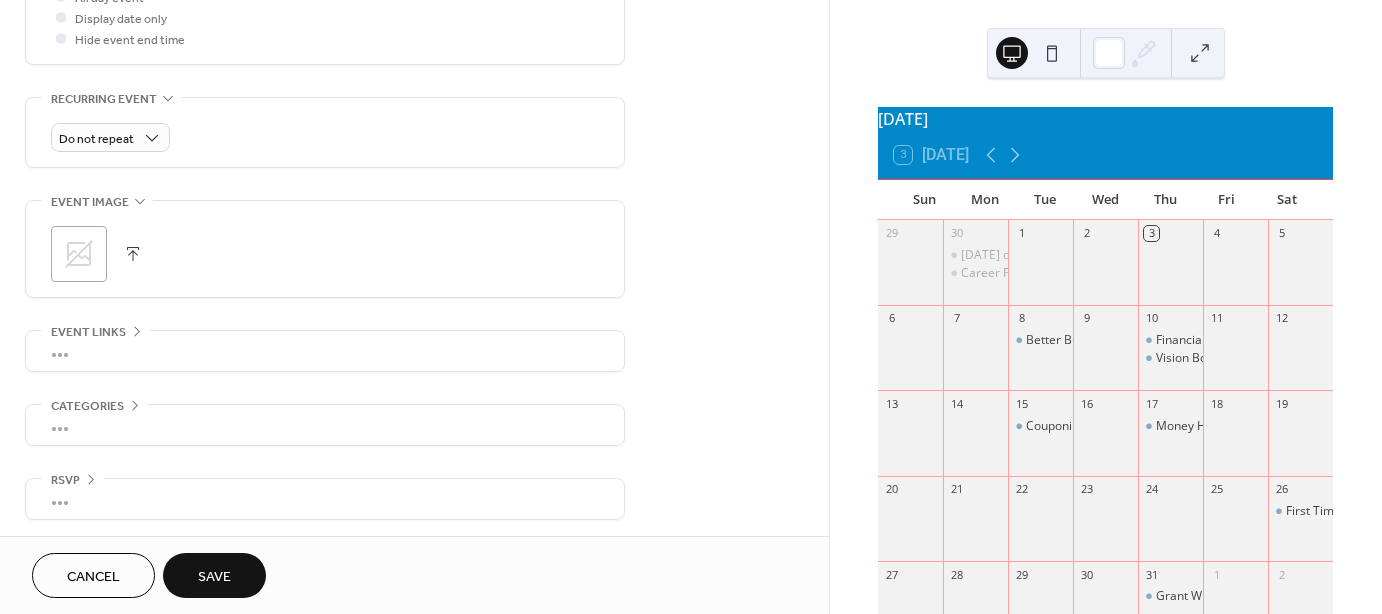scroll, scrollTop: 789, scrollLeft: 0, axis: vertical 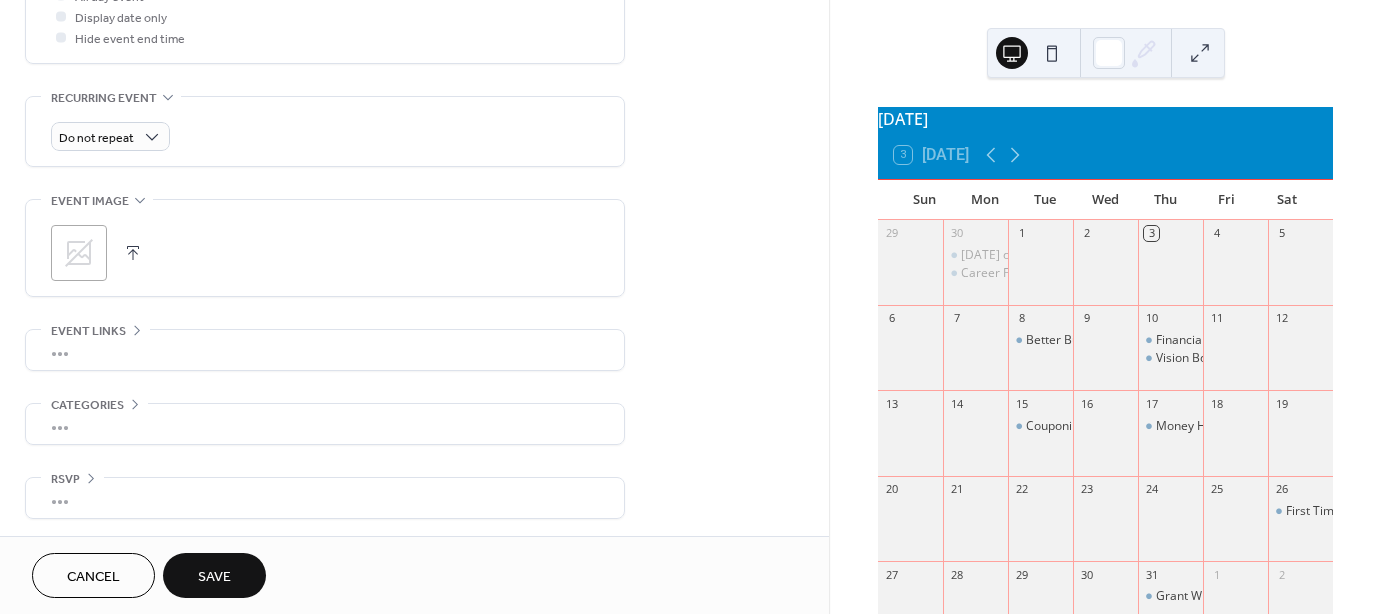 click at bounding box center (133, 253) 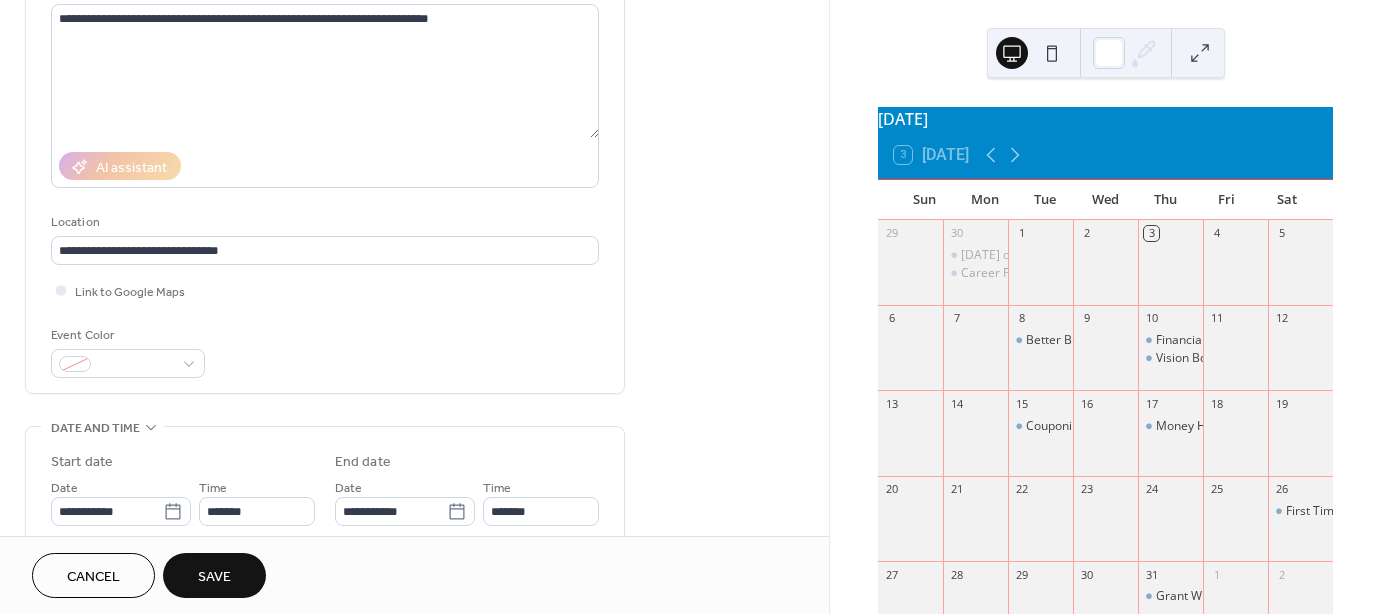 scroll, scrollTop: 0, scrollLeft: 0, axis: both 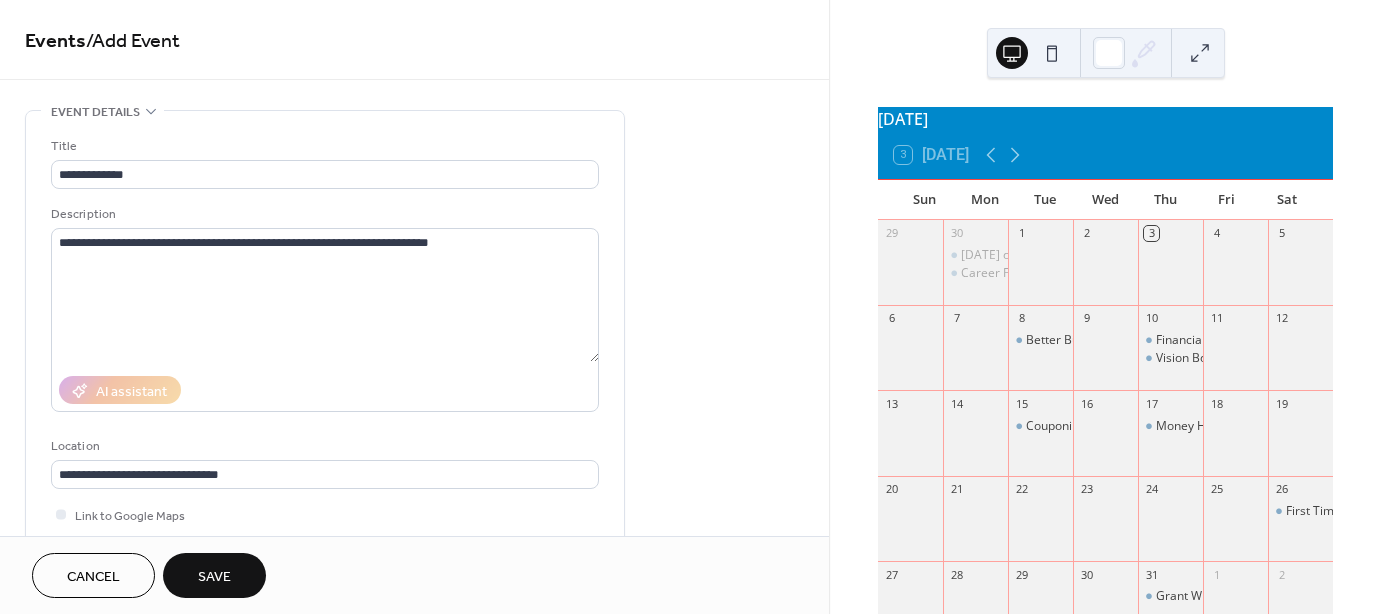 click on "Save" at bounding box center [214, 575] 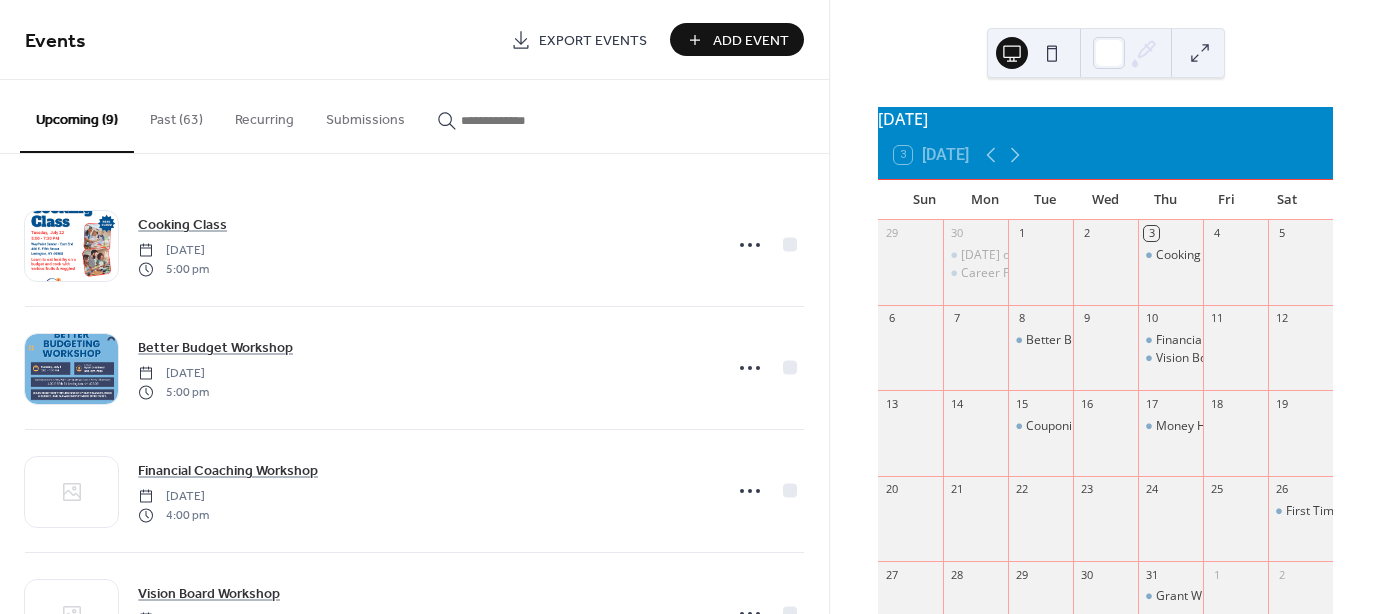 scroll, scrollTop: 176, scrollLeft: 0, axis: vertical 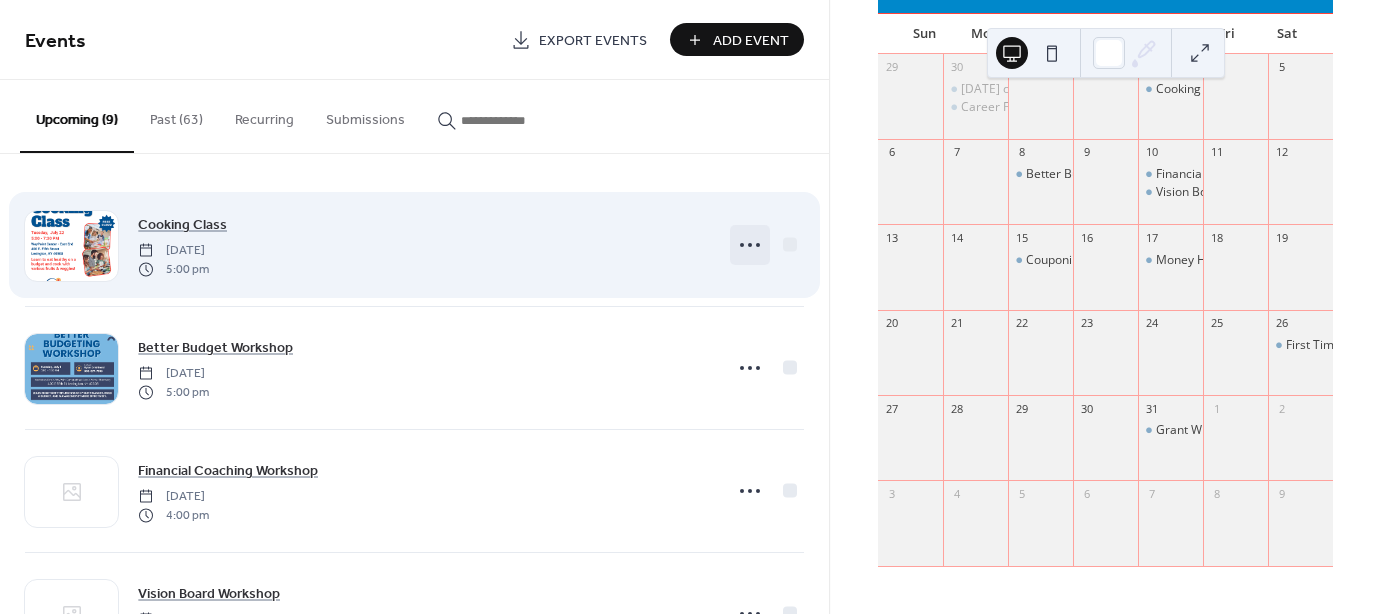 click 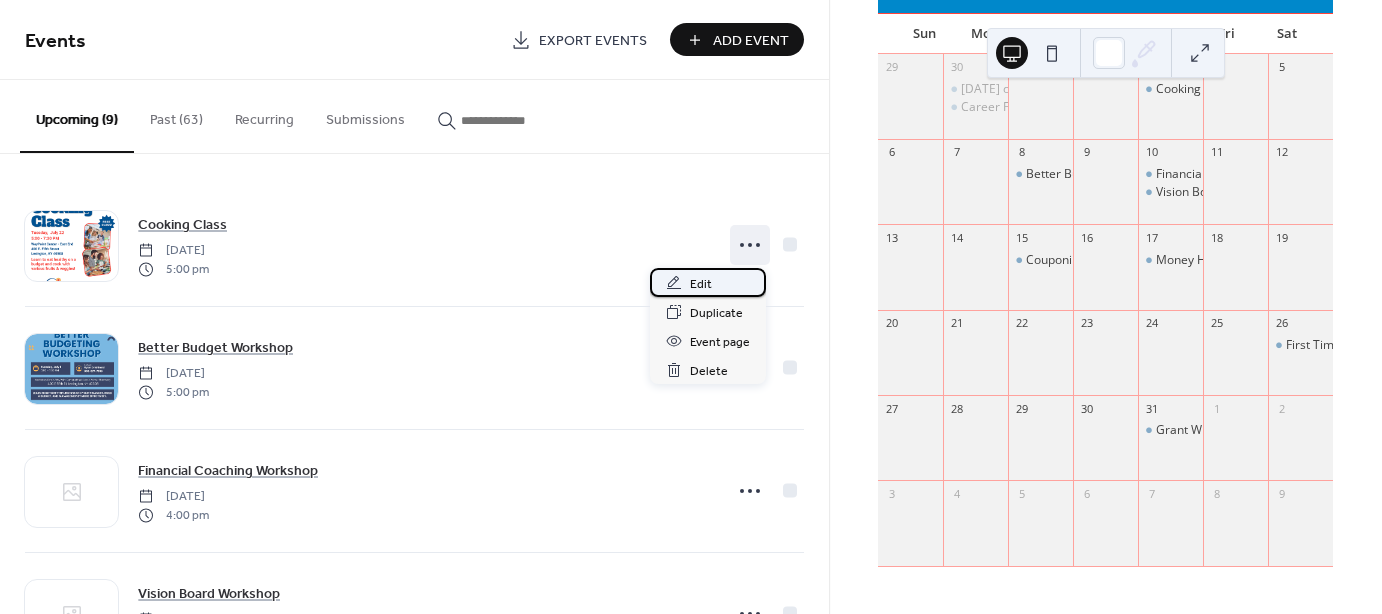 click on "Edit" at bounding box center [701, 284] 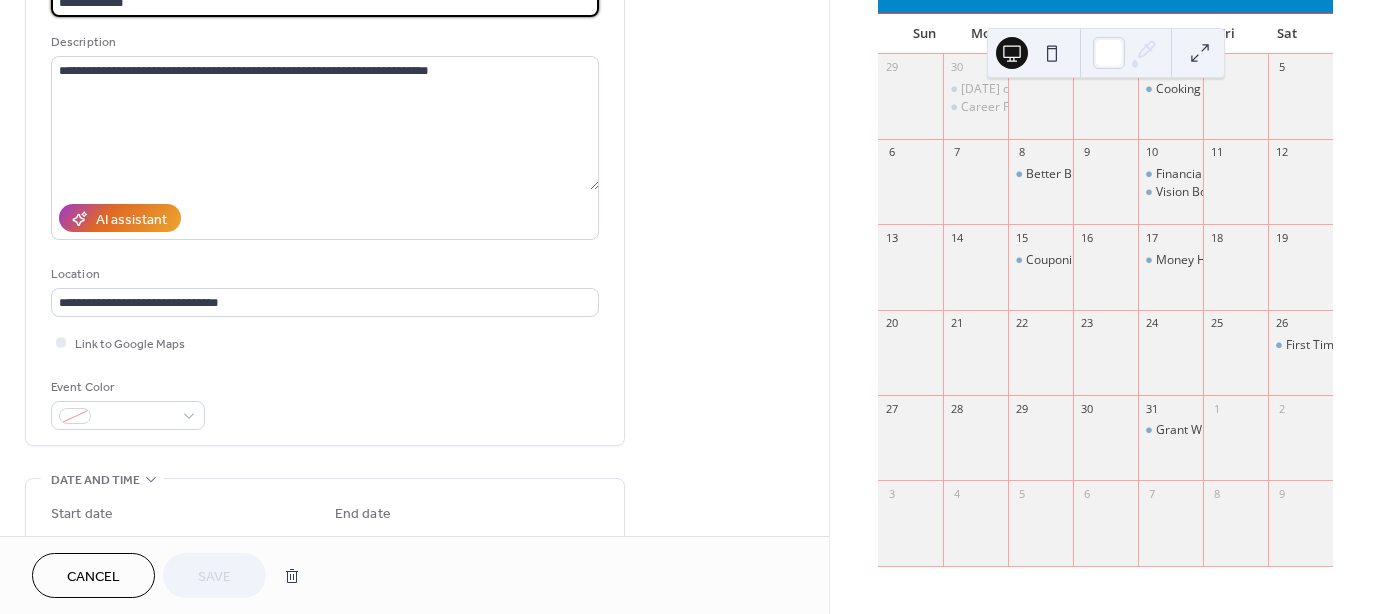 scroll, scrollTop: 333, scrollLeft: 0, axis: vertical 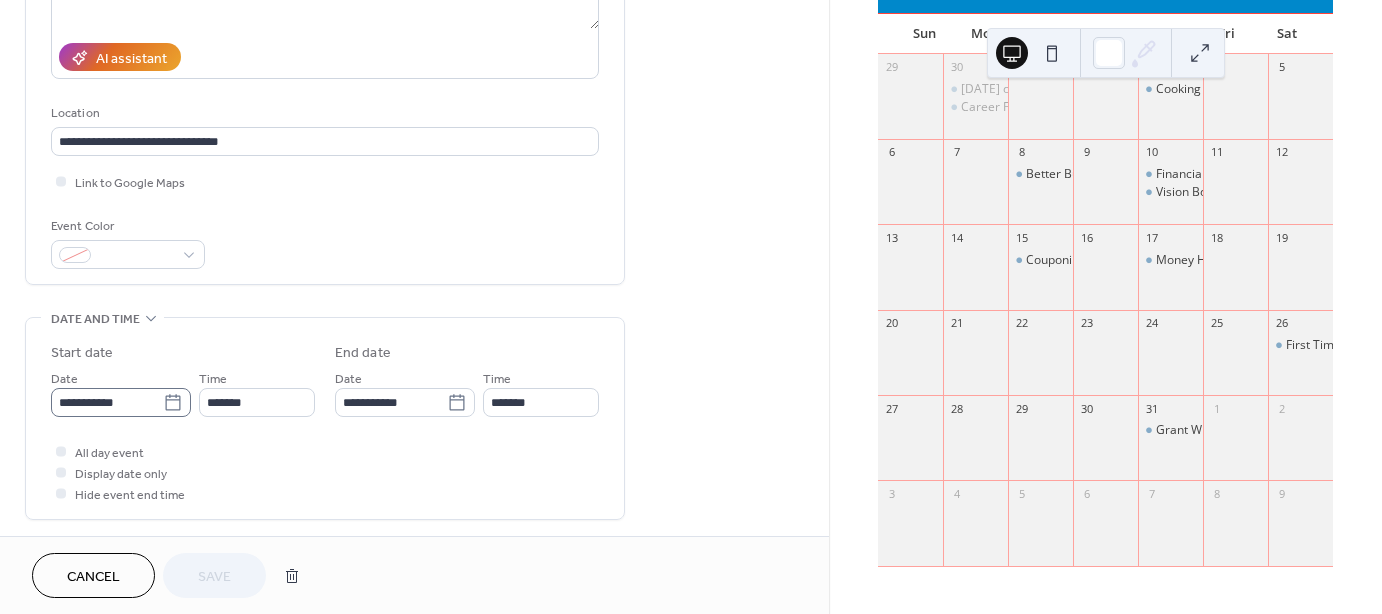 click 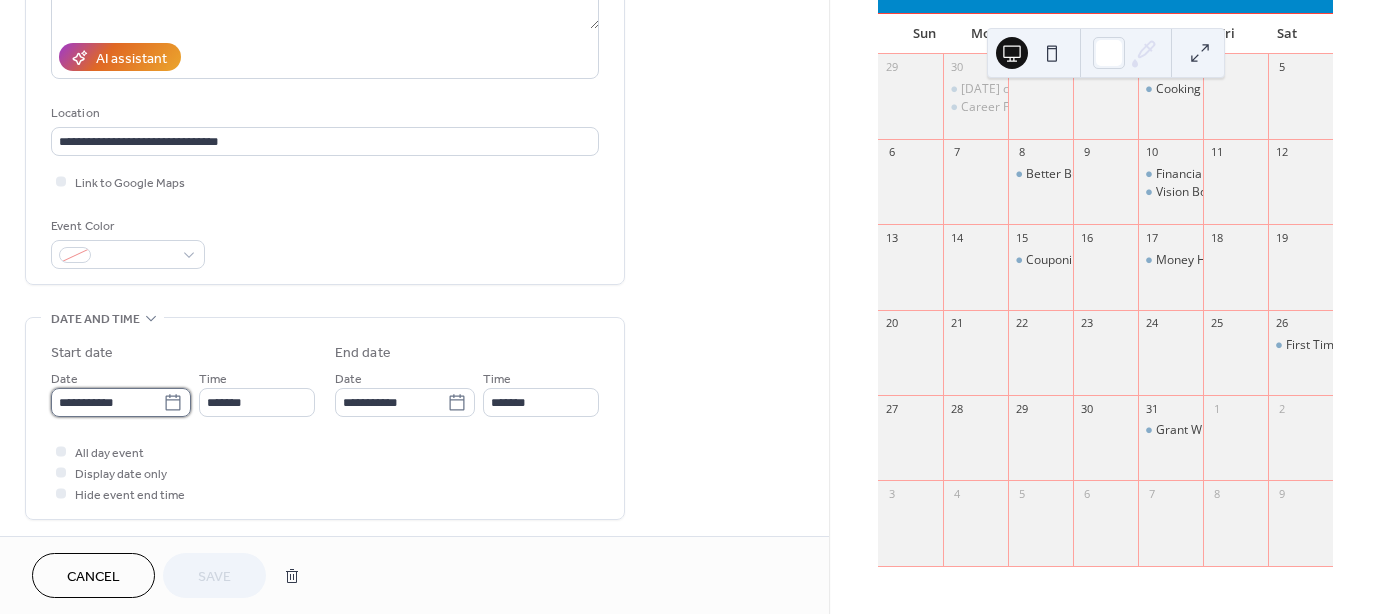 click on "**********" at bounding box center (107, 402) 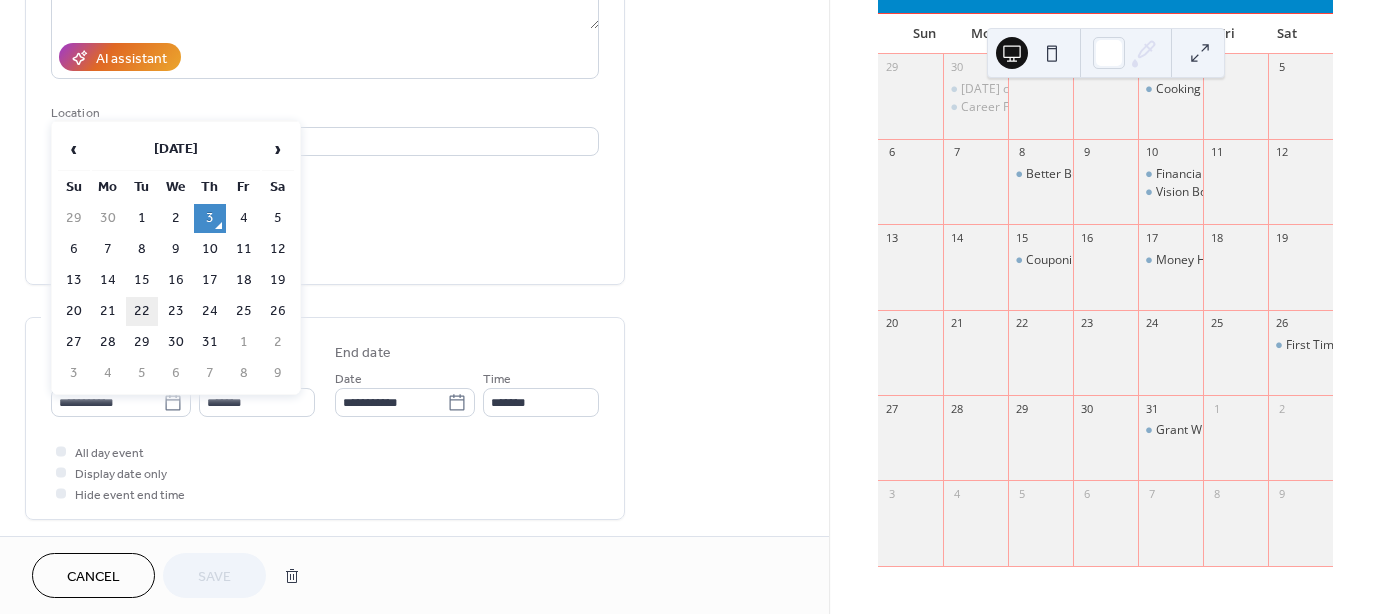 click on "22" at bounding box center [142, 311] 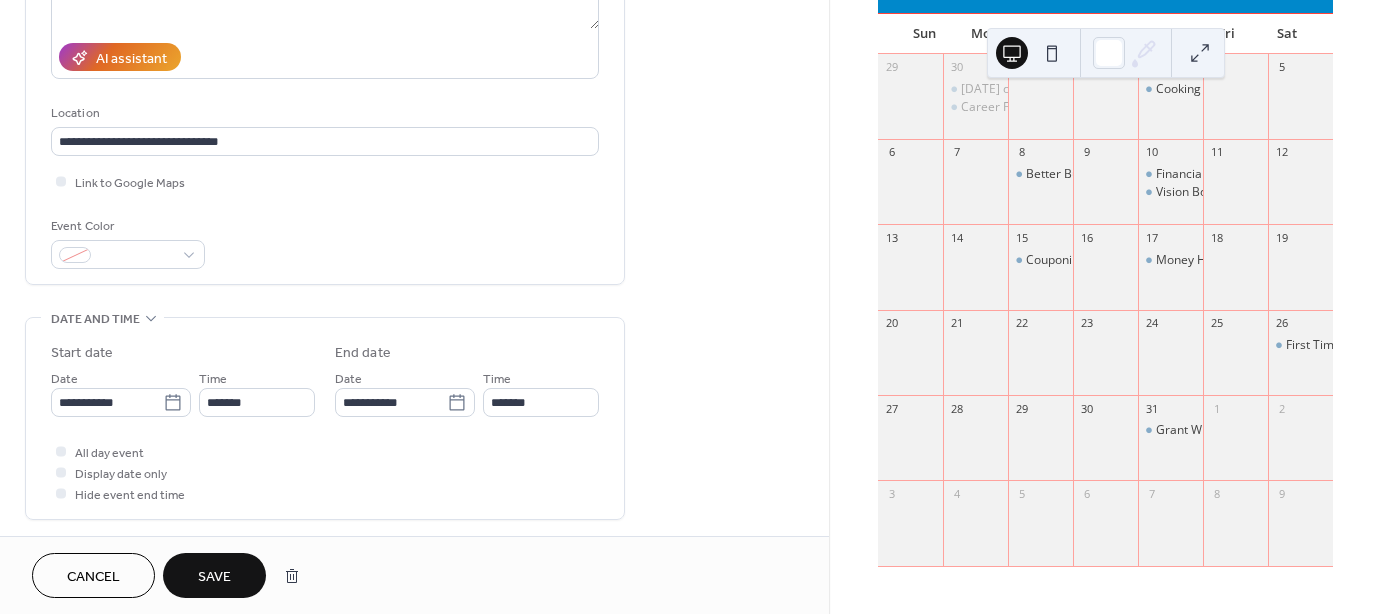 click on "Save" at bounding box center (214, 577) 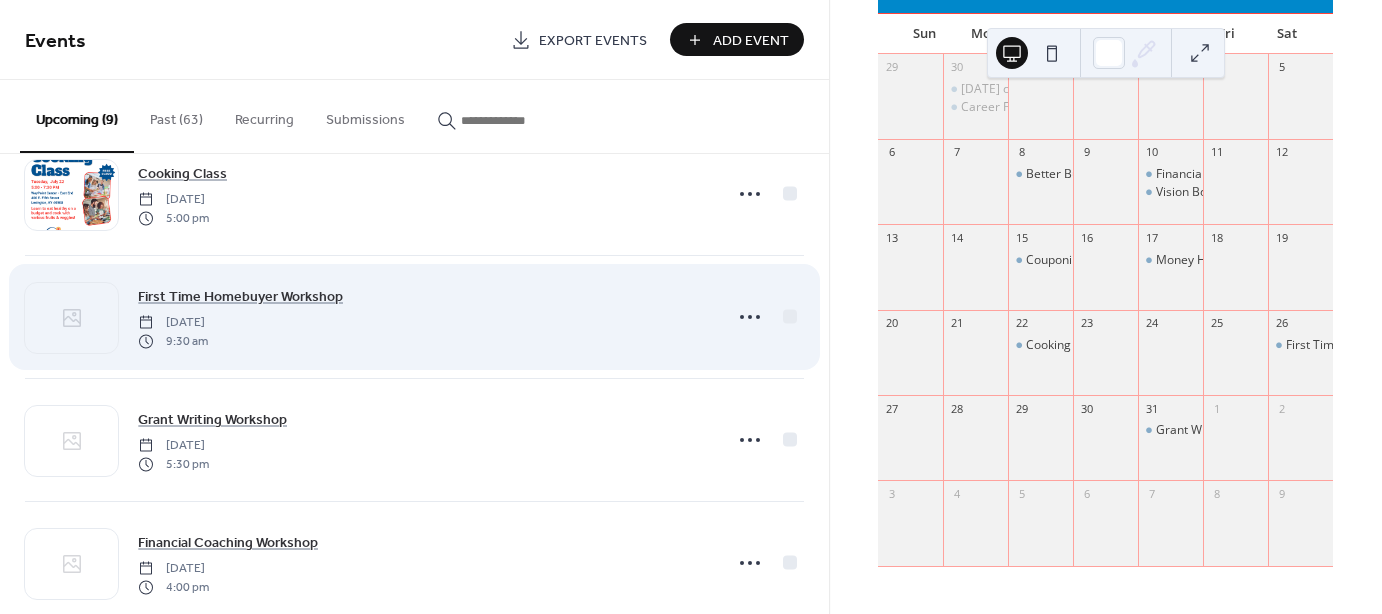 scroll, scrollTop: 703, scrollLeft: 0, axis: vertical 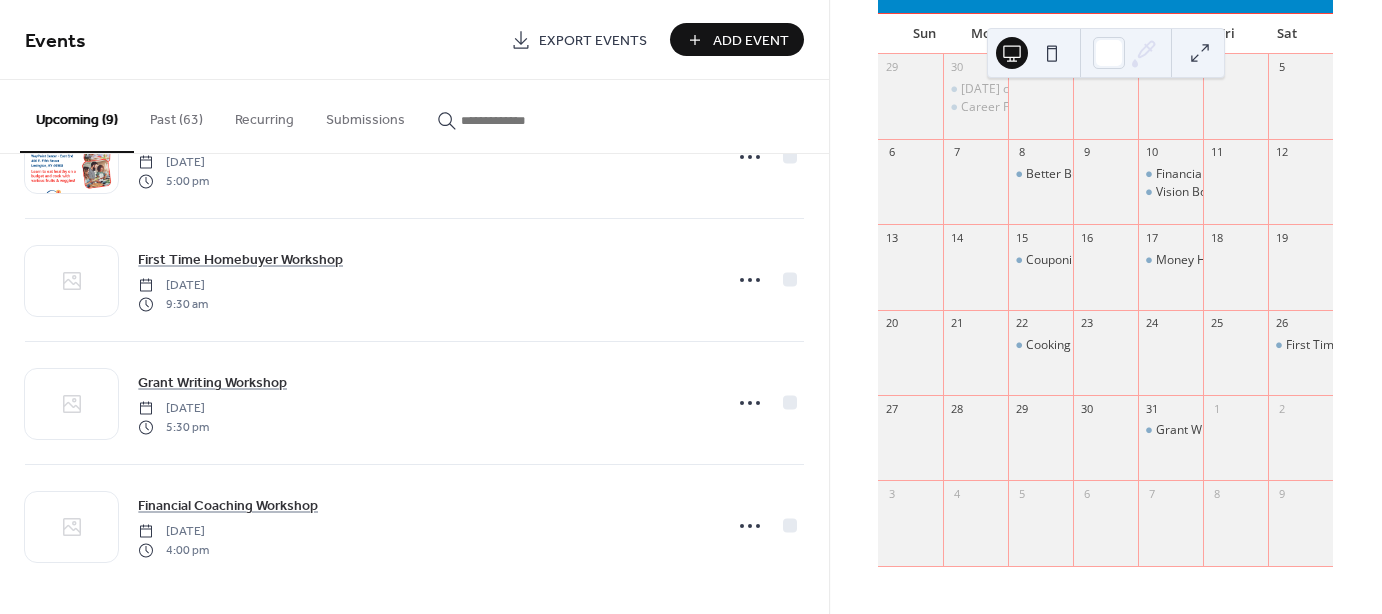 click on "Add Event" at bounding box center (751, 41) 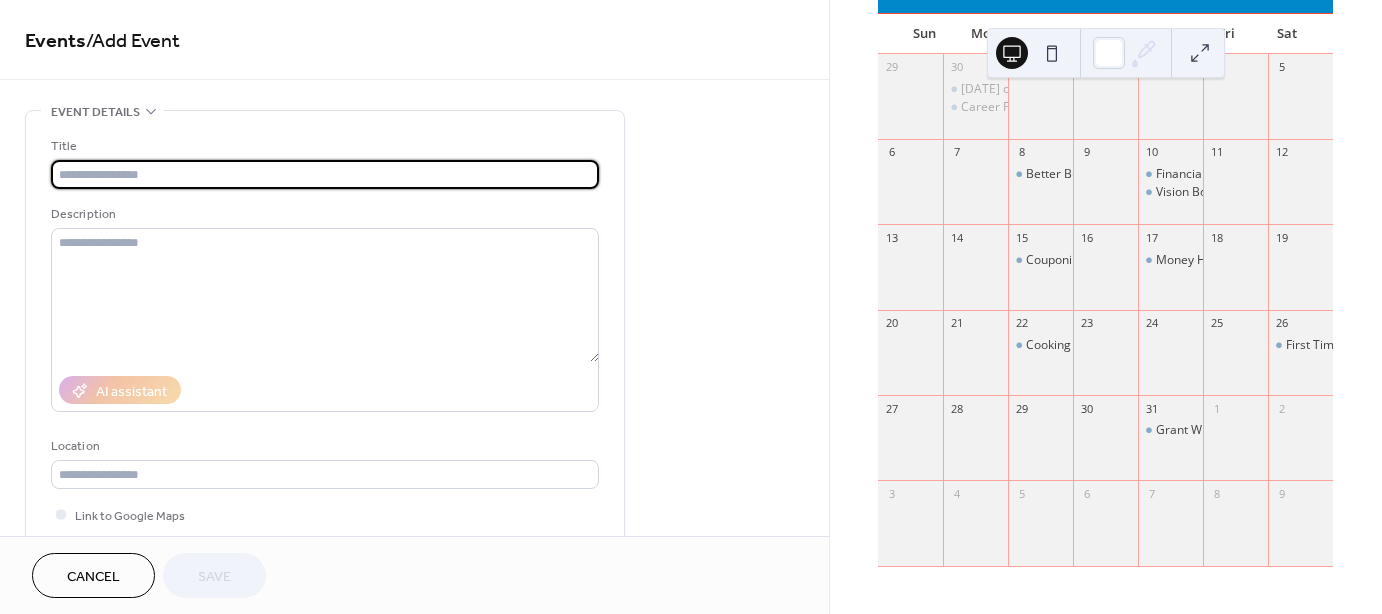 click at bounding box center [325, 174] 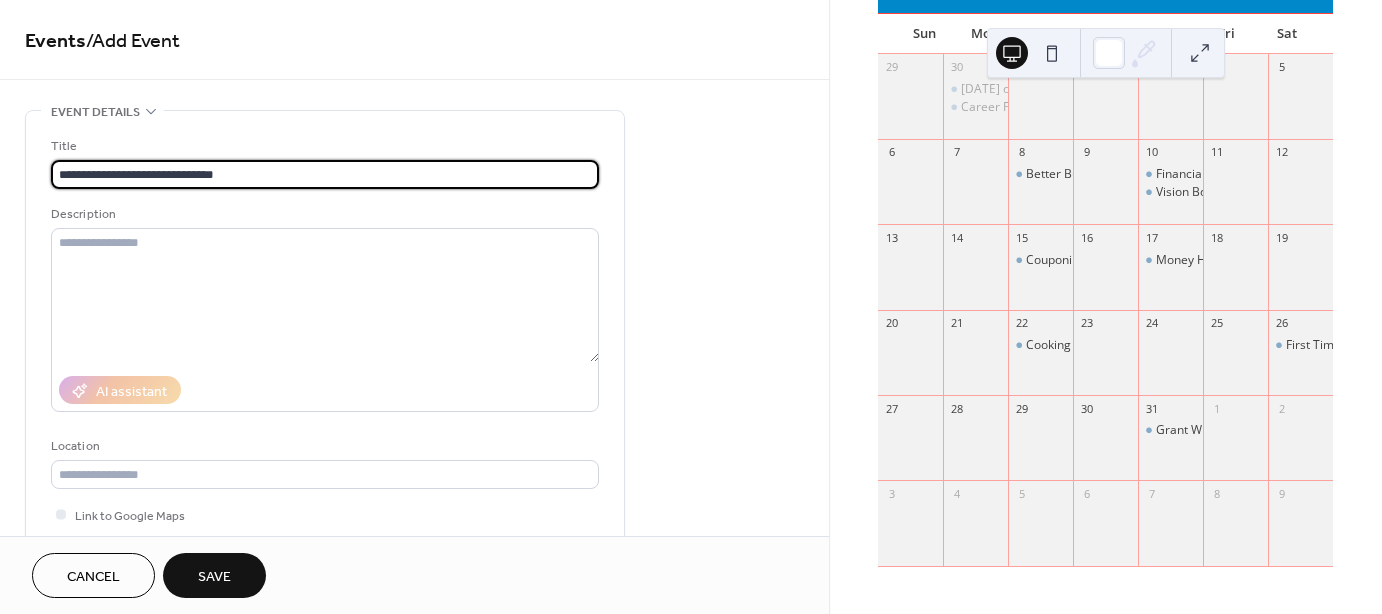 click on "**********" at bounding box center [325, 174] 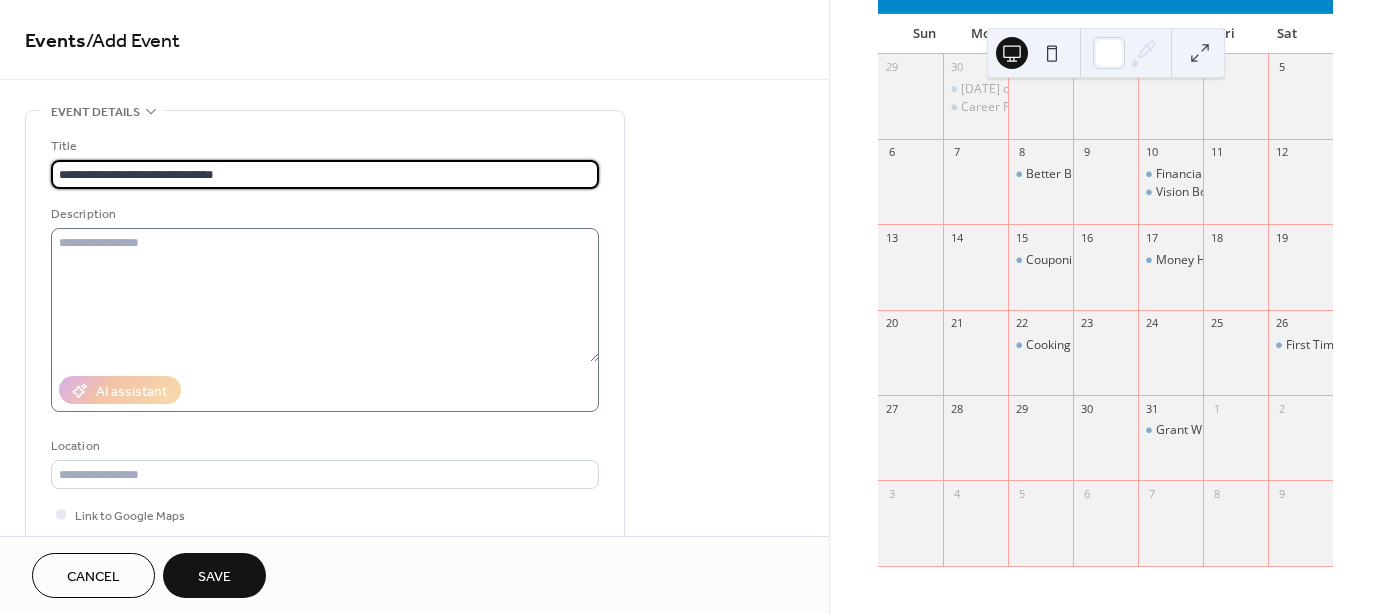 type on "**********" 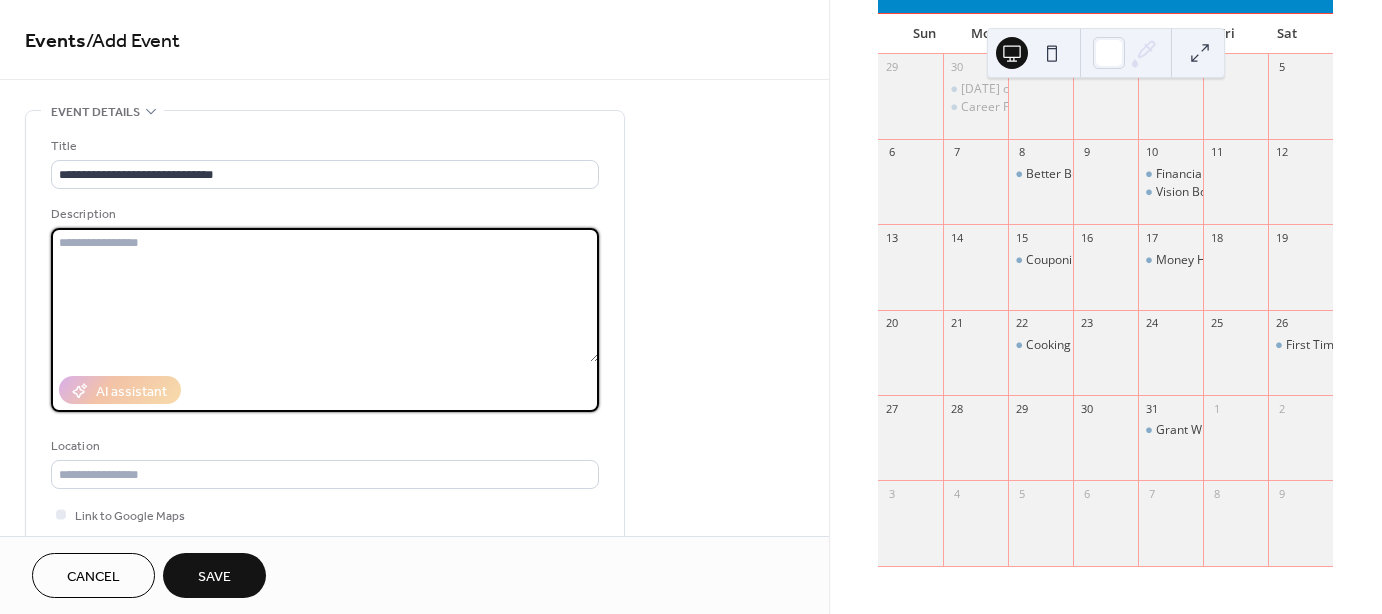 click at bounding box center (325, 295) 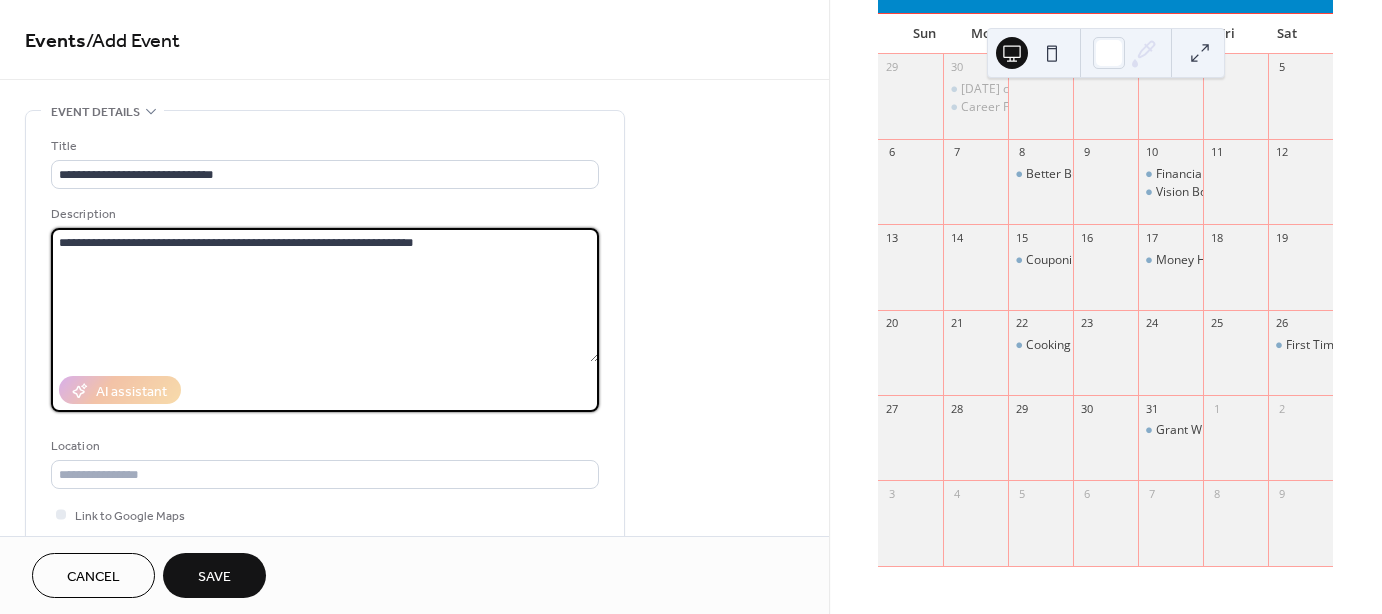scroll, scrollTop: 166, scrollLeft: 0, axis: vertical 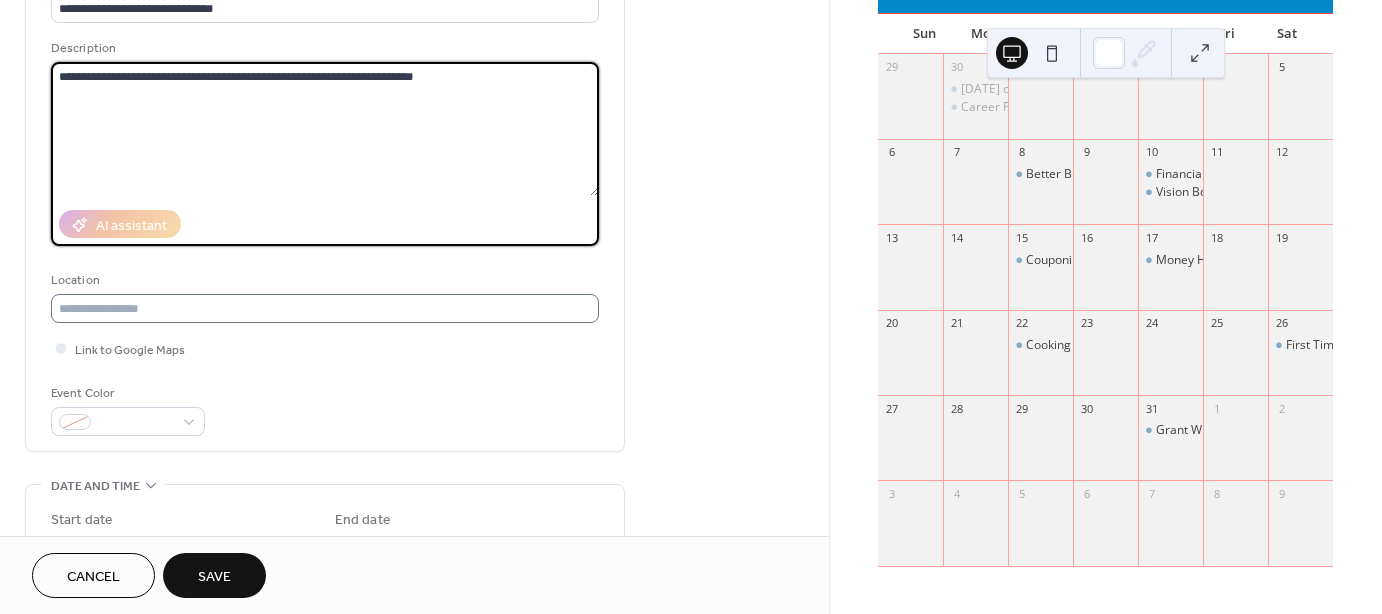type on "**********" 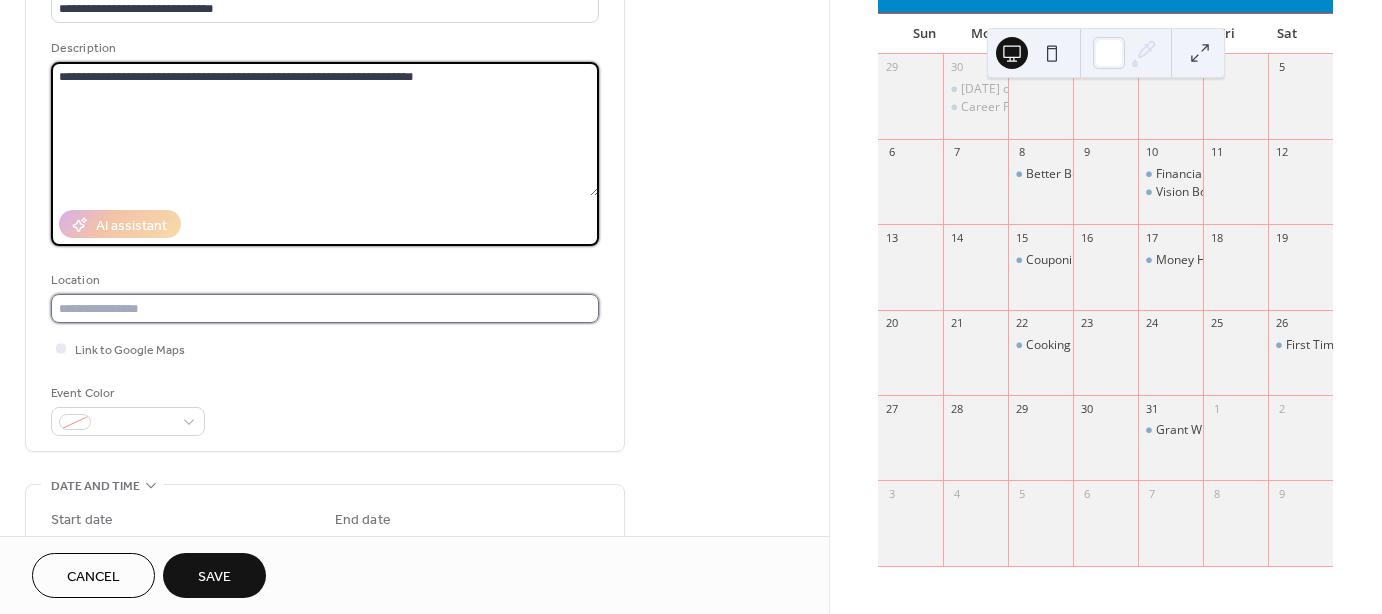 click at bounding box center [325, 308] 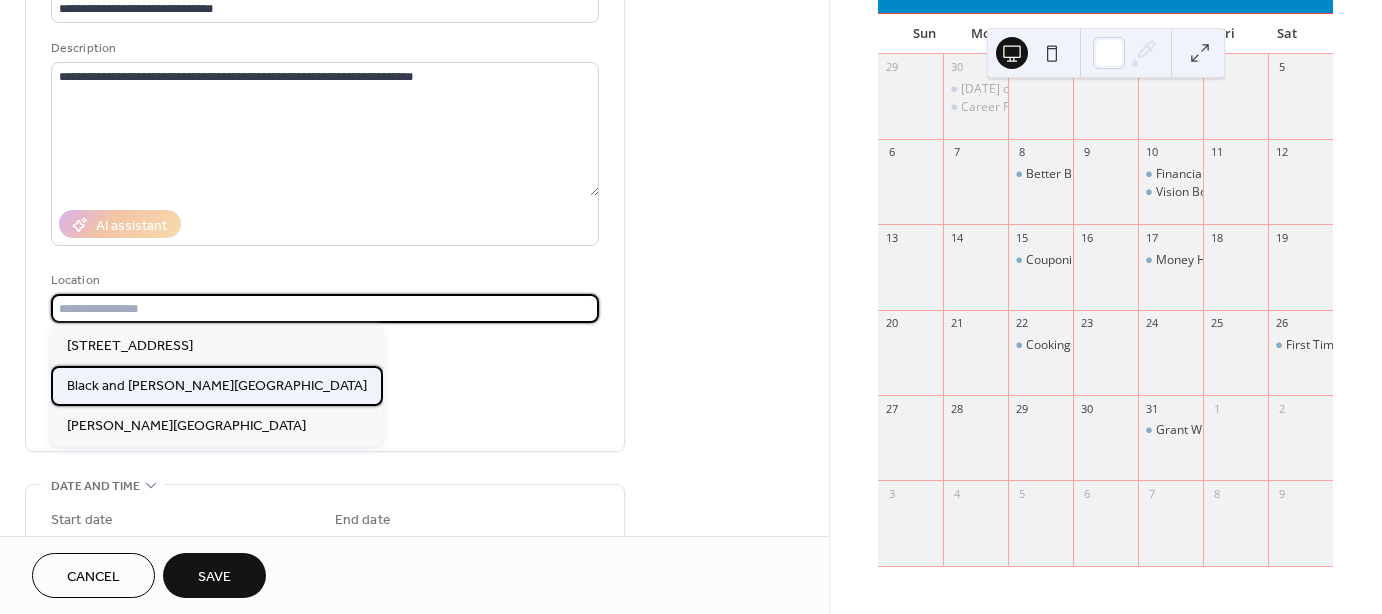 click on "Black and [PERSON_NAME][GEOGRAPHIC_DATA]" at bounding box center [217, 386] 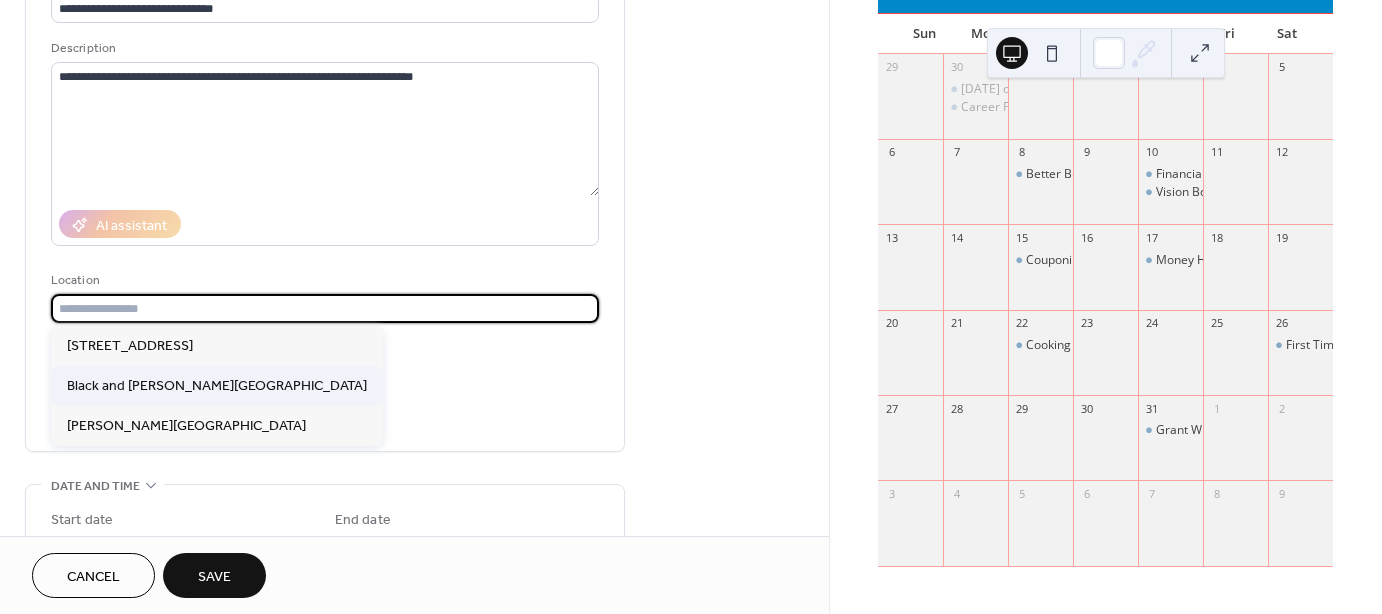 type on "**********" 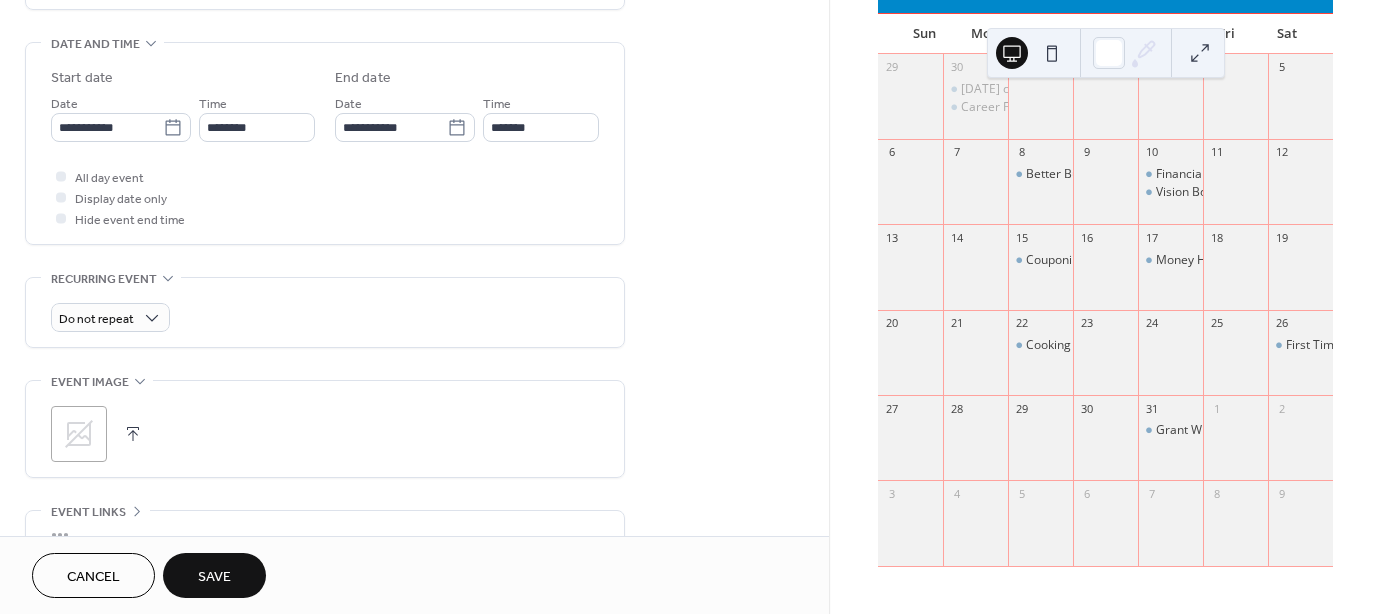 scroll, scrollTop: 666, scrollLeft: 0, axis: vertical 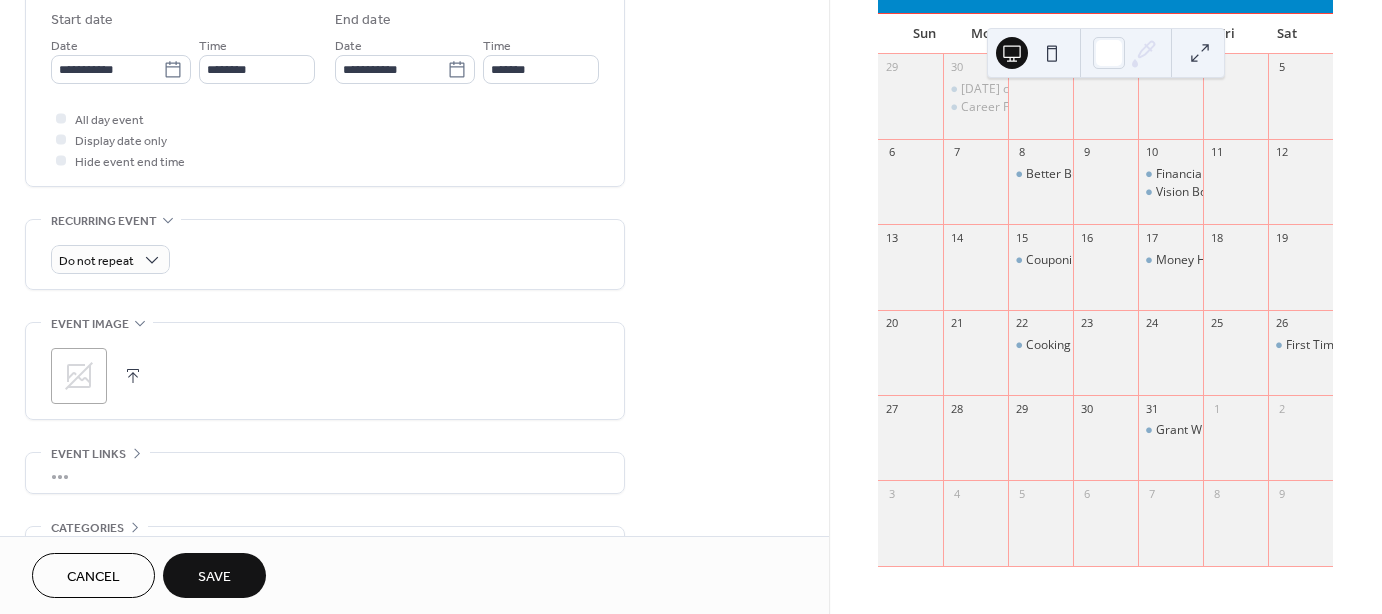 click at bounding box center [133, 376] 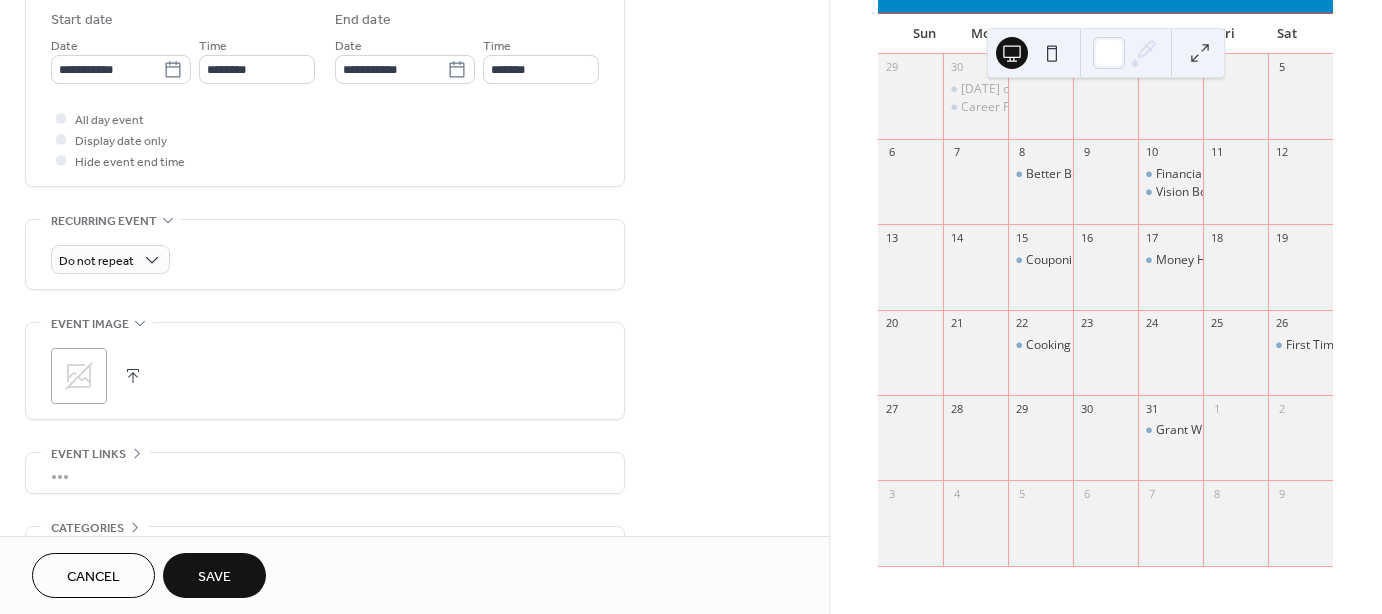 scroll, scrollTop: 500, scrollLeft: 0, axis: vertical 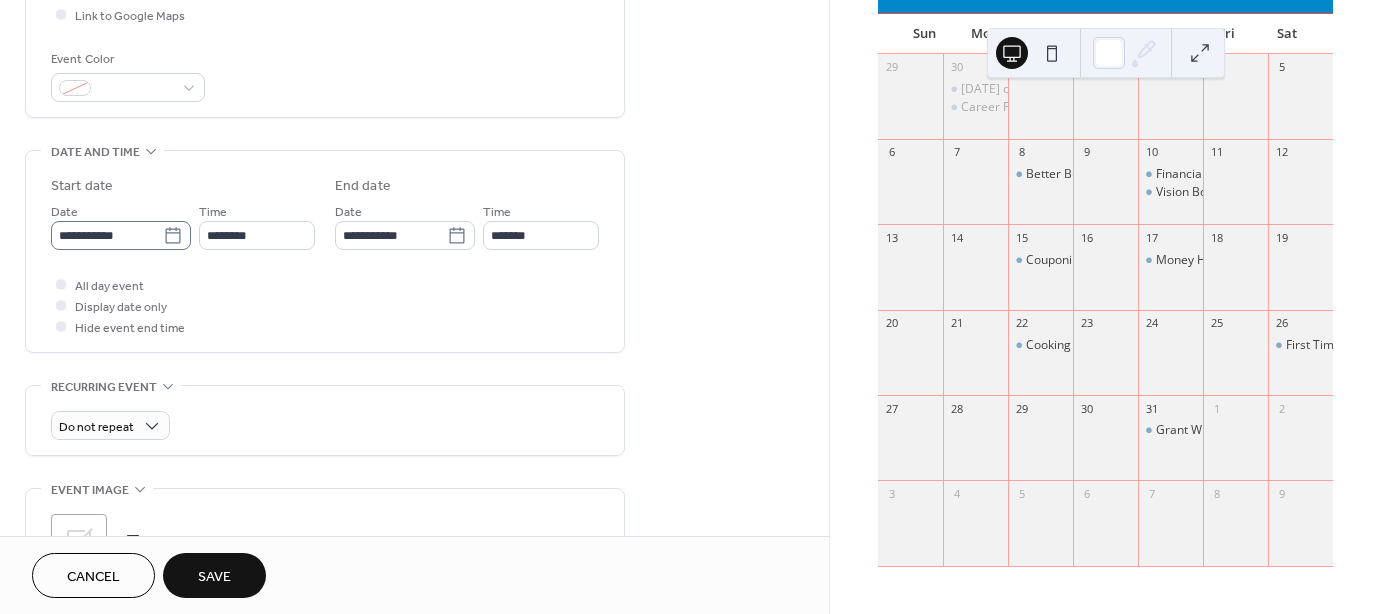 click 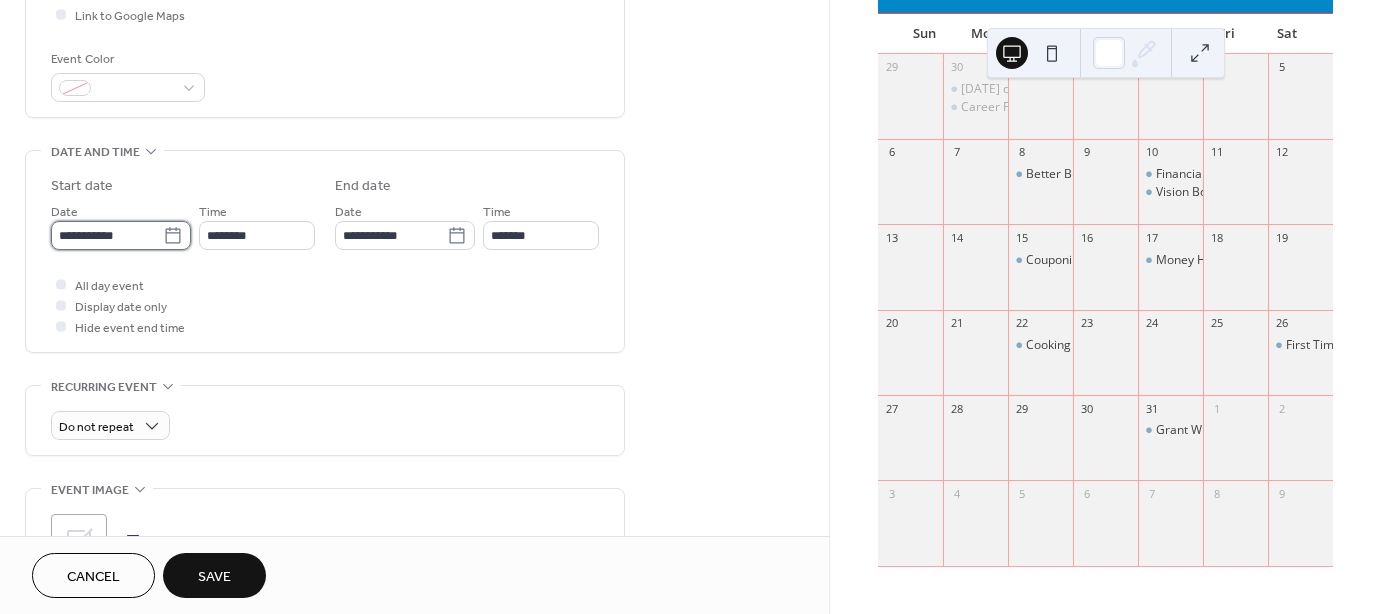 click on "**********" at bounding box center [107, 235] 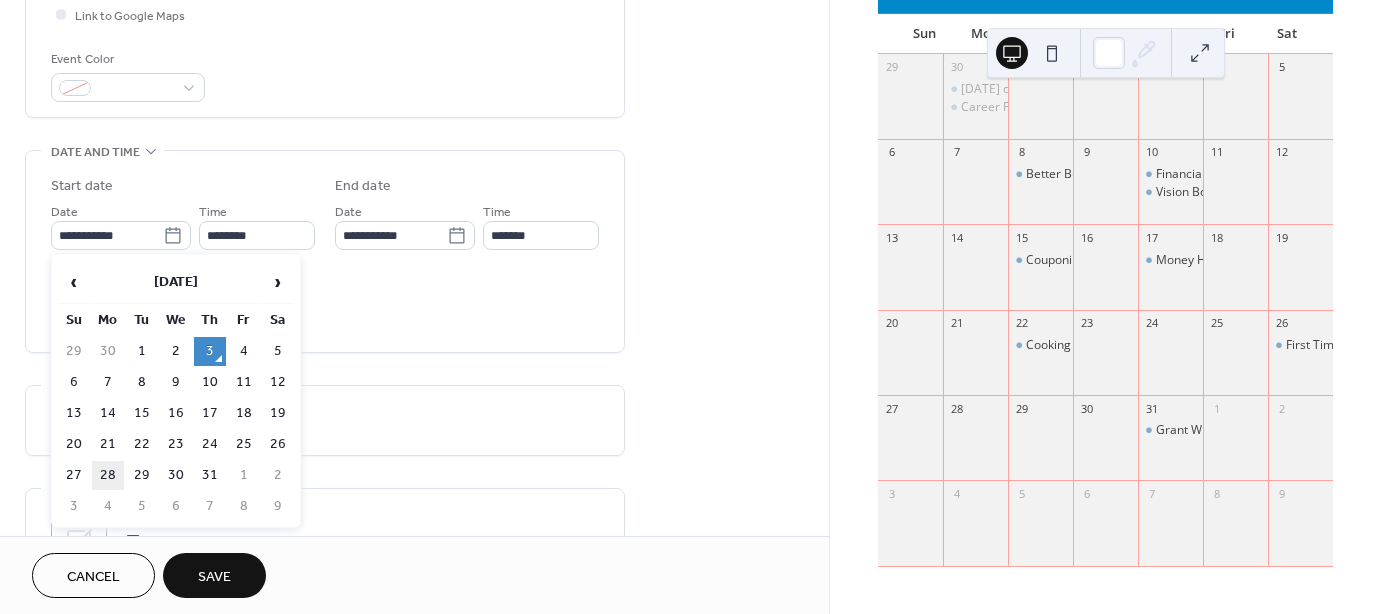 click on "28" at bounding box center (108, 475) 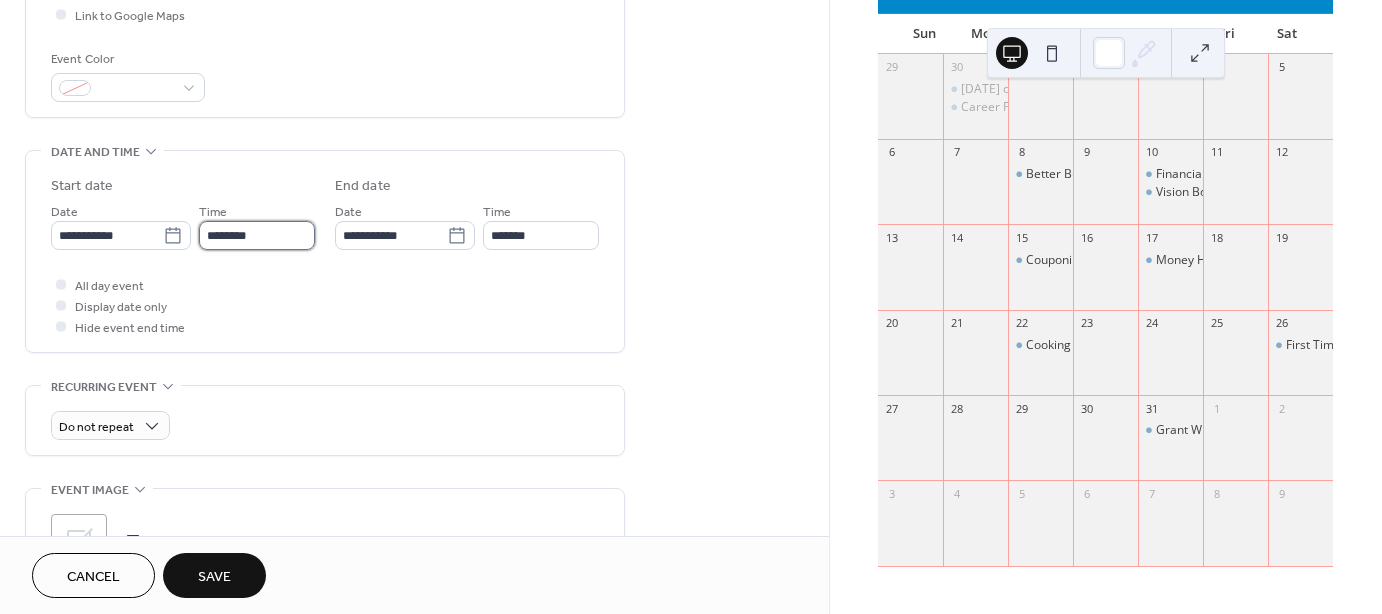 click on "********" at bounding box center [257, 235] 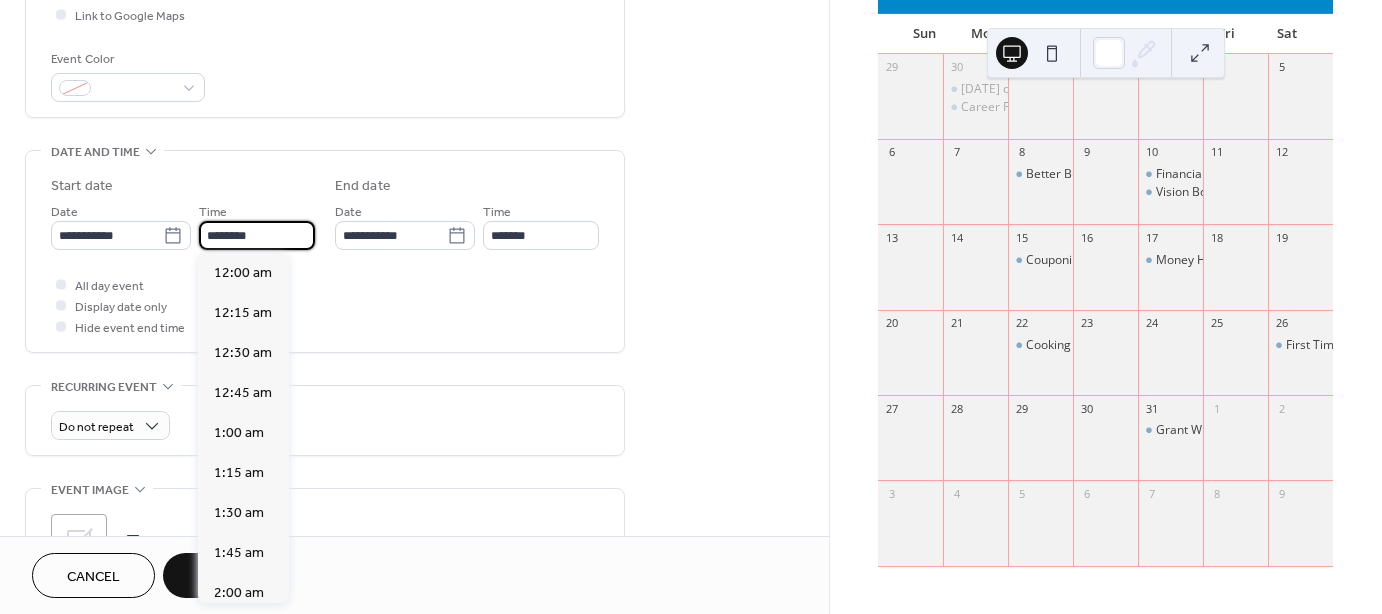 scroll, scrollTop: 1929, scrollLeft: 0, axis: vertical 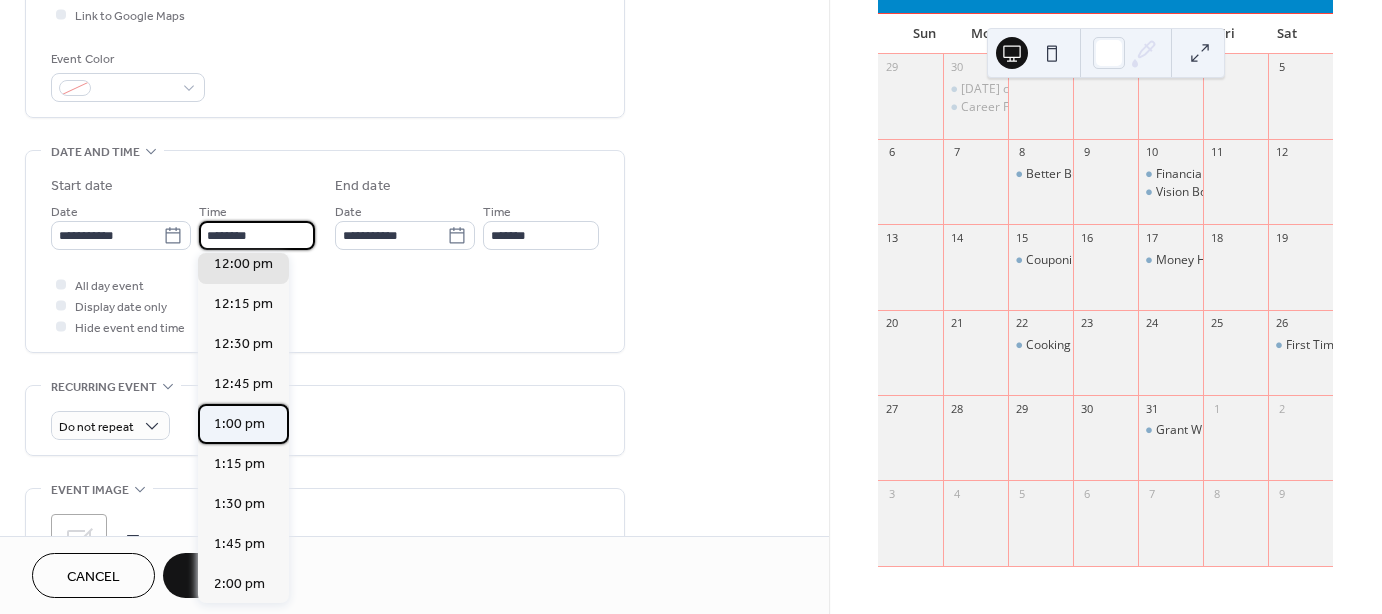 click on "1:00 pm" at bounding box center (239, 424) 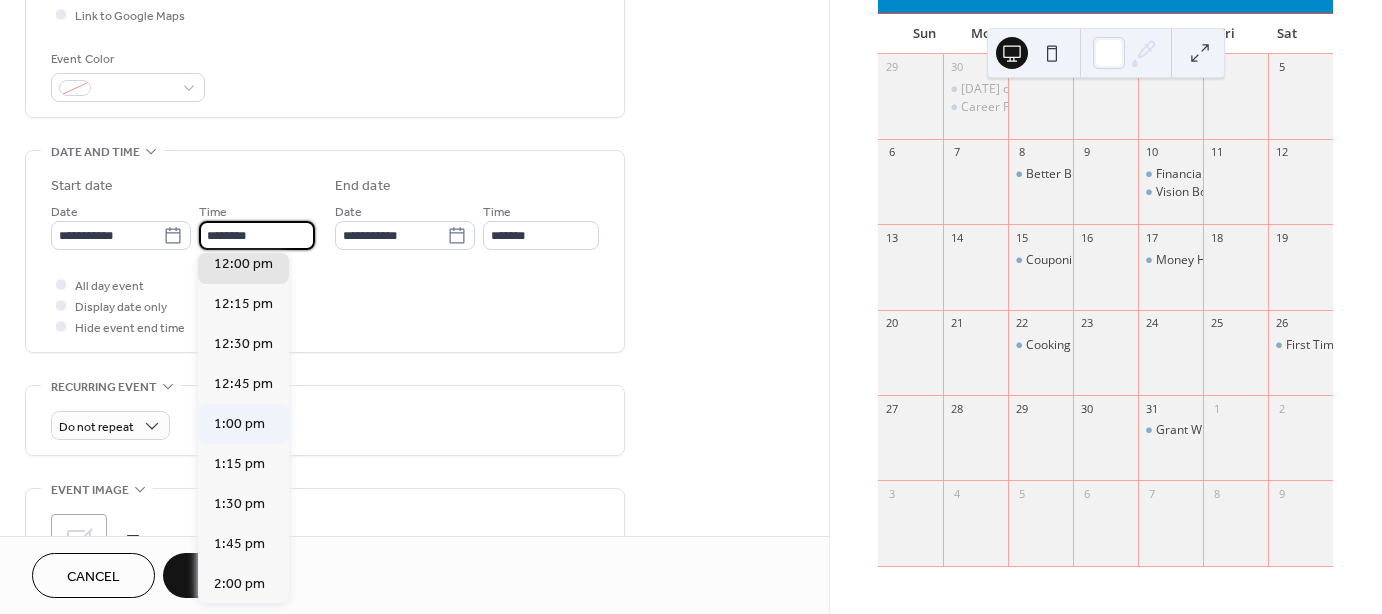 type on "*******" 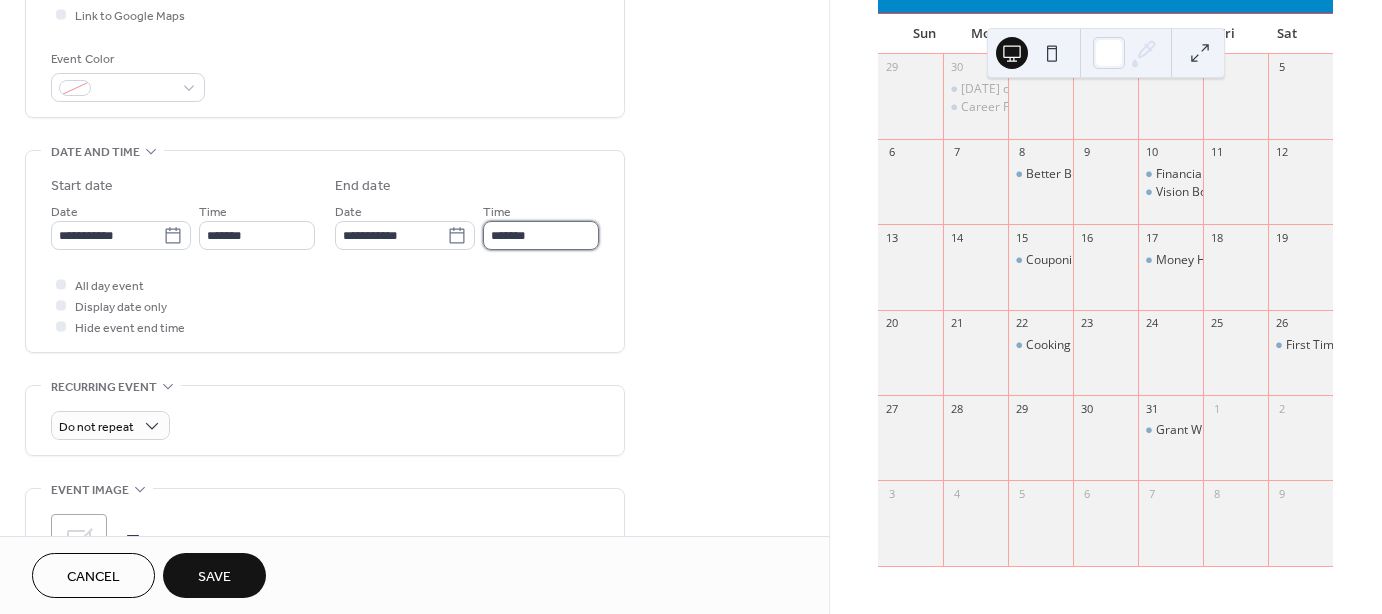 click on "*******" at bounding box center [541, 235] 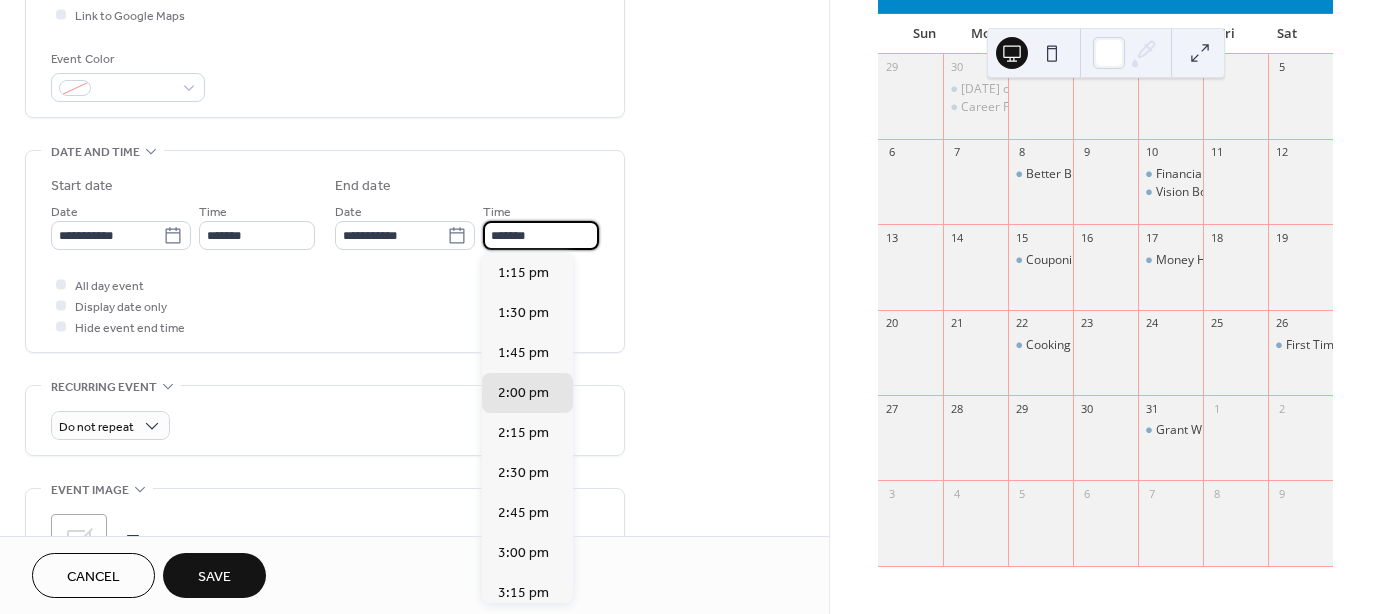 scroll, scrollTop: 166, scrollLeft: 0, axis: vertical 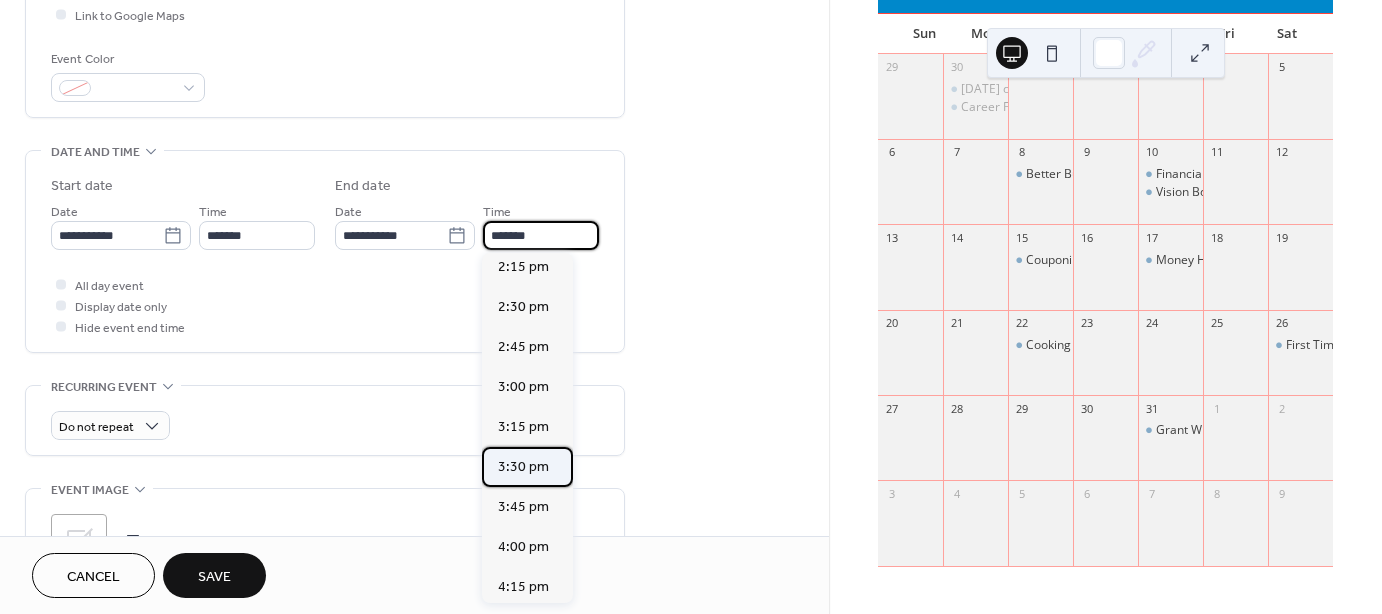 click on "3:30 pm" at bounding box center (523, 467) 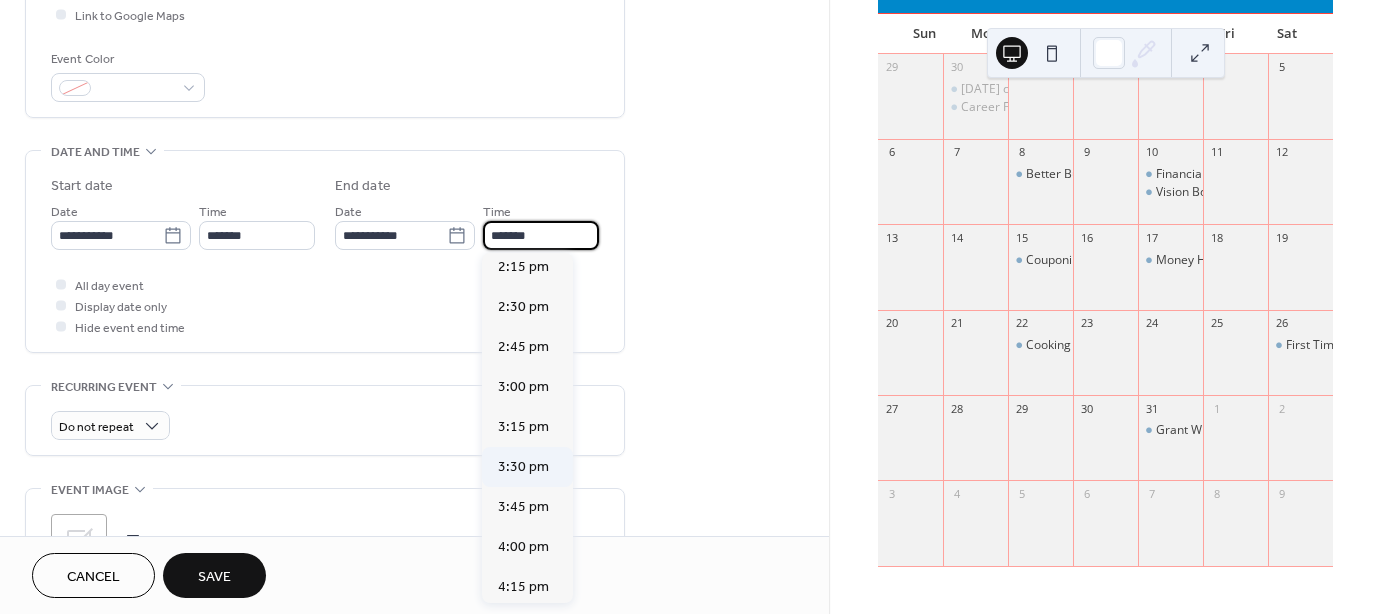 type on "*******" 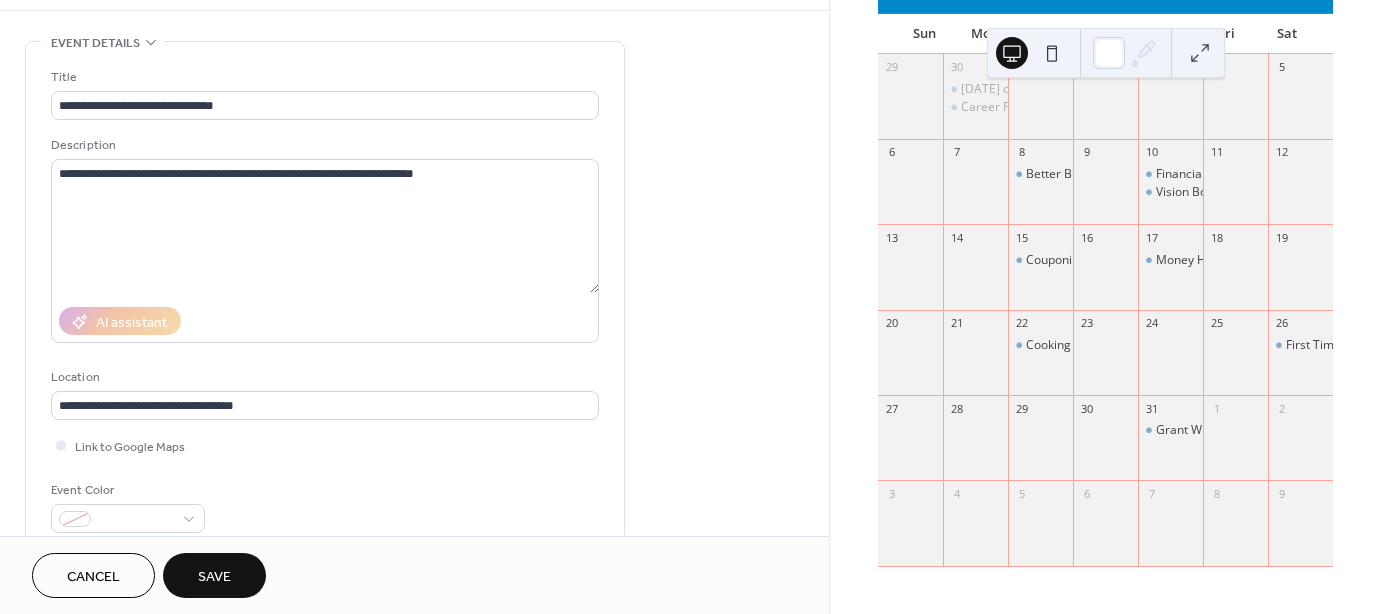 scroll, scrollTop: 0, scrollLeft: 0, axis: both 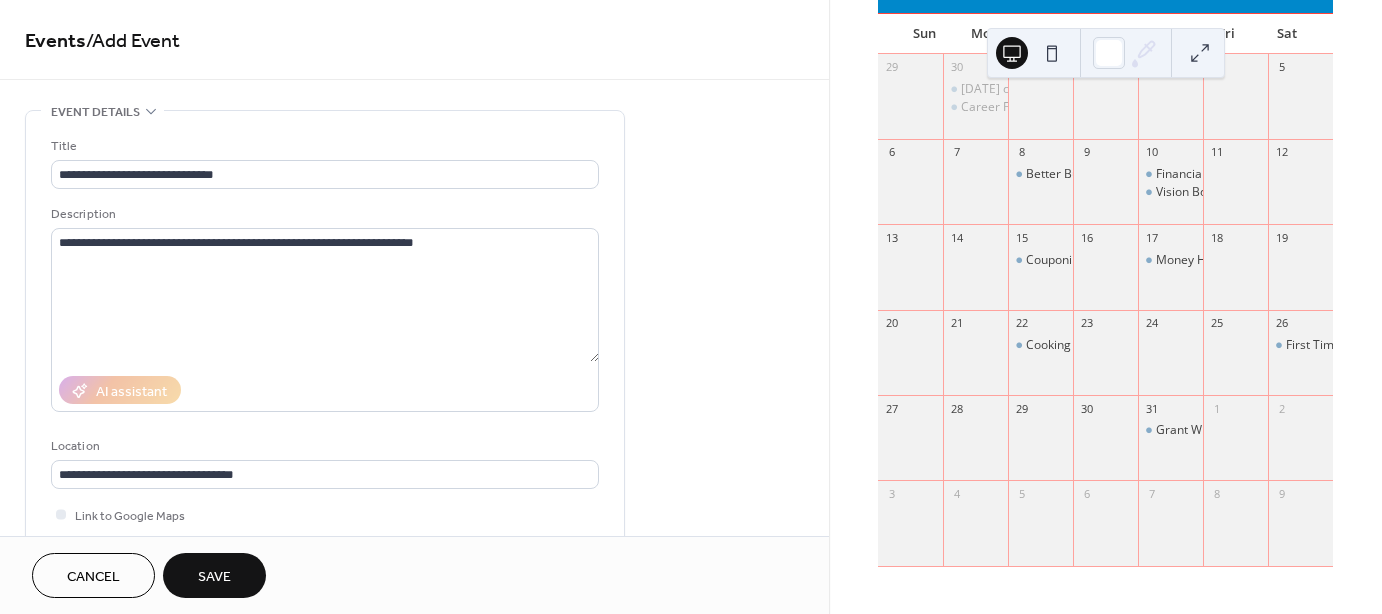 click on "Save" at bounding box center [214, 575] 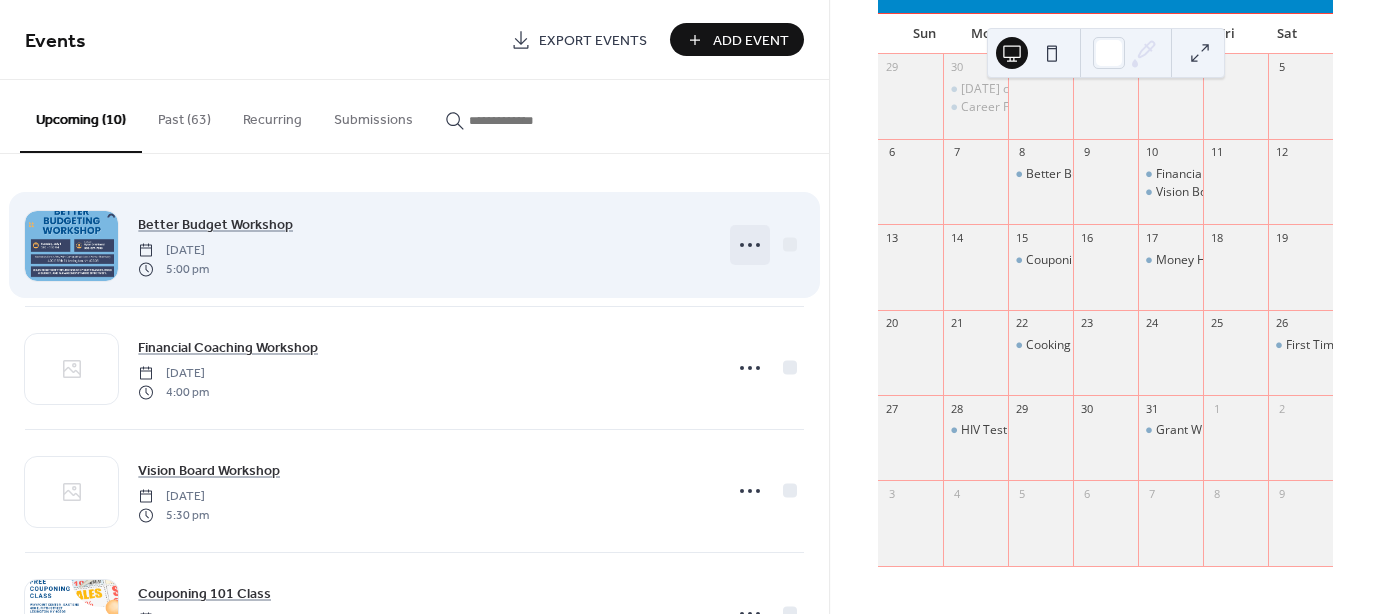 click 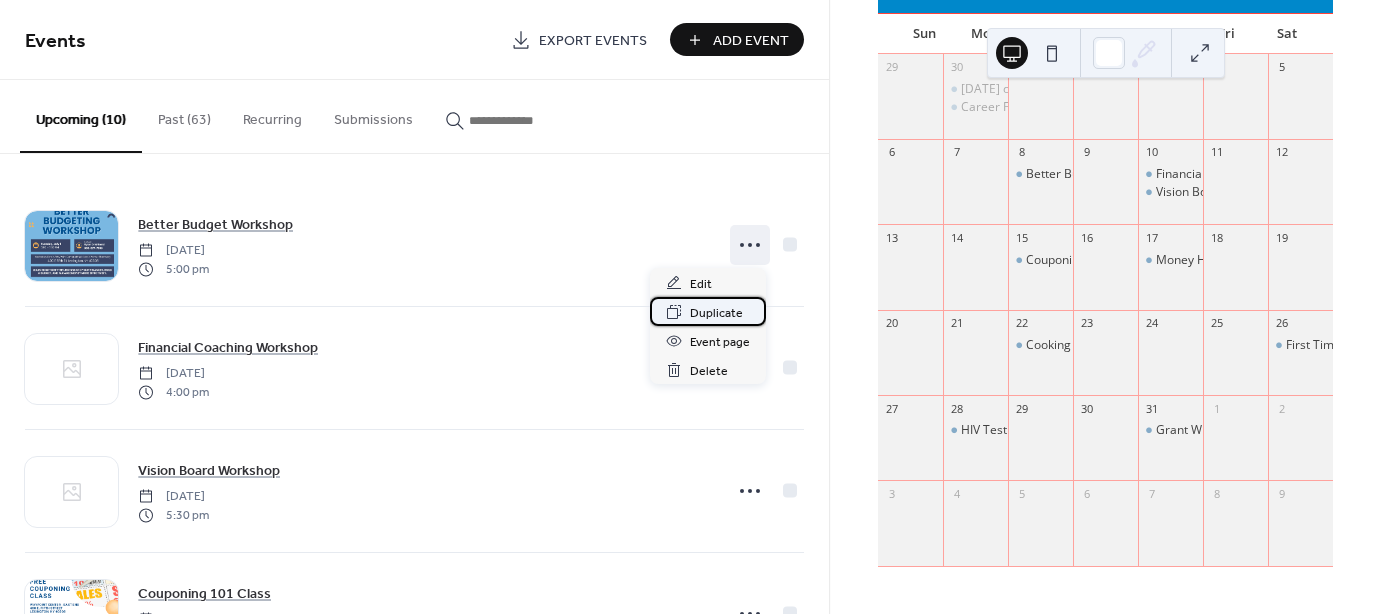 click on "Duplicate" at bounding box center (716, 313) 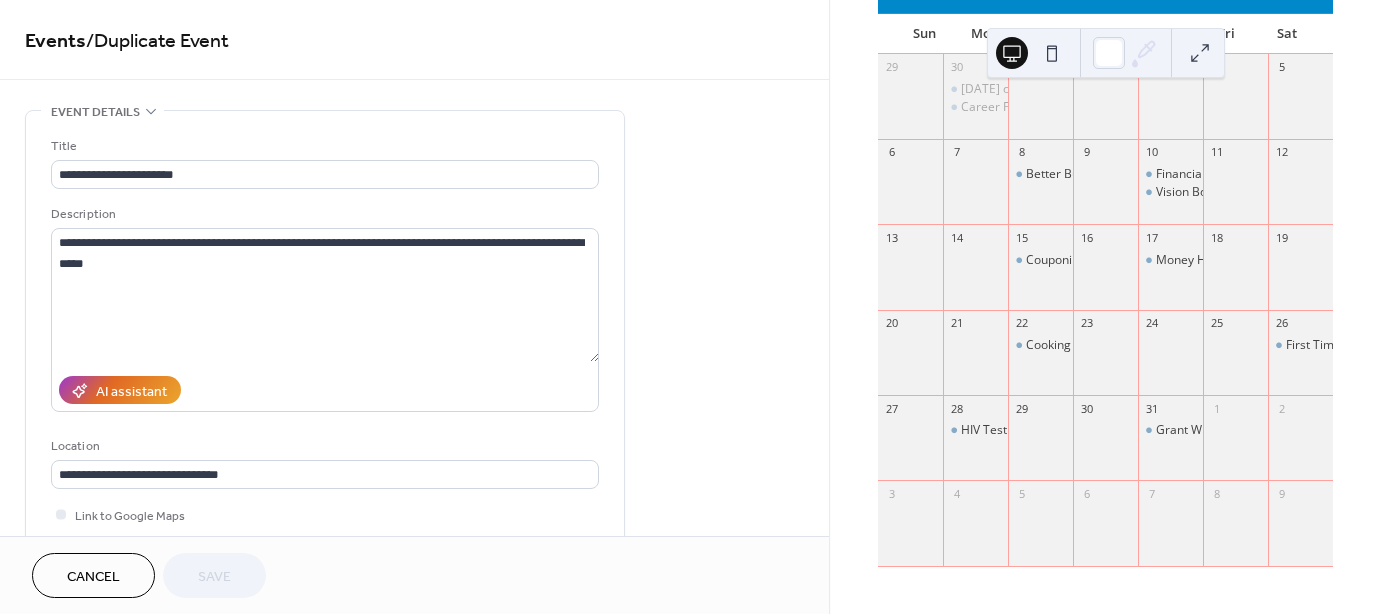 scroll, scrollTop: 333, scrollLeft: 0, axis: vertical 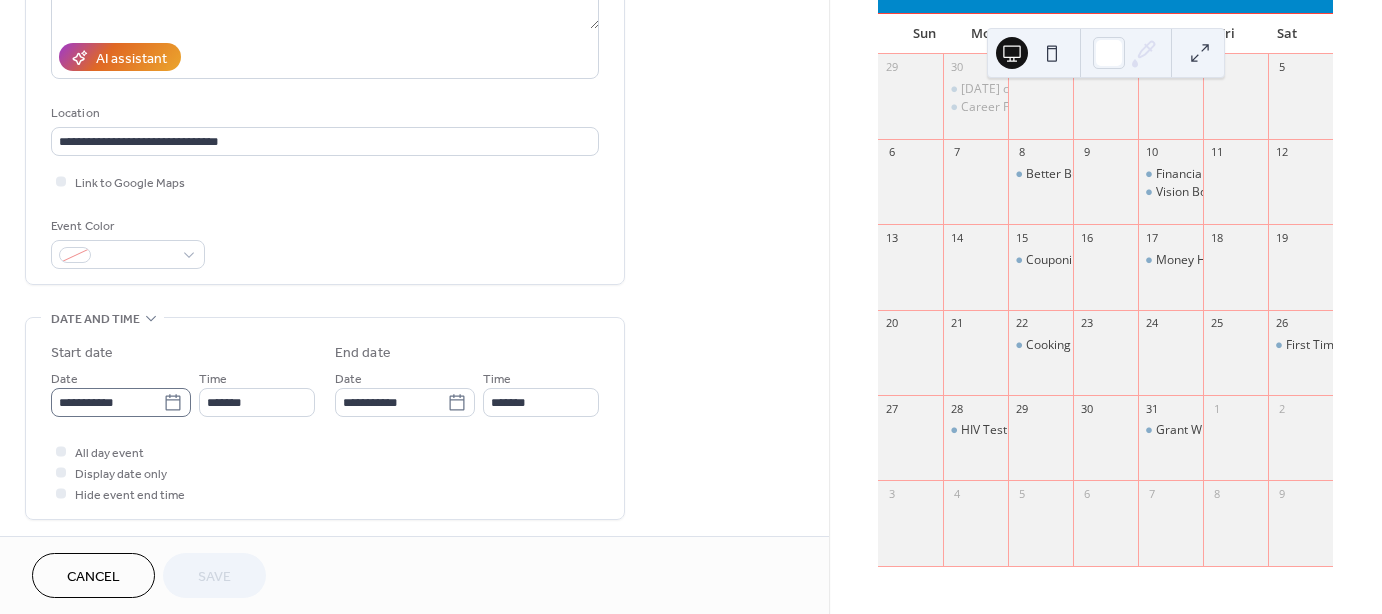 click 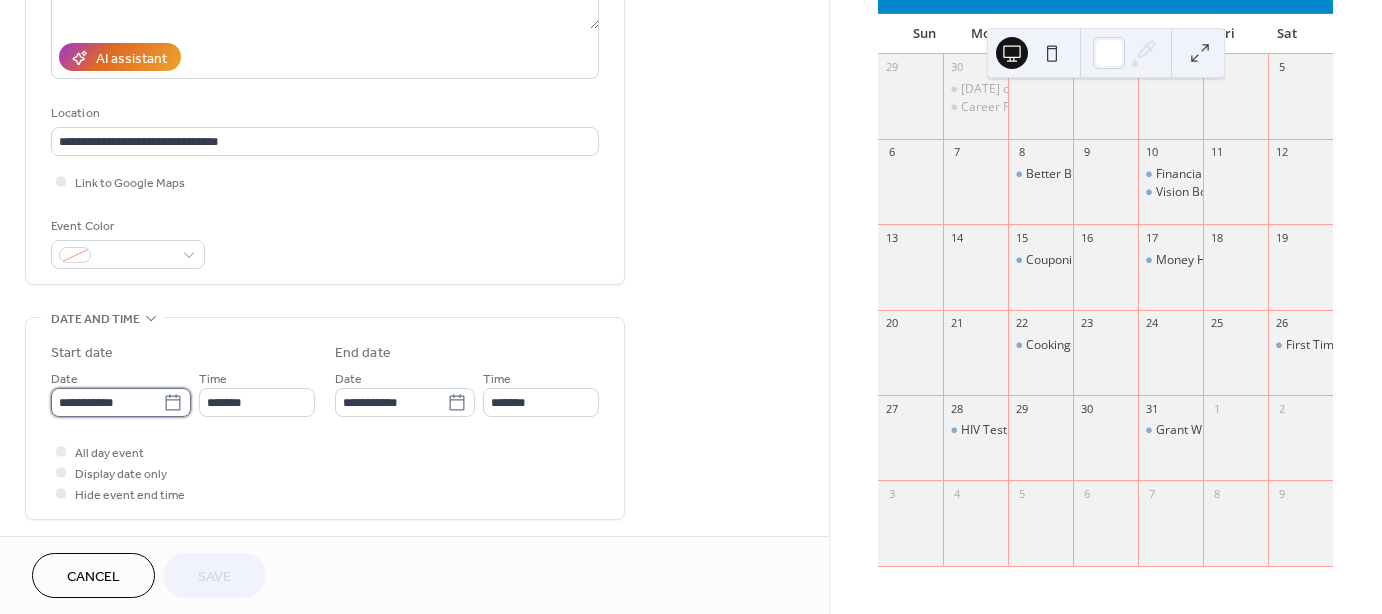 click on "**********" at bounding box center [107, 402] 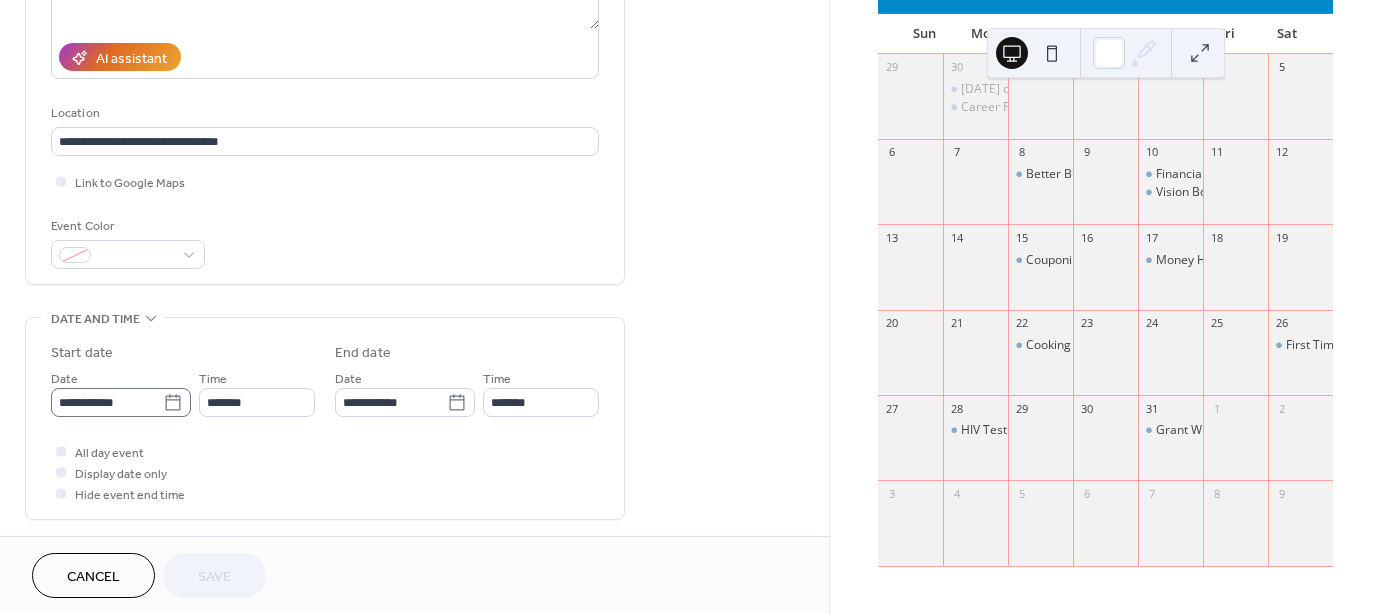 click 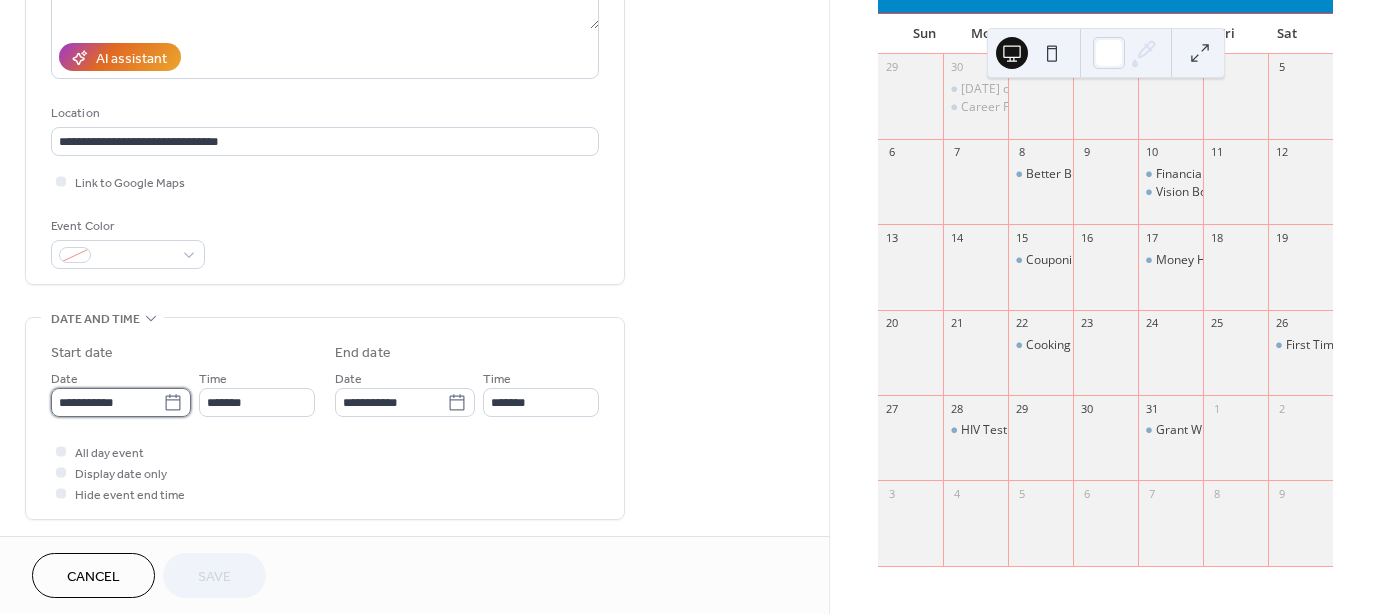 click on "**********" at bounding box center (107, 402) 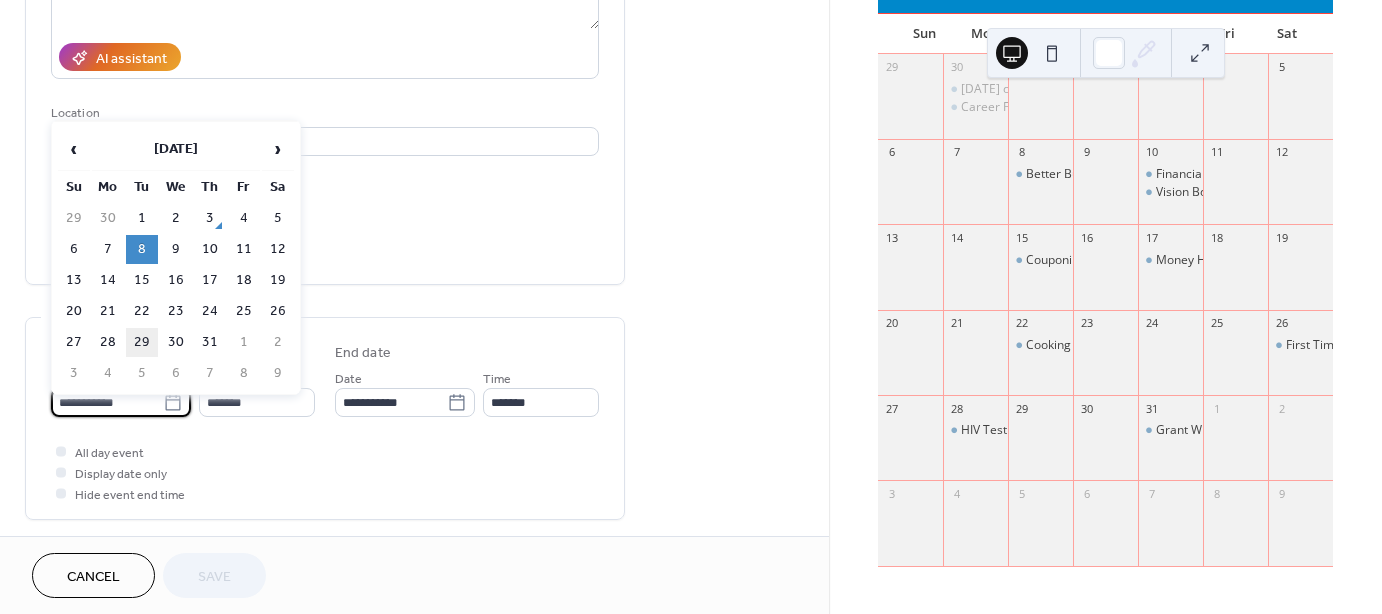 click on "29" at bounding box center [142, 342] 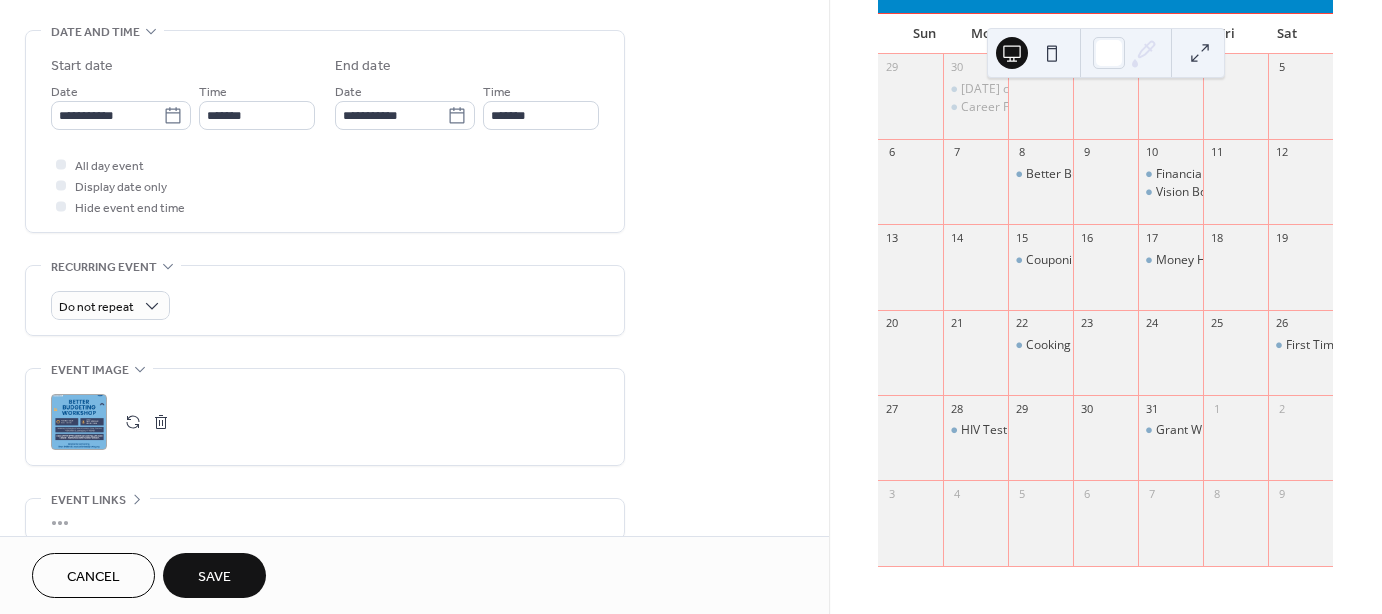 scroll, scrollTop: 789, scrollLeft: 0, axis: vertical 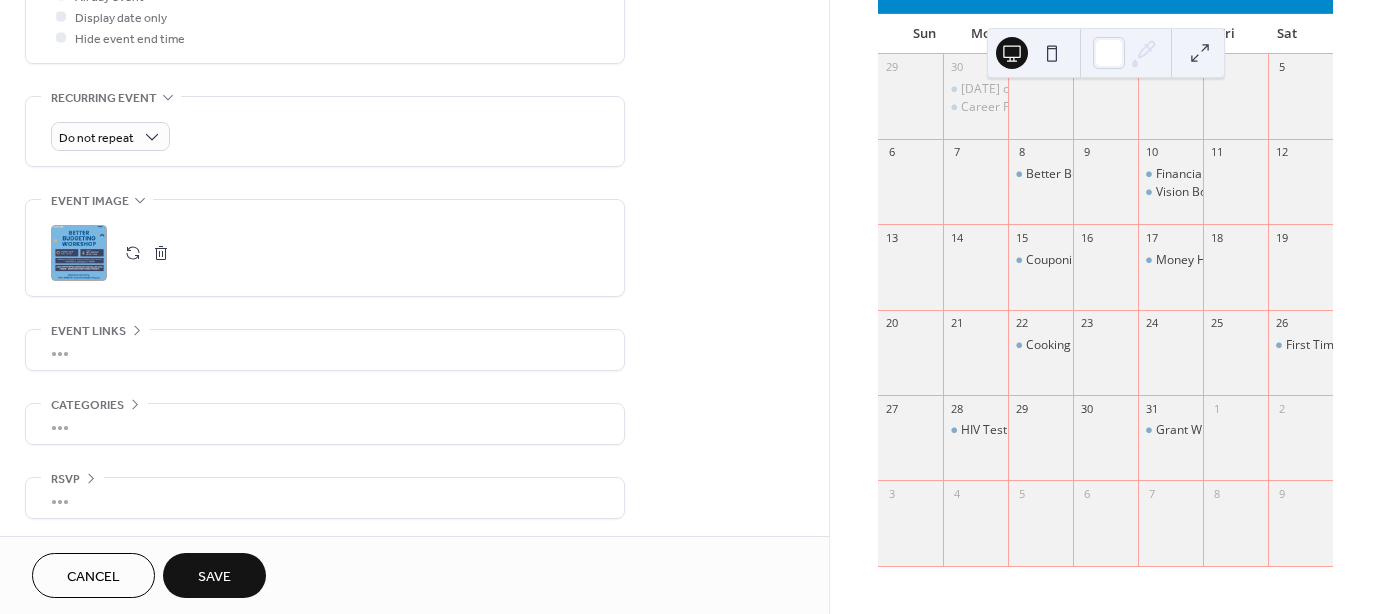 click at bounding box center (161, 253) 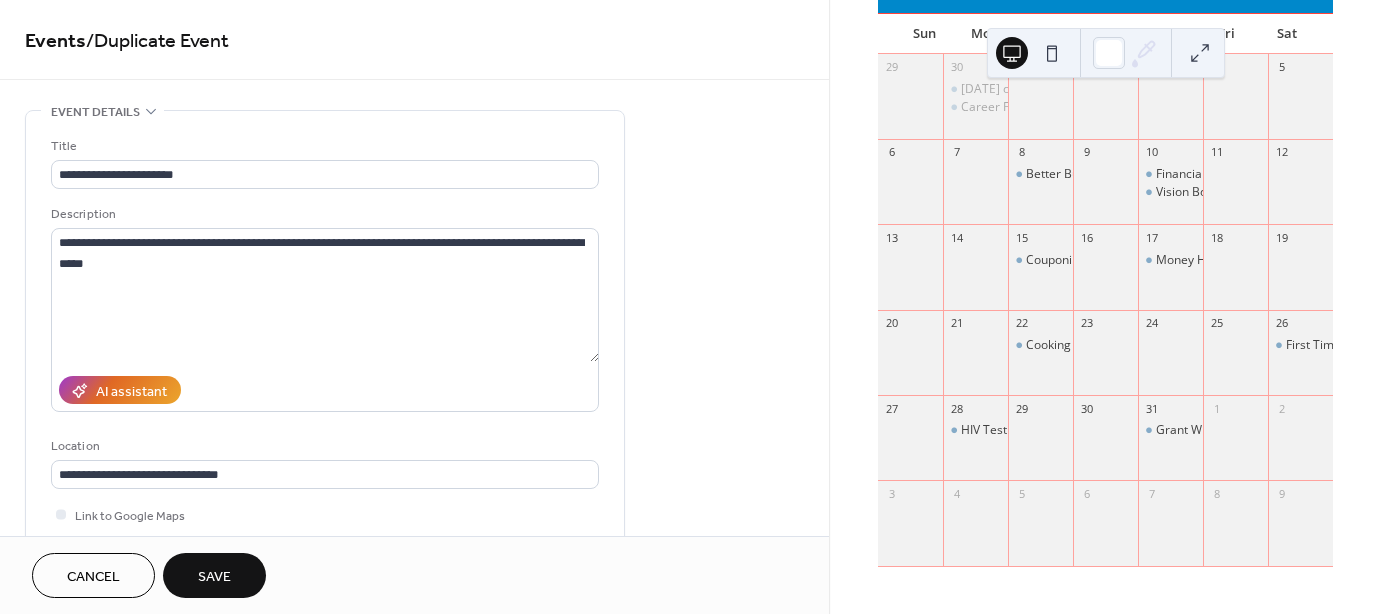 scroll, scrollTop: 166, scrollLeft: 0, axis: vertical 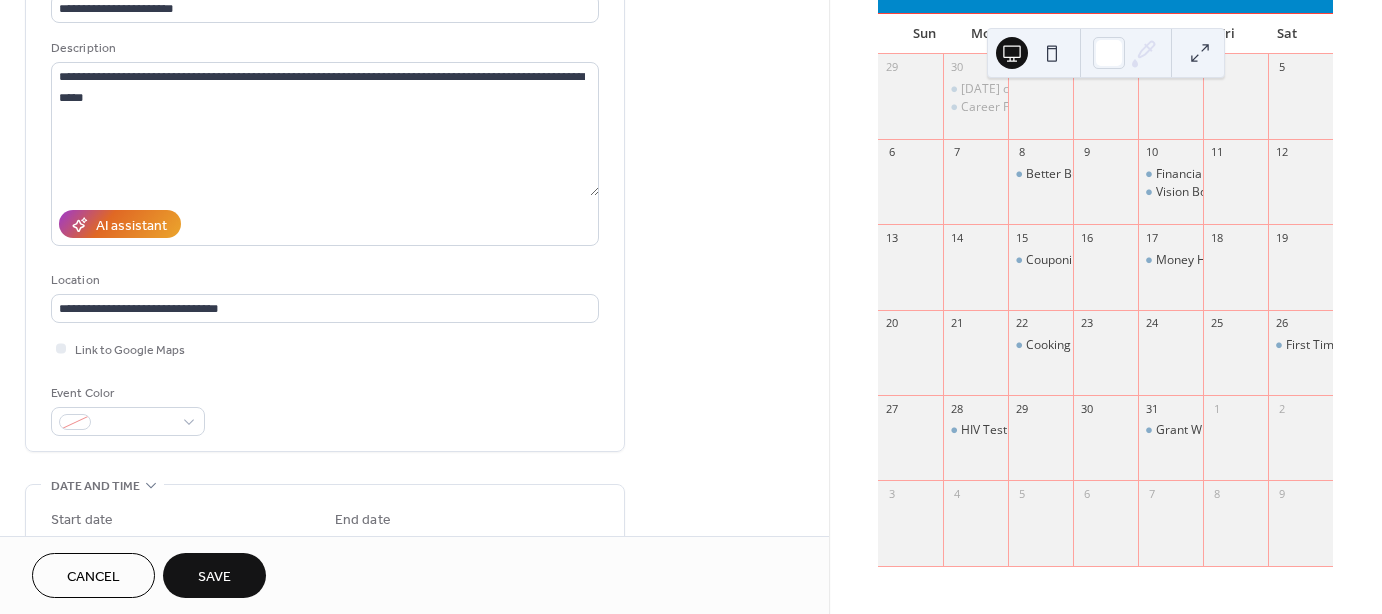 click on "Save" at bounding box center [214, 575] 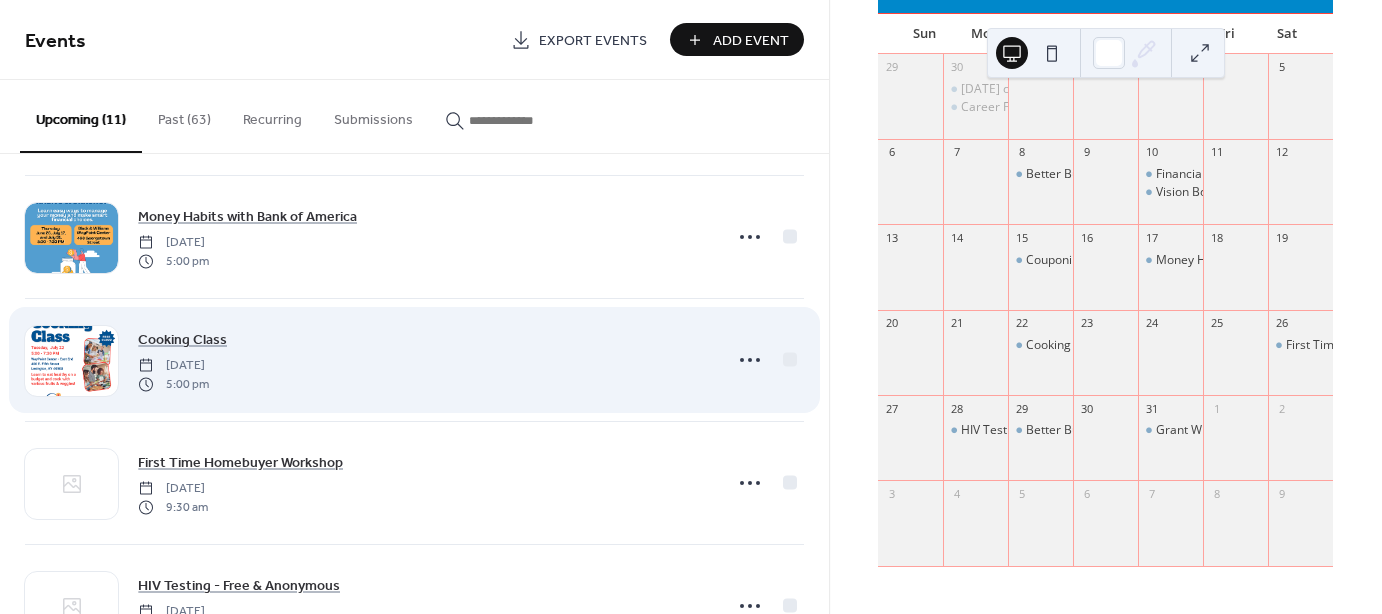 scroll, scrollTop: 666, scrollLeft: 0, axis: vertical 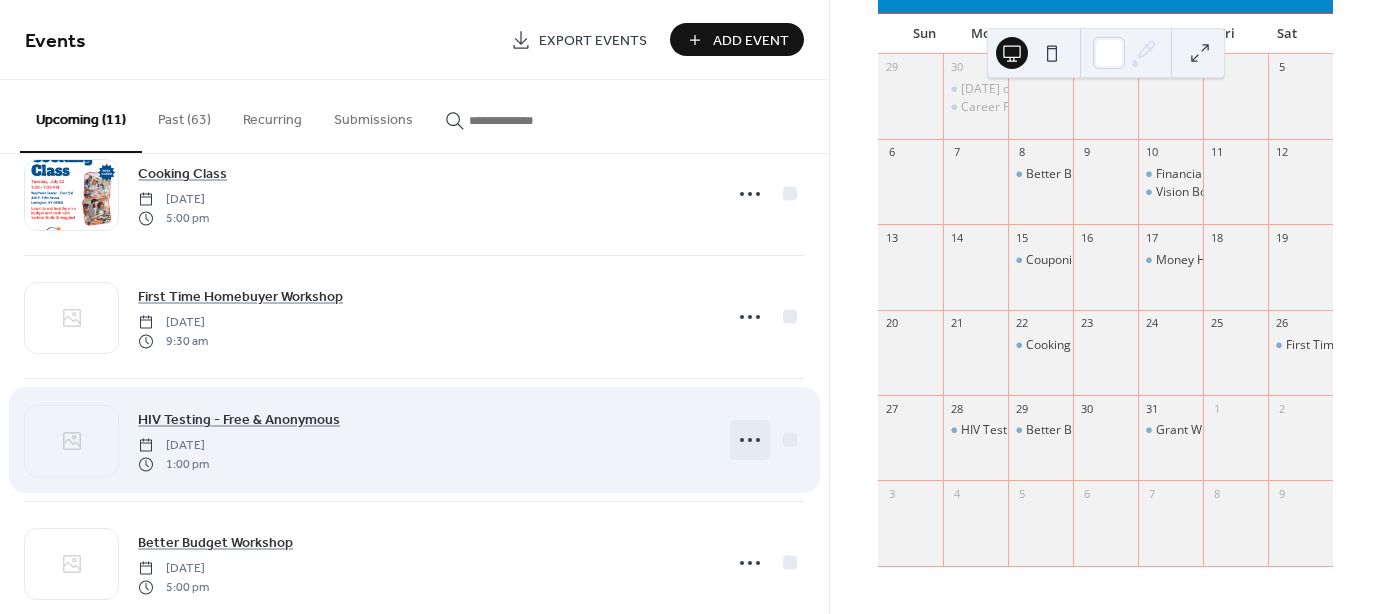 click 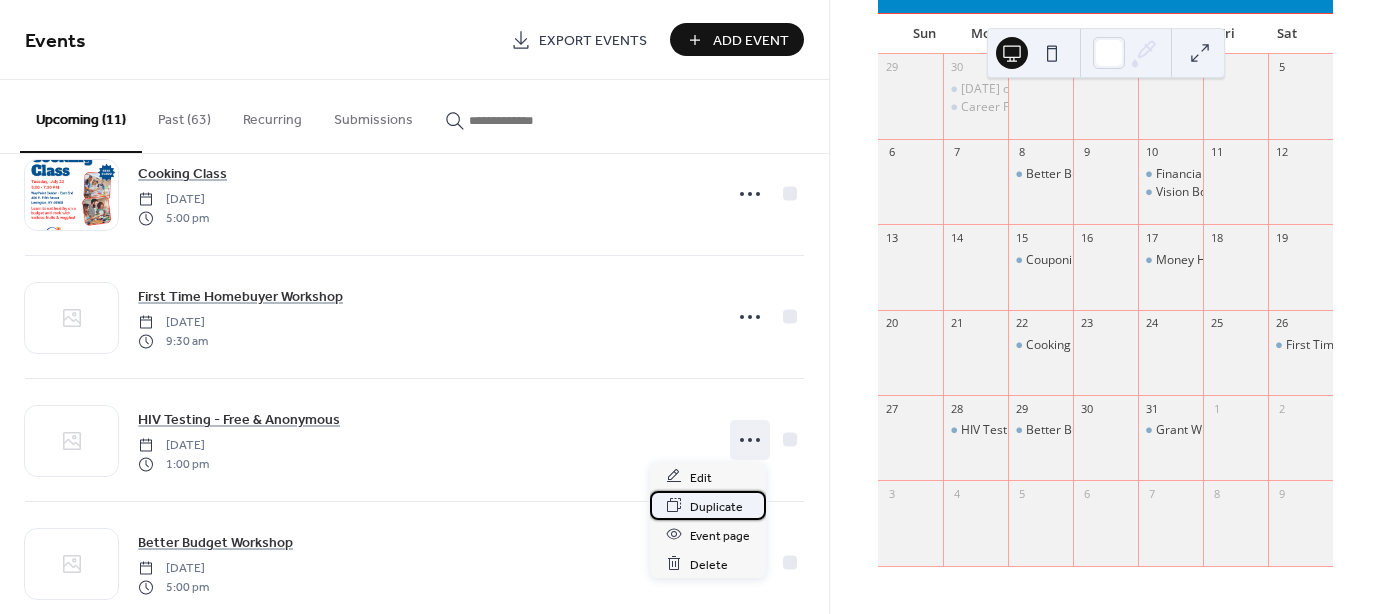 click on "Duplicate" at bounding box center [716, 506] 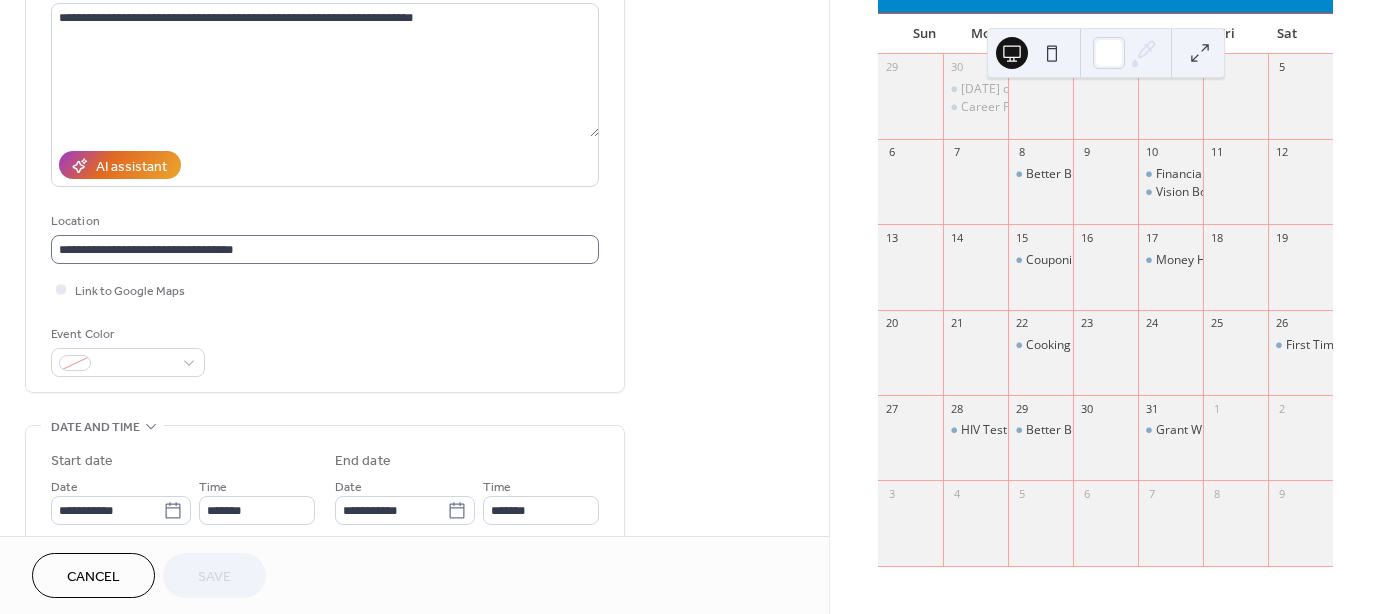 scroll, scrollTop: 333, scrollLeft: 0, axis: vertical 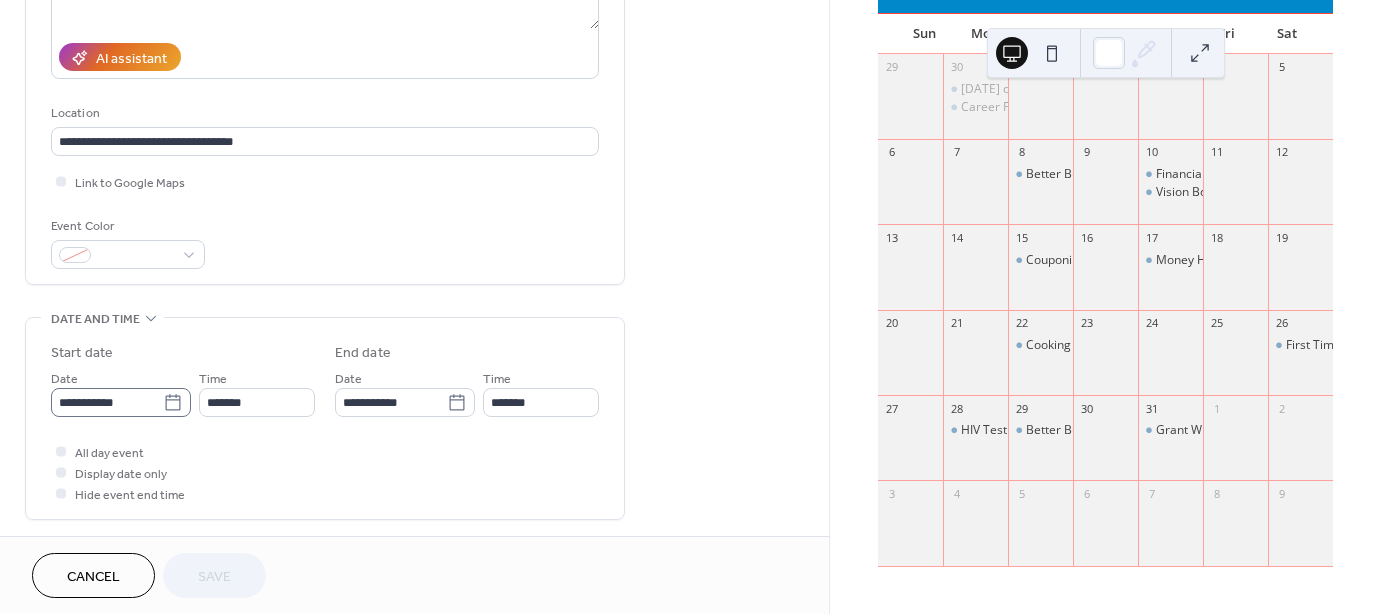 click 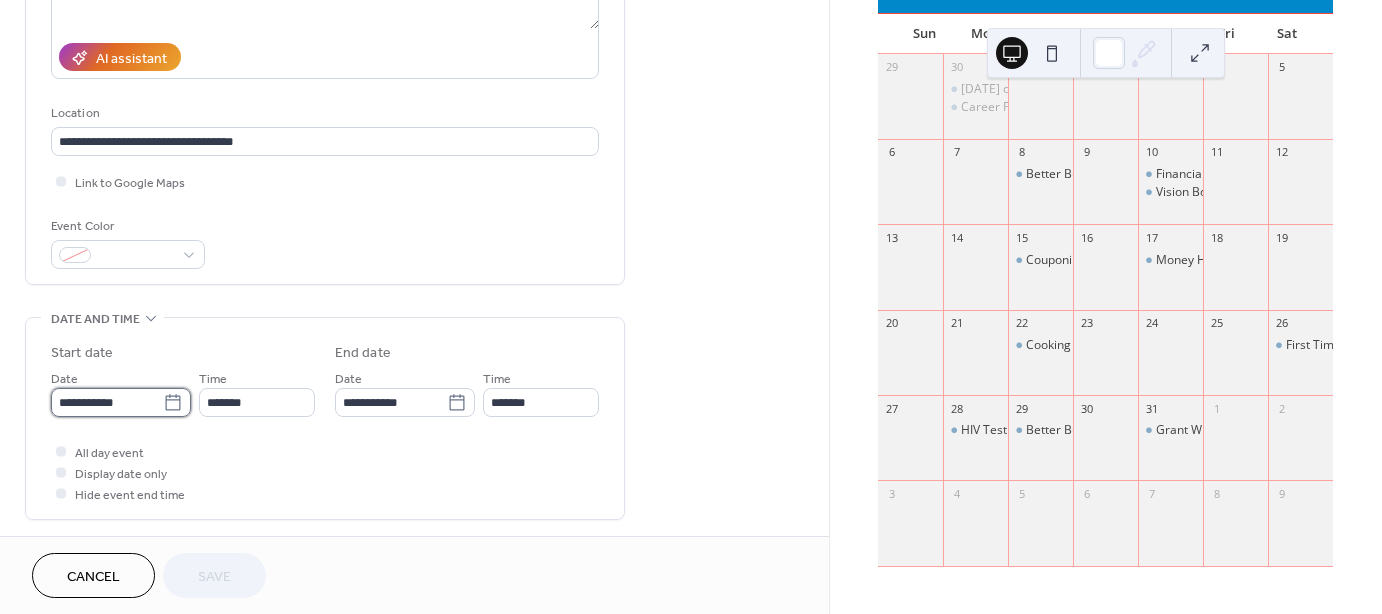 click on "**********" at bounding box center [107, 402] 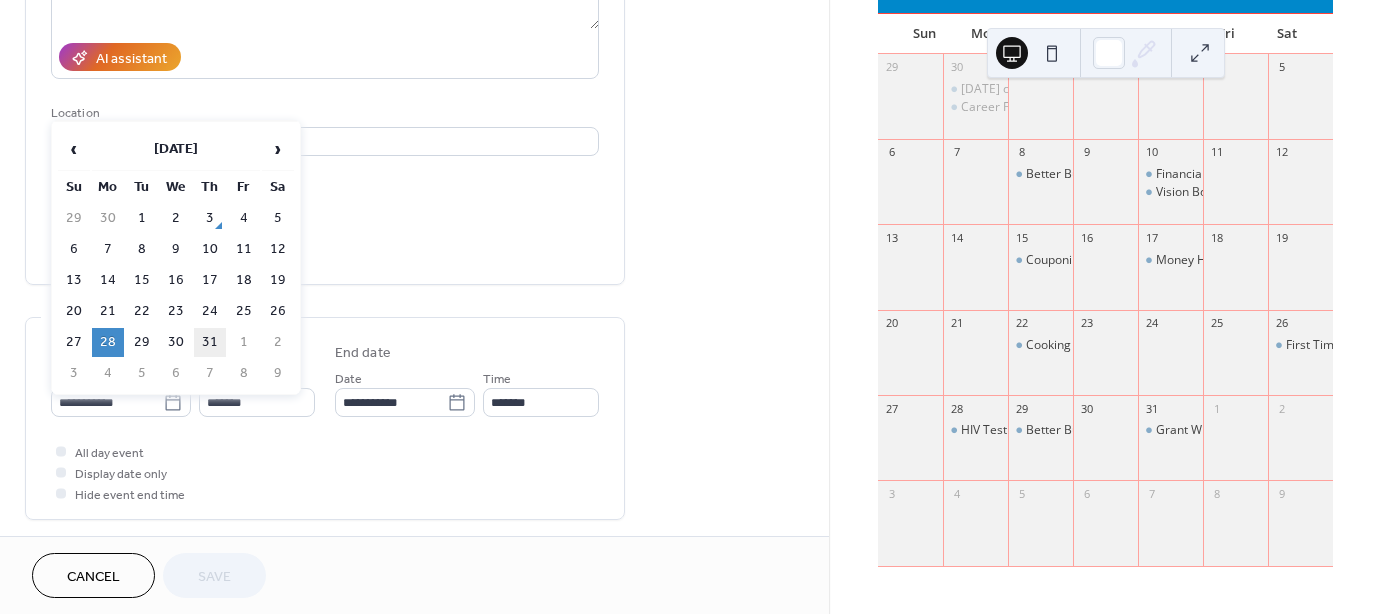 click on "31" at bounding box center [210, 342] 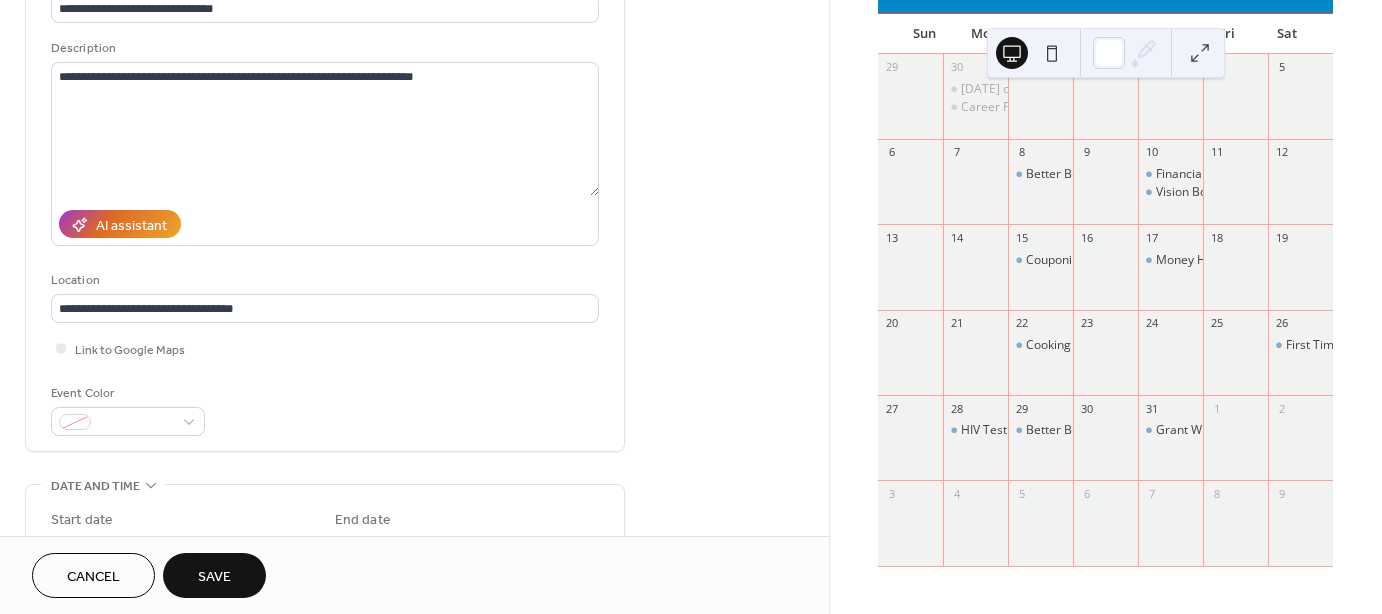 scroll, scrollTop: 333, scrollLeft: 0, axis: vertical 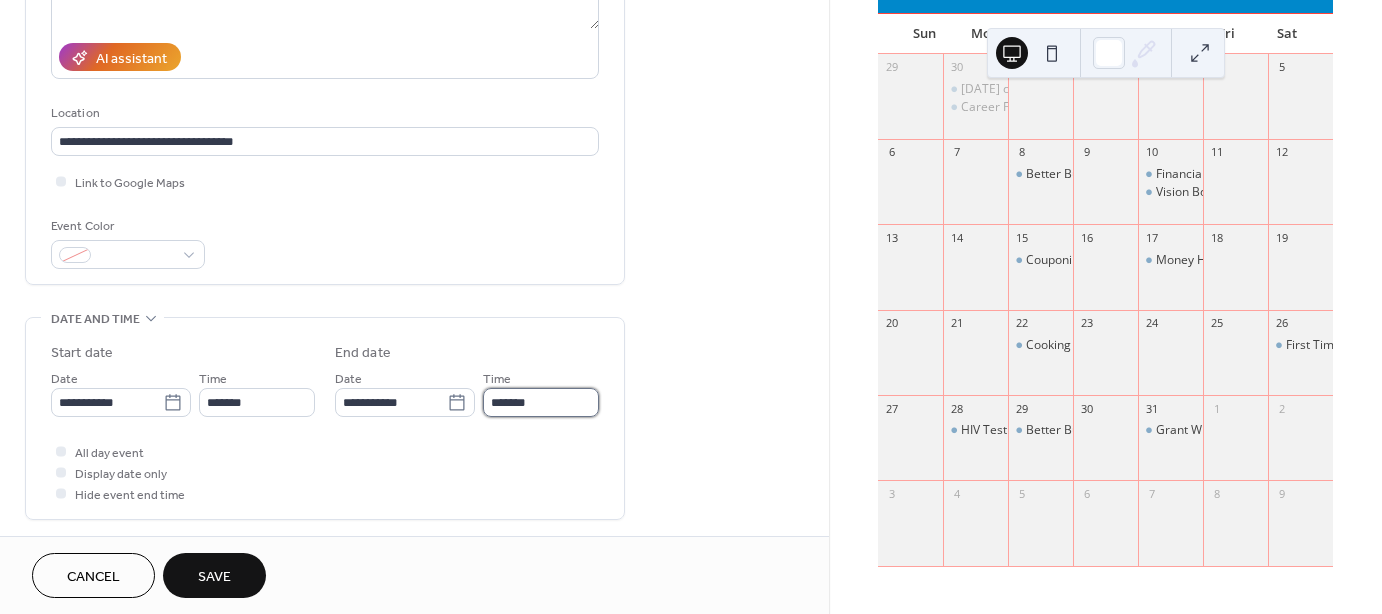 click on "*******" at bounding box center (541, 402) 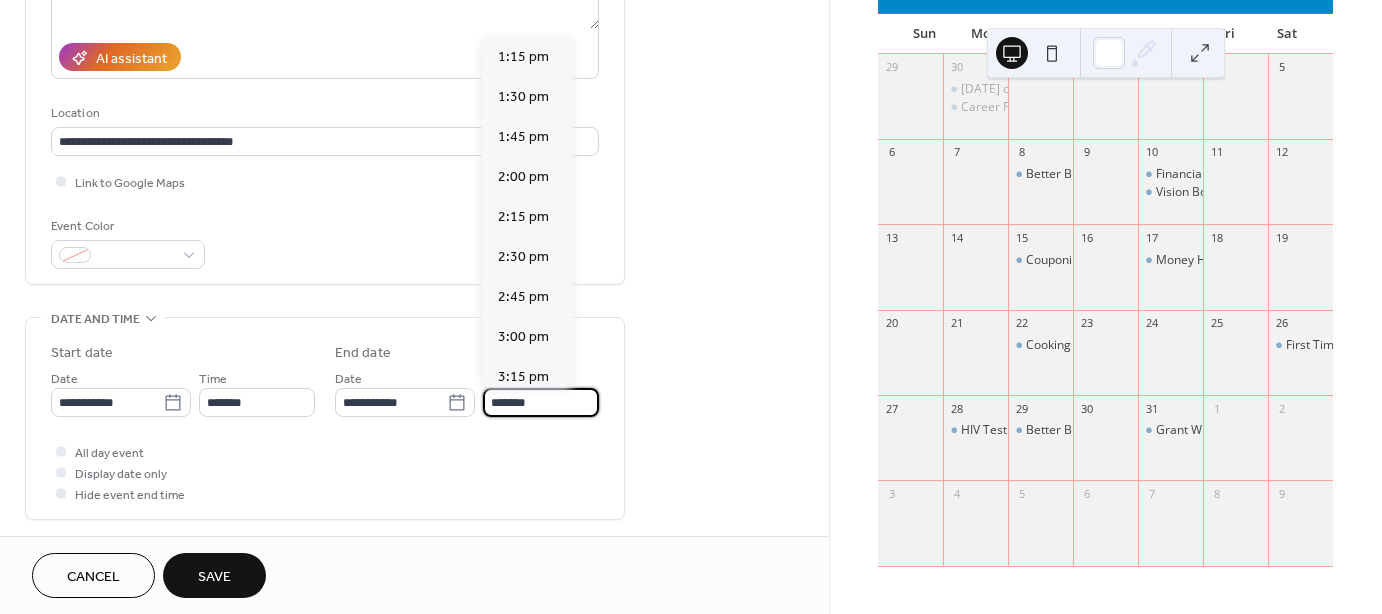 scroll, scrollTop: 361, scrollLeft: 0, axis: vertical 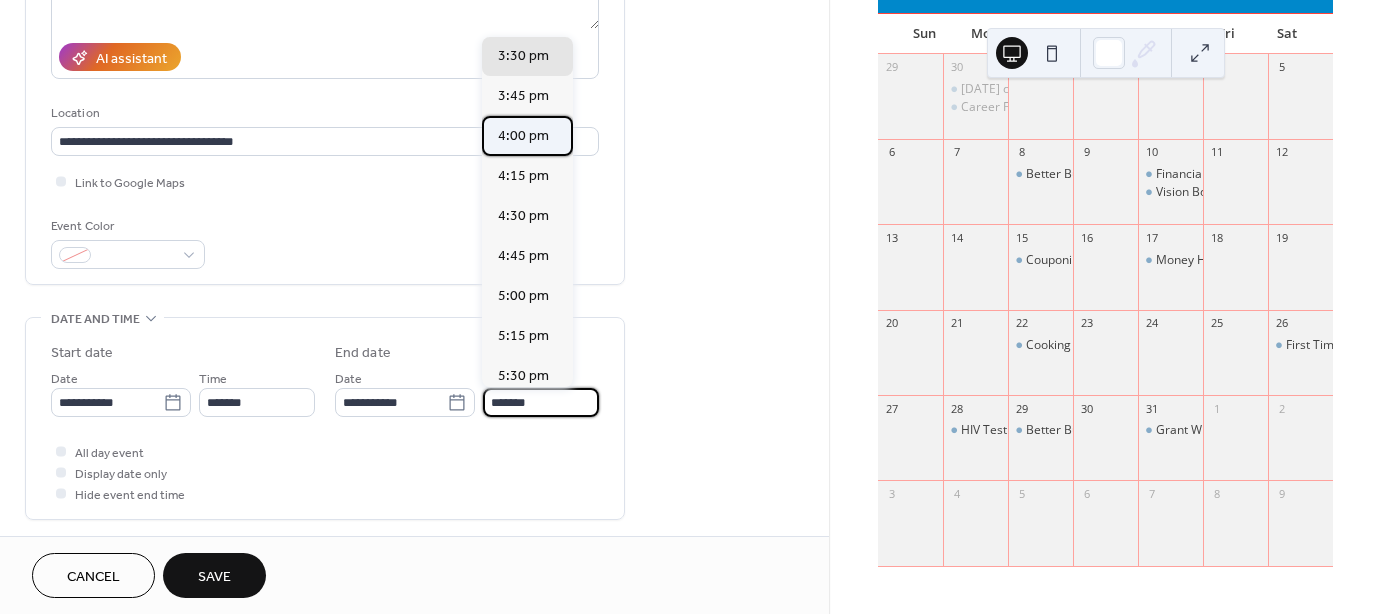 click on "4:00 pm" at bounding box center [523, 135] 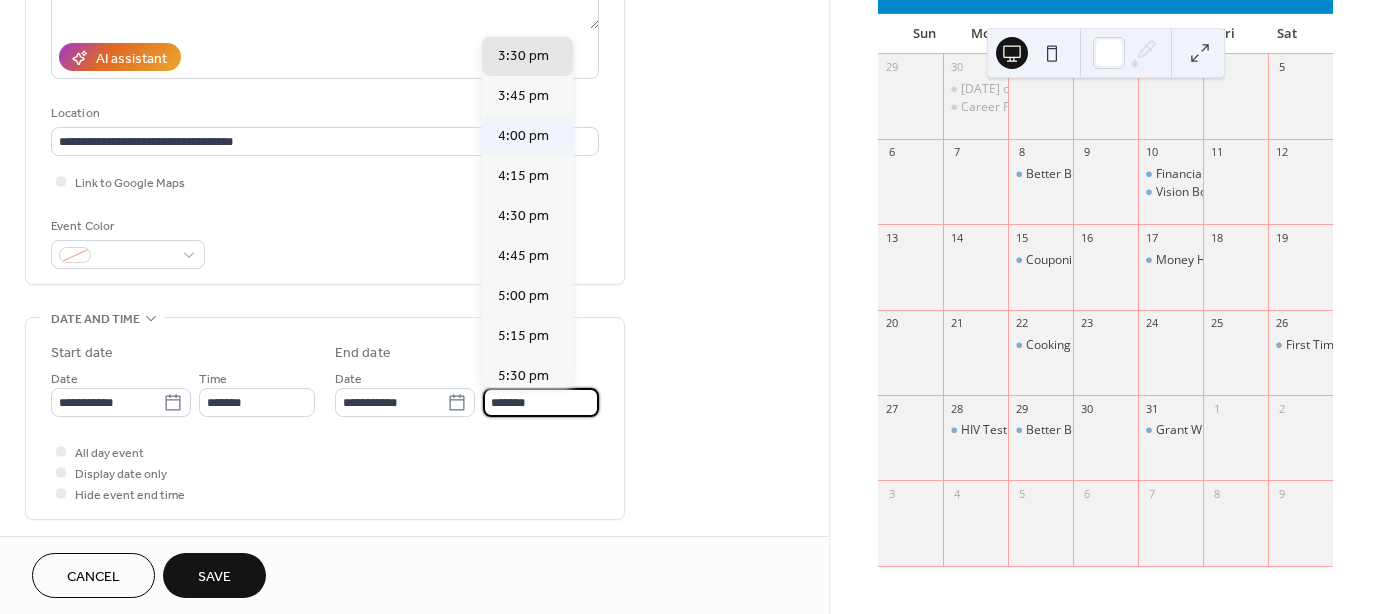 type on "*******" 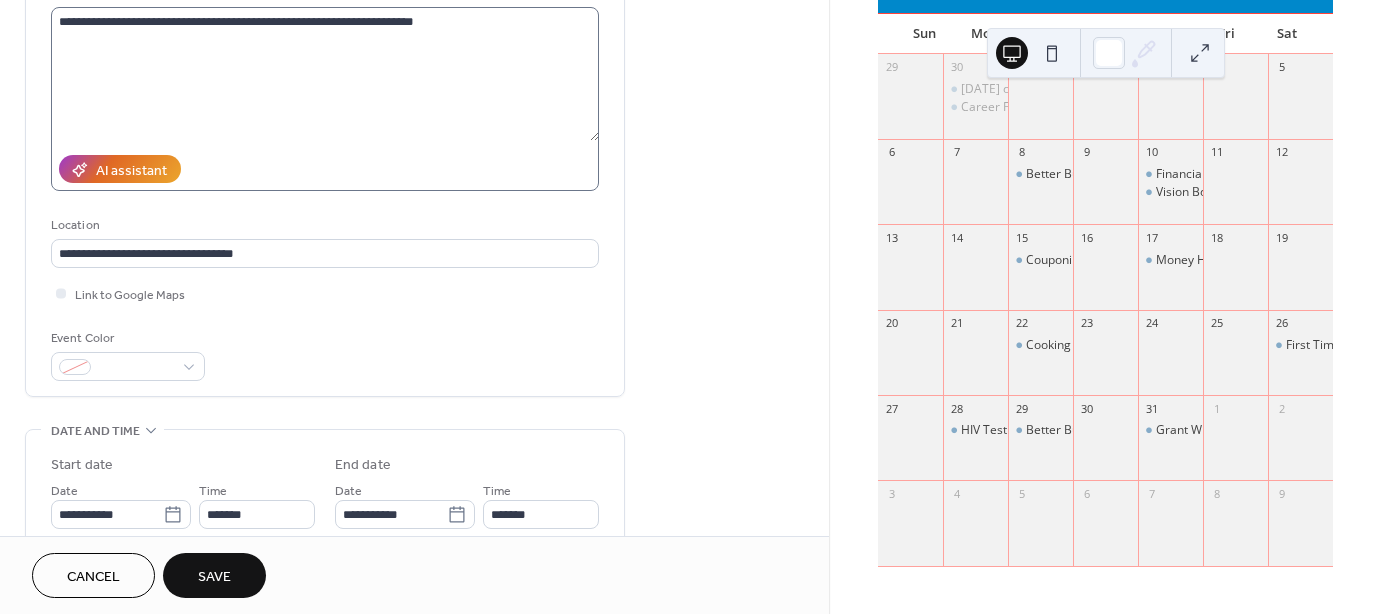 scroll, scrollTop: 166, scrollLeft: 0, axis: vertical 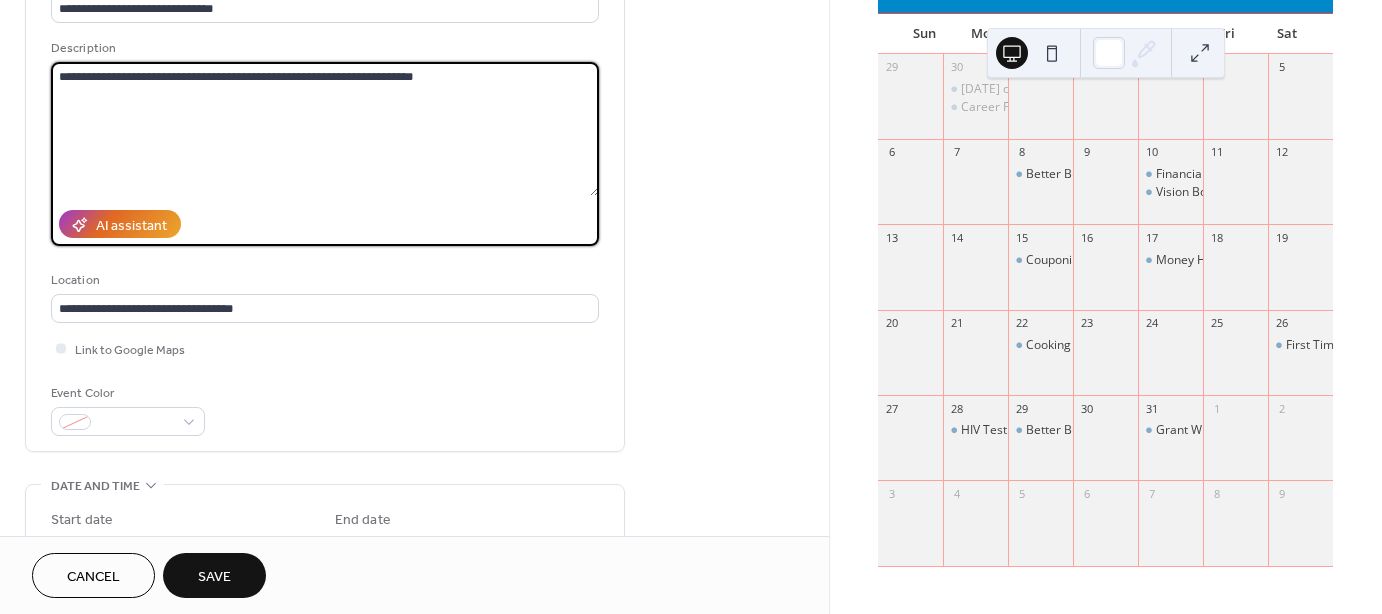 drag, startPoint x: 207, startPoint y: 77, endPoint x: 123, endPoint y: 74, distance: 84.05355 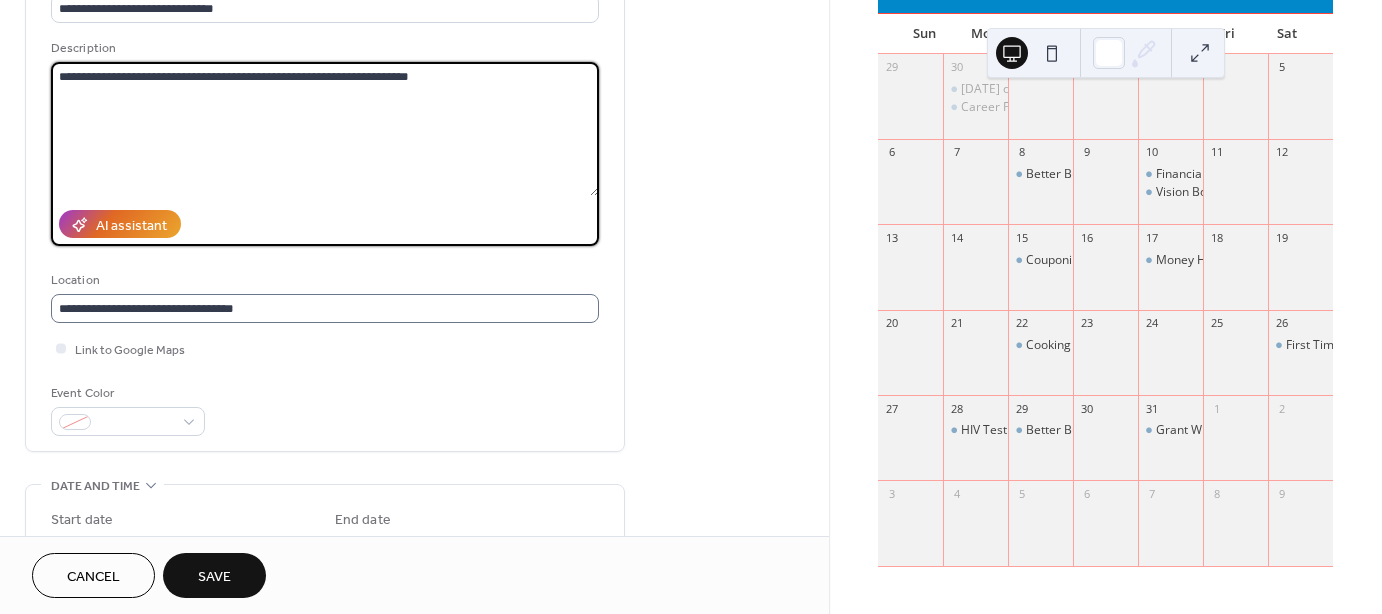 type on "**********" 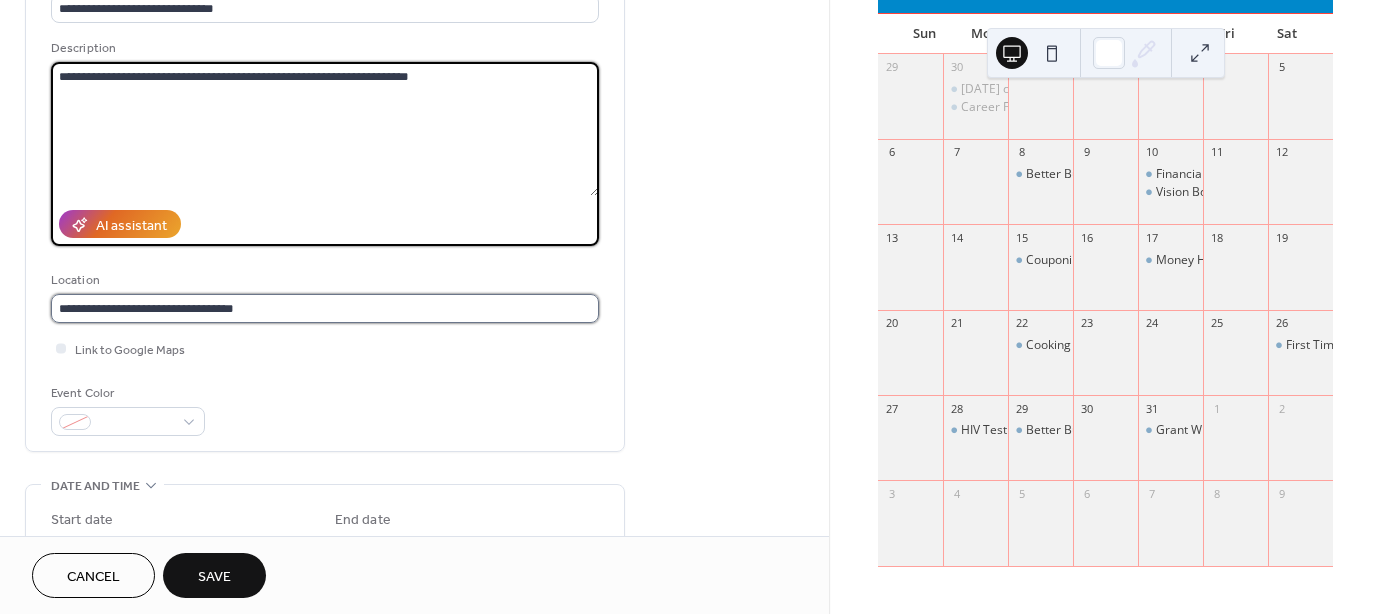 click on "**********" at bounding box center (325, 308) 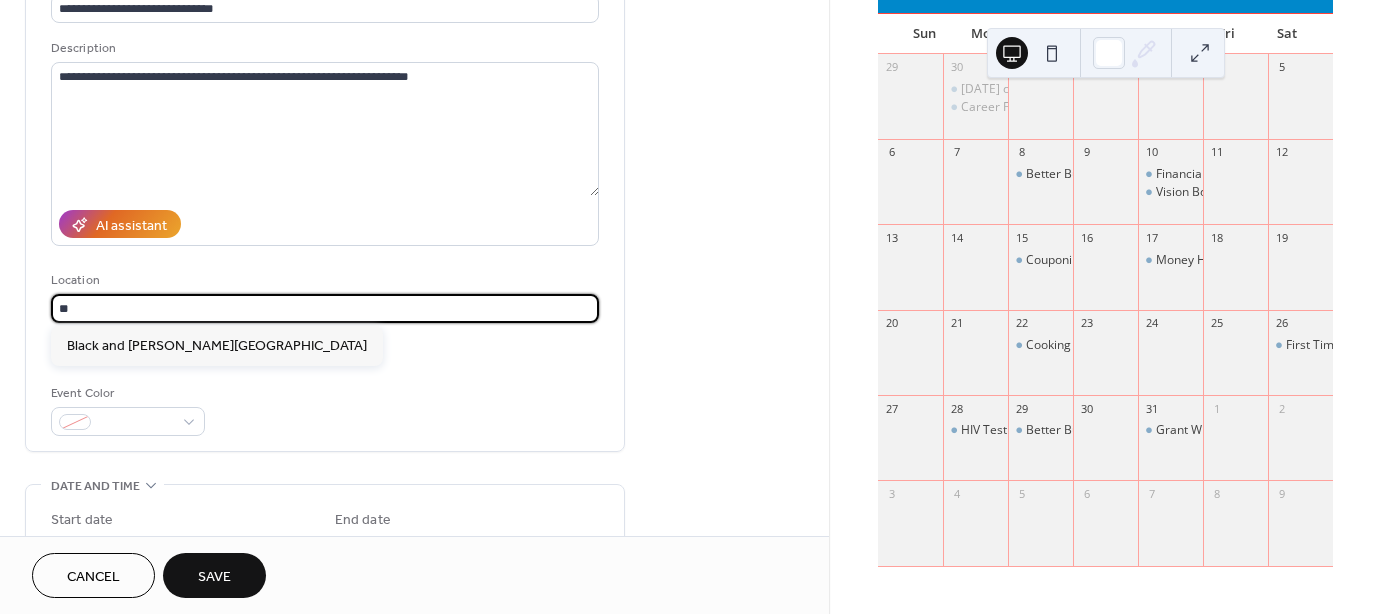 type on "*" 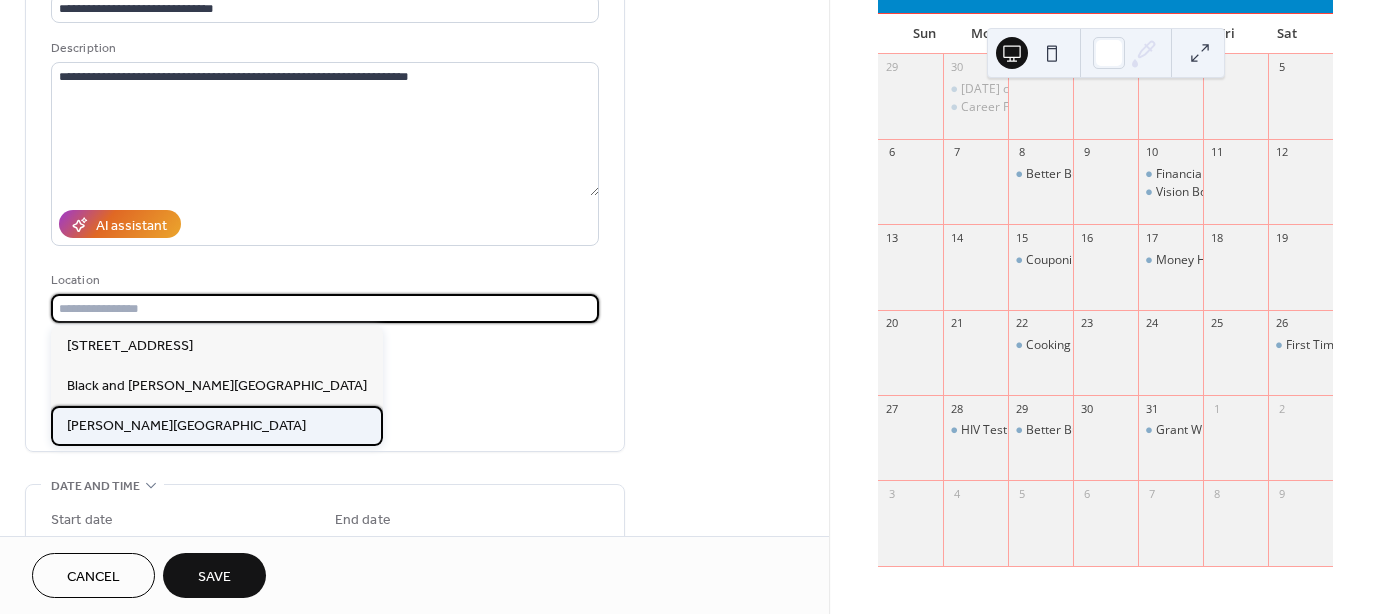 click on "[PERSON_NAME][GEOGRAPHIC_DATA]" at bounding box center [186, 426] 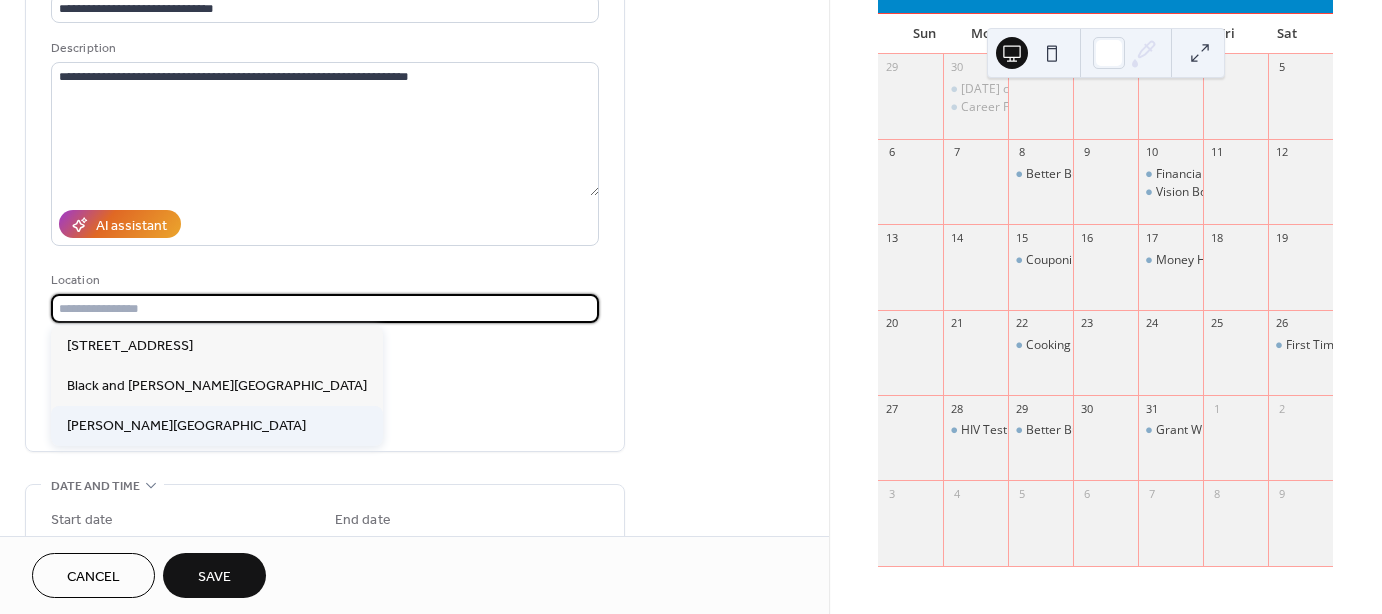 type on "**********" 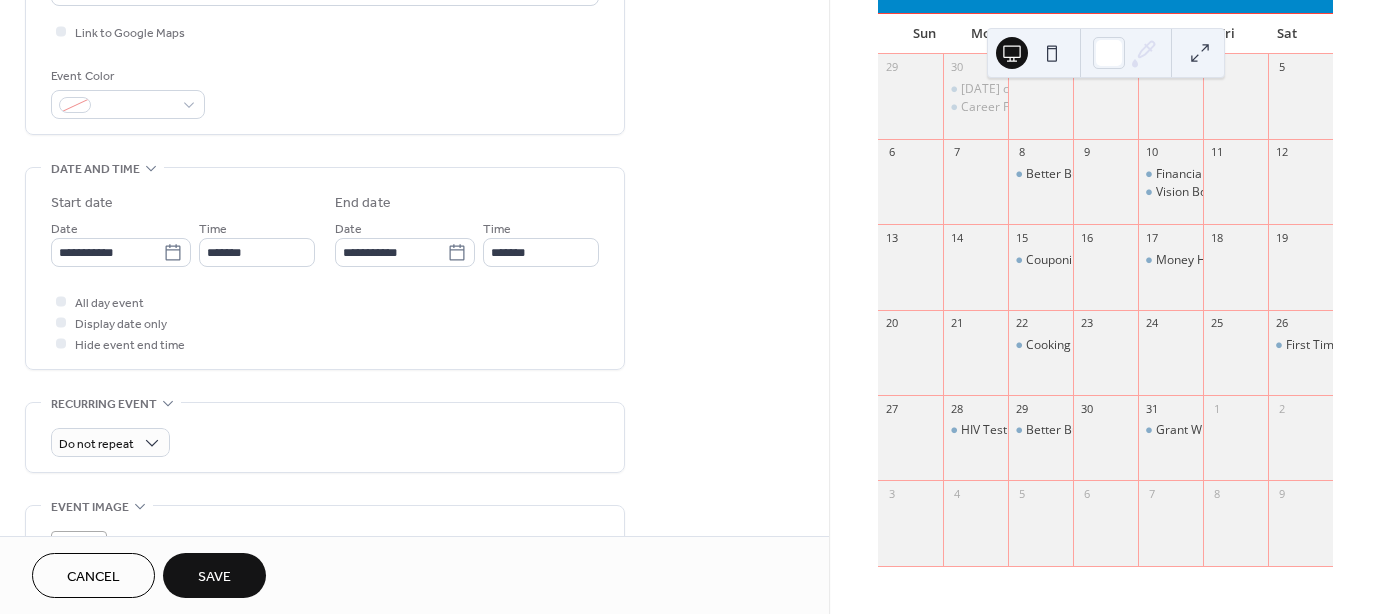 scroll, scrollTop: 666, scrollLeft: 0, axis: vertical 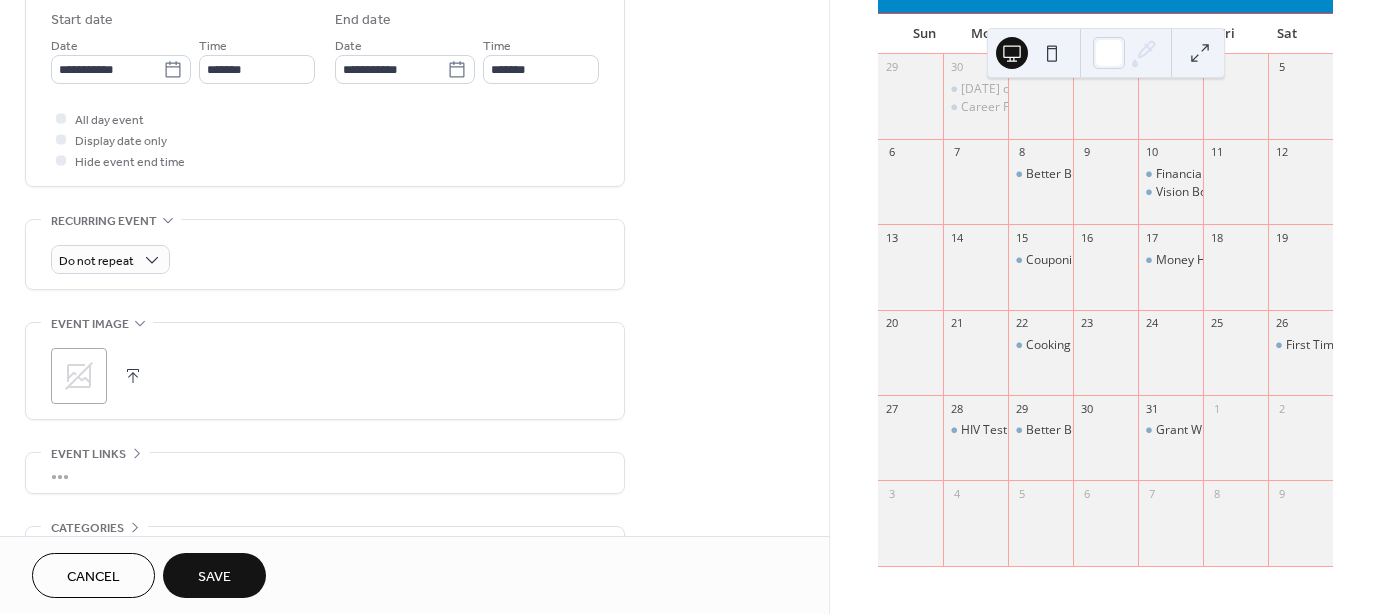 click at bounding box center (133, 376) 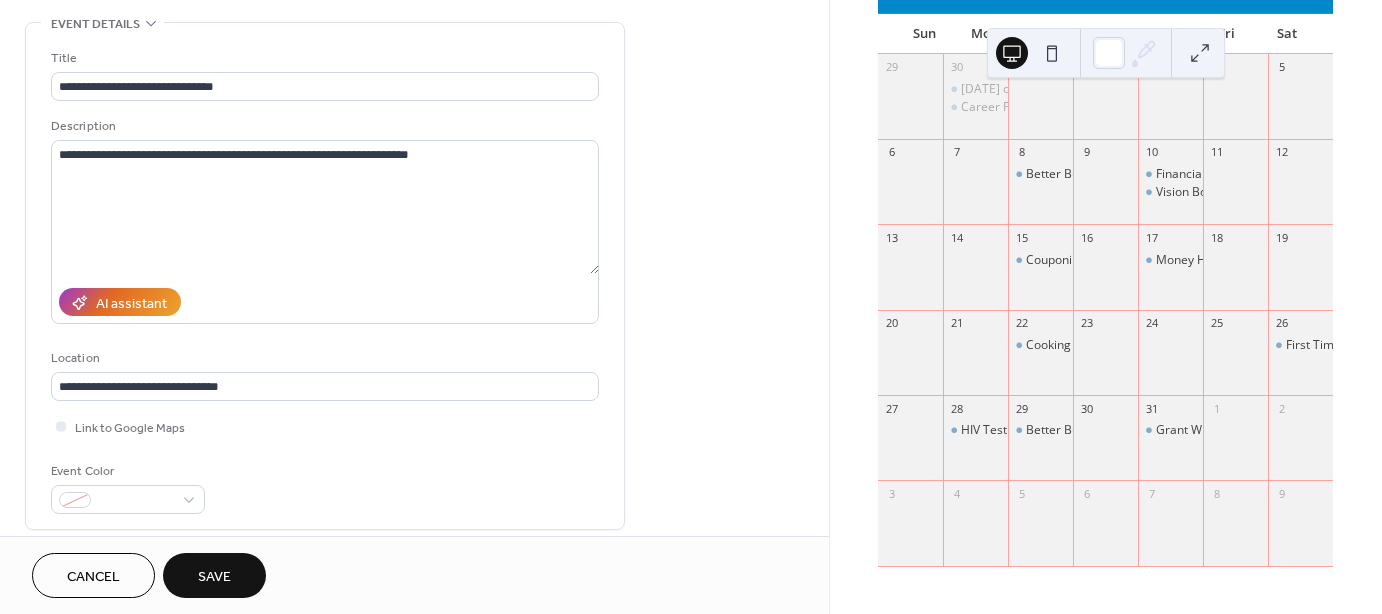 scroll, scrollTop: 0, scrollLeft: 0, axis: both 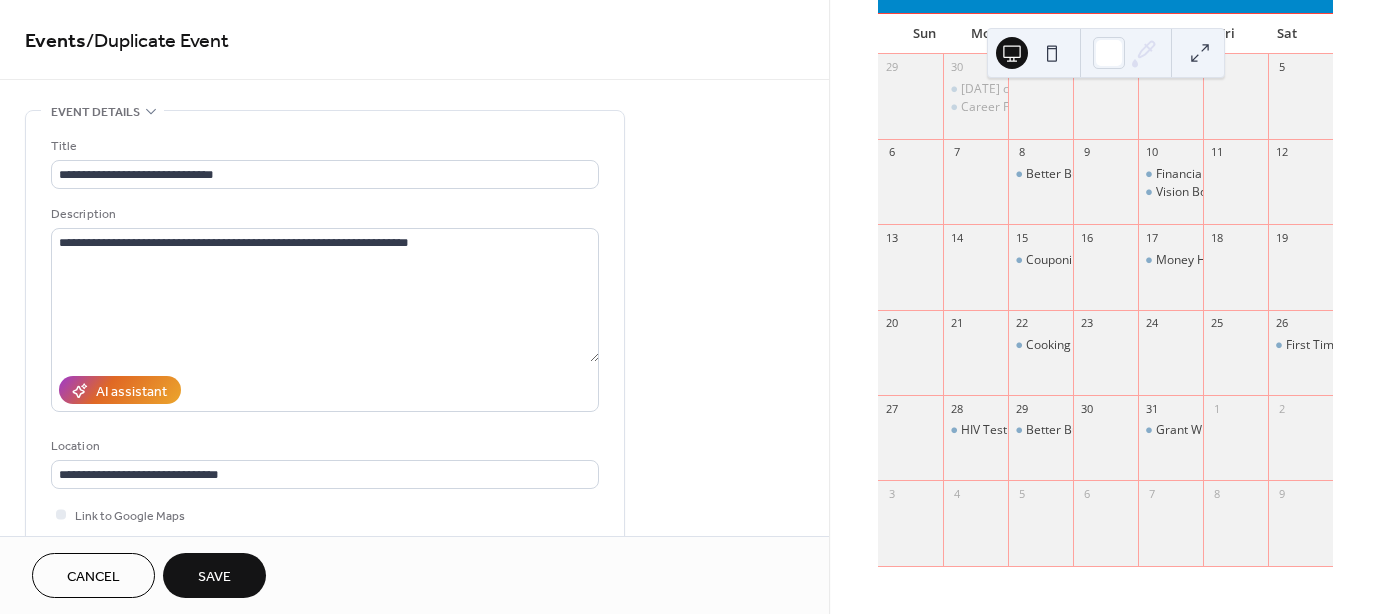 click on "Save" at bounding box center (214, 577) 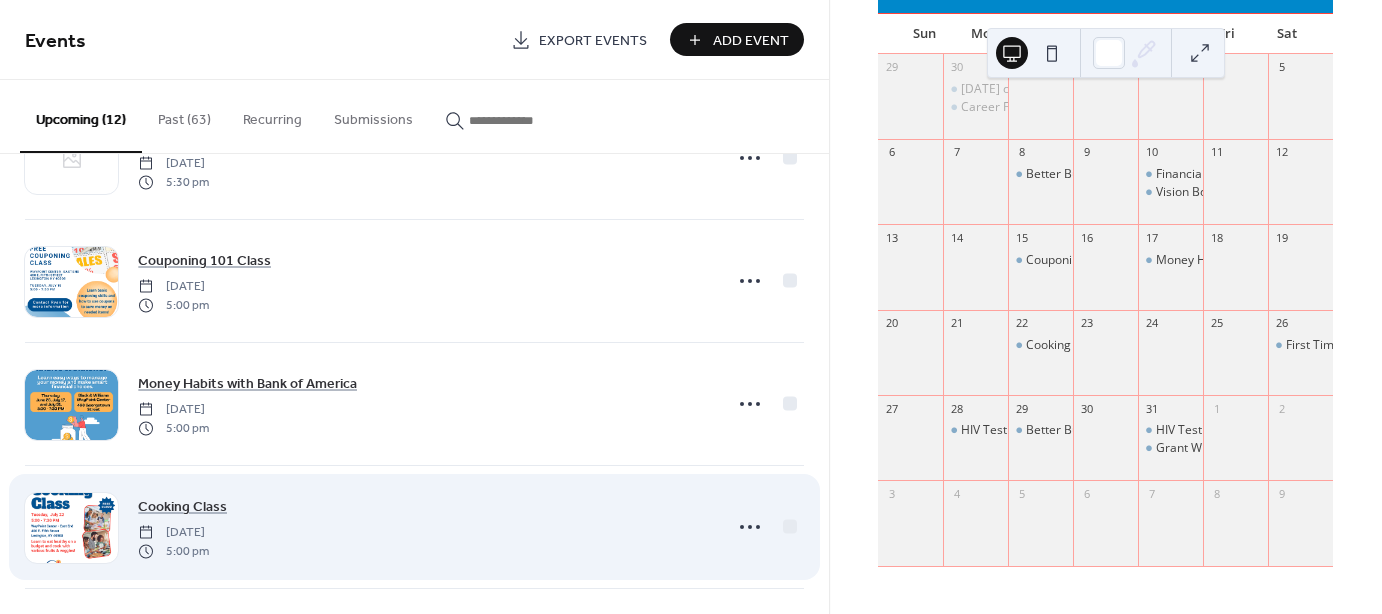 scroll, scrollTop: 0, scrollLeft: 0, axis: both 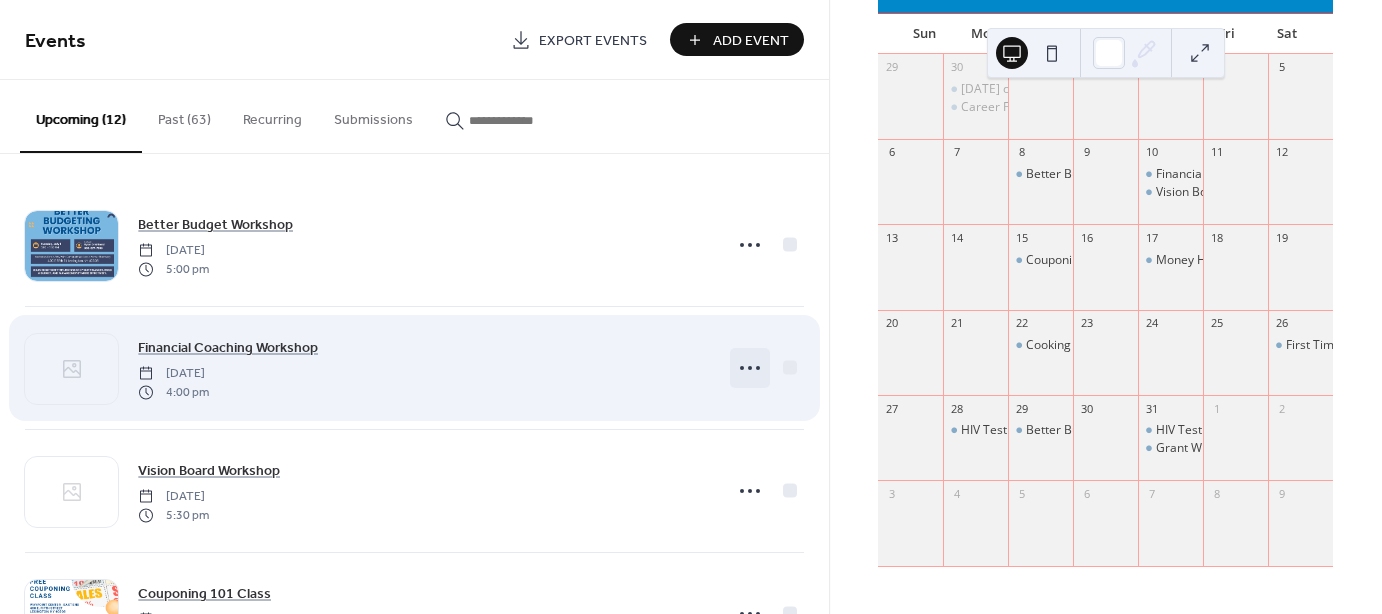 click 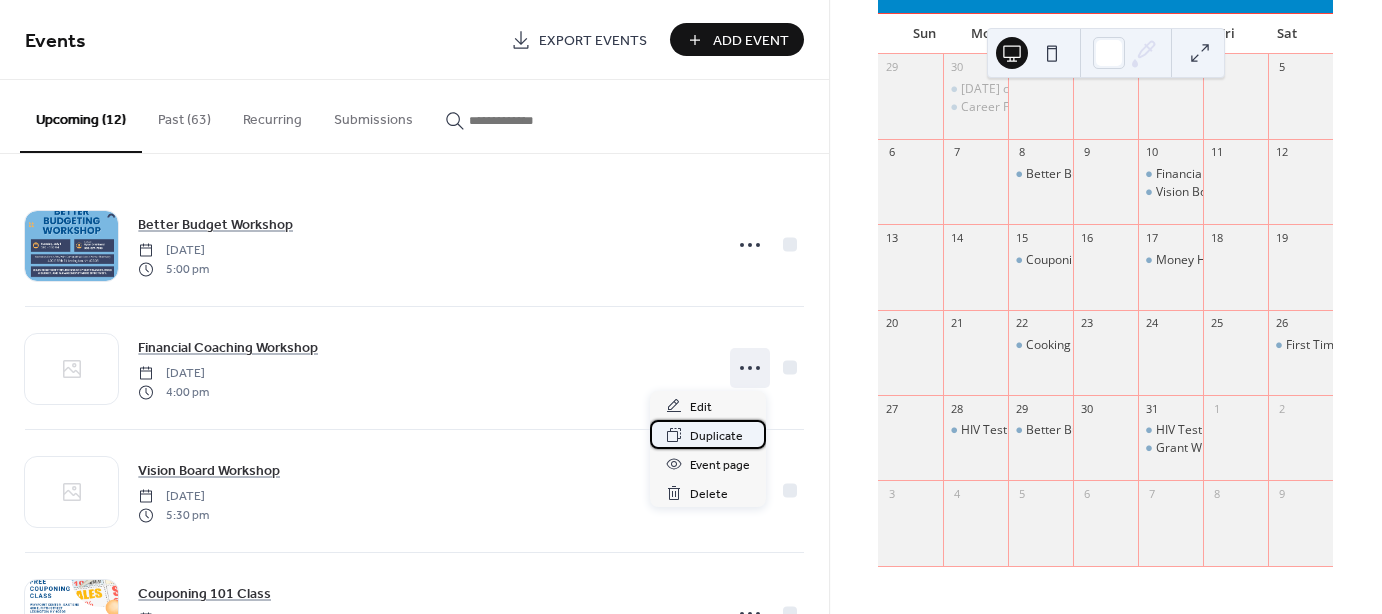 click on "Duplicate" at bounding box center (716, 436) 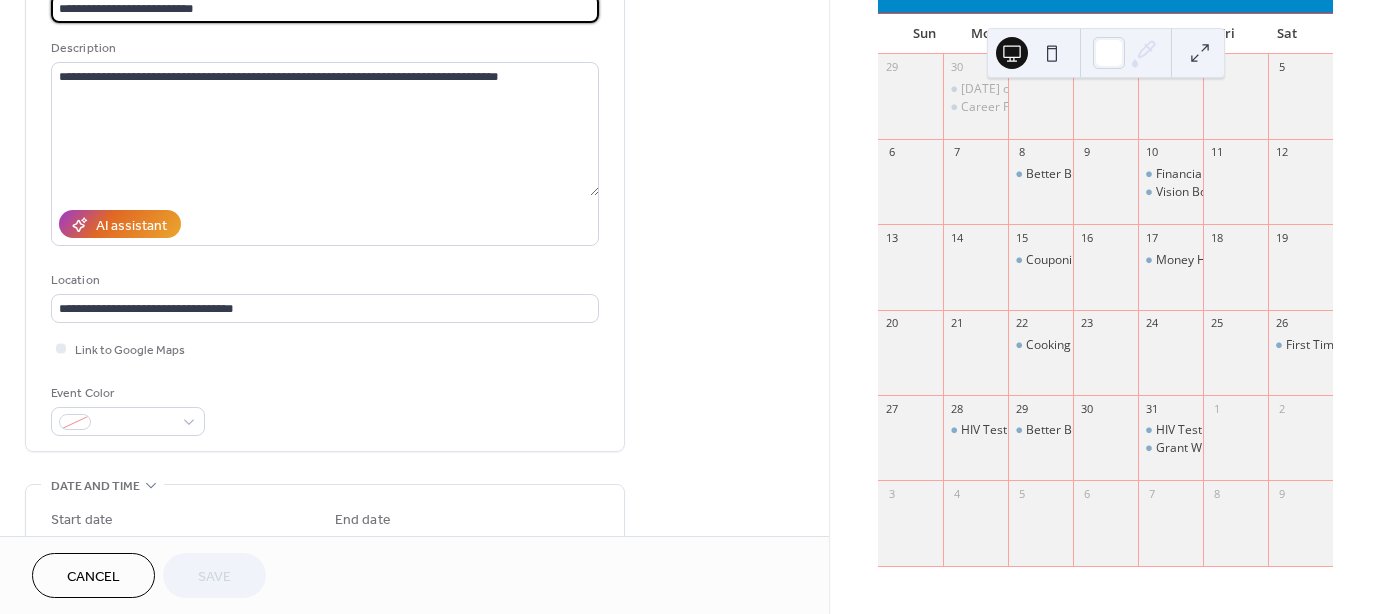 scroll, scrollTop: 333, scrollLeft: 0, axis: vertical 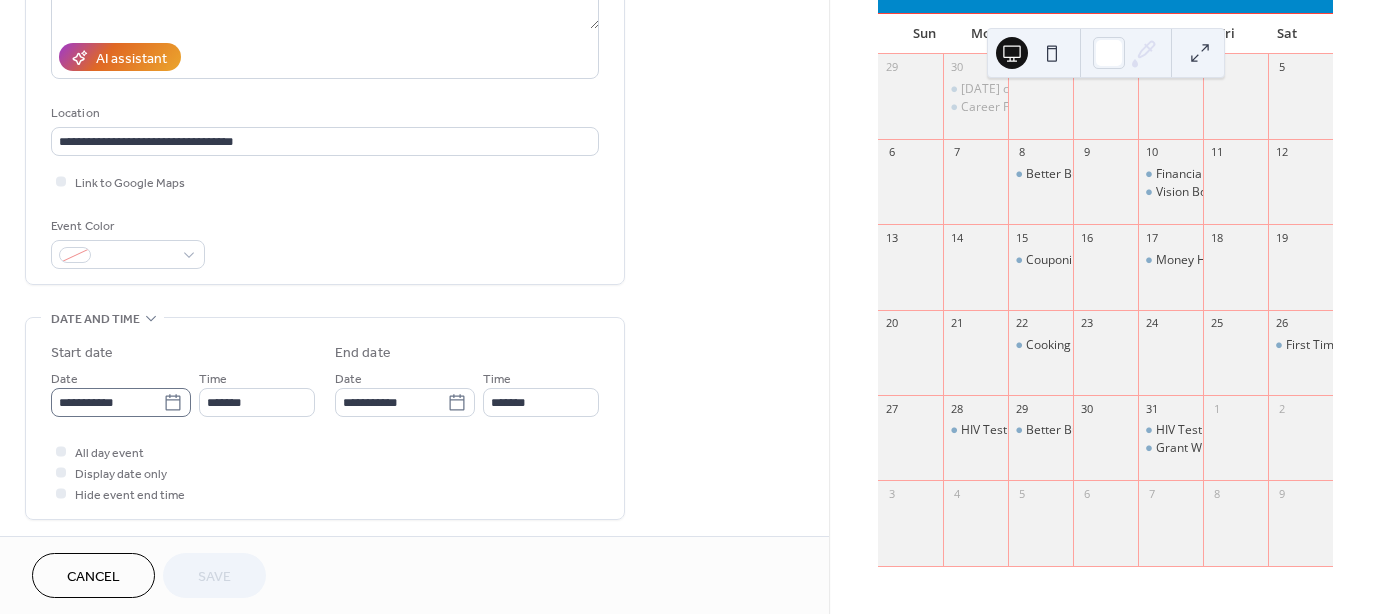 click 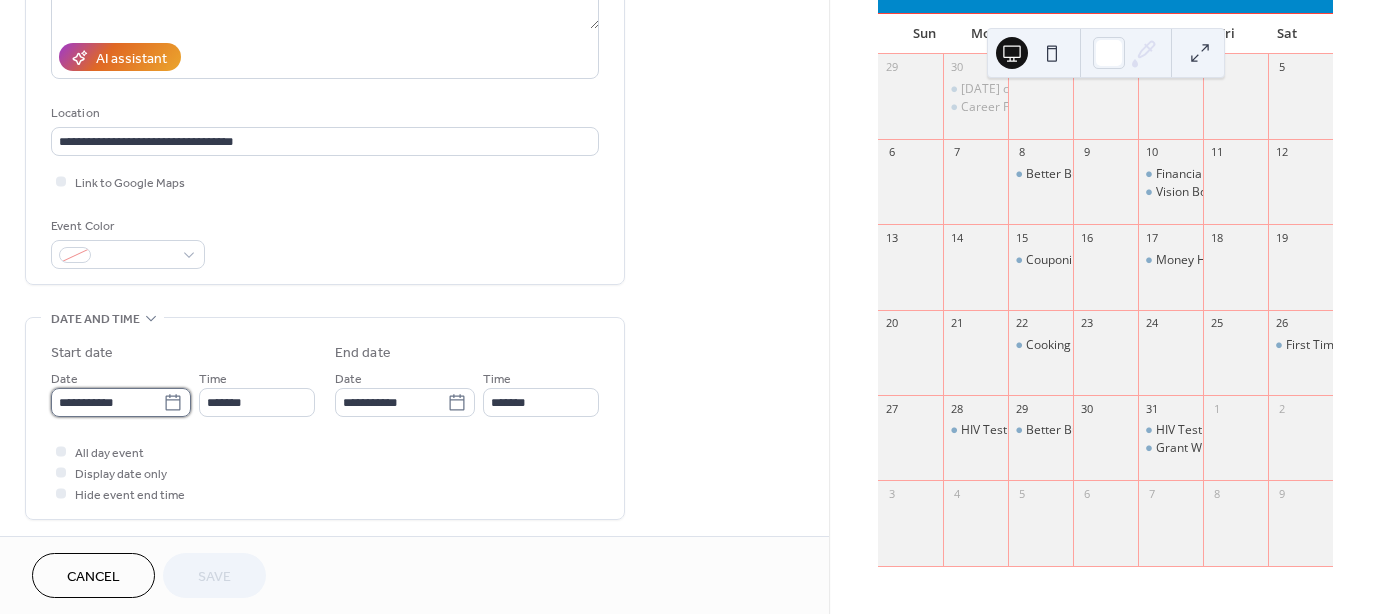 click on "**********" at bounding box center [107, 402] 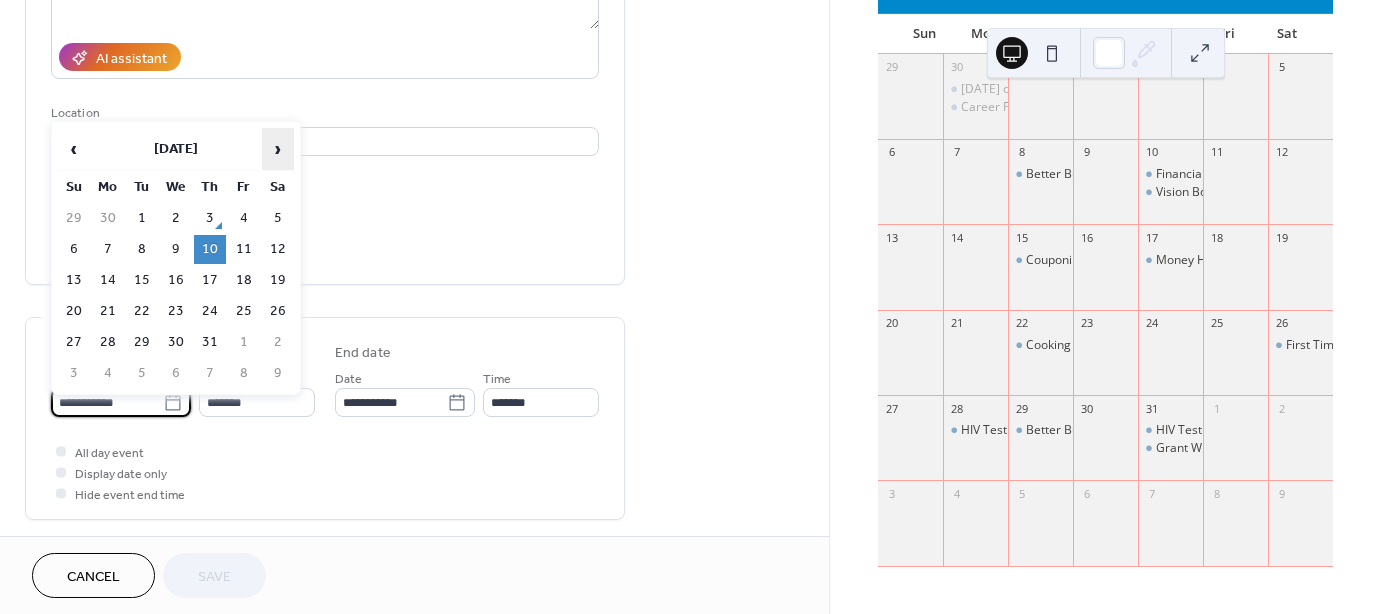 click on "›" at bounding box center (278, 149) 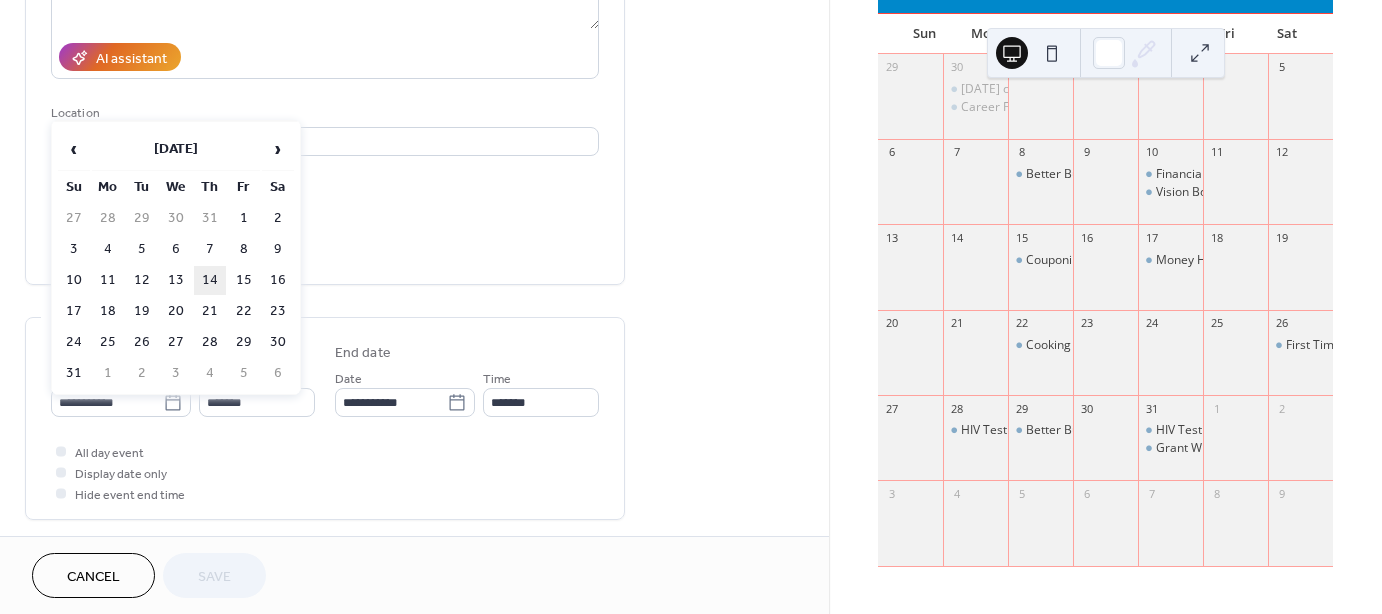 click on "14" at bounding box center [210, 280] 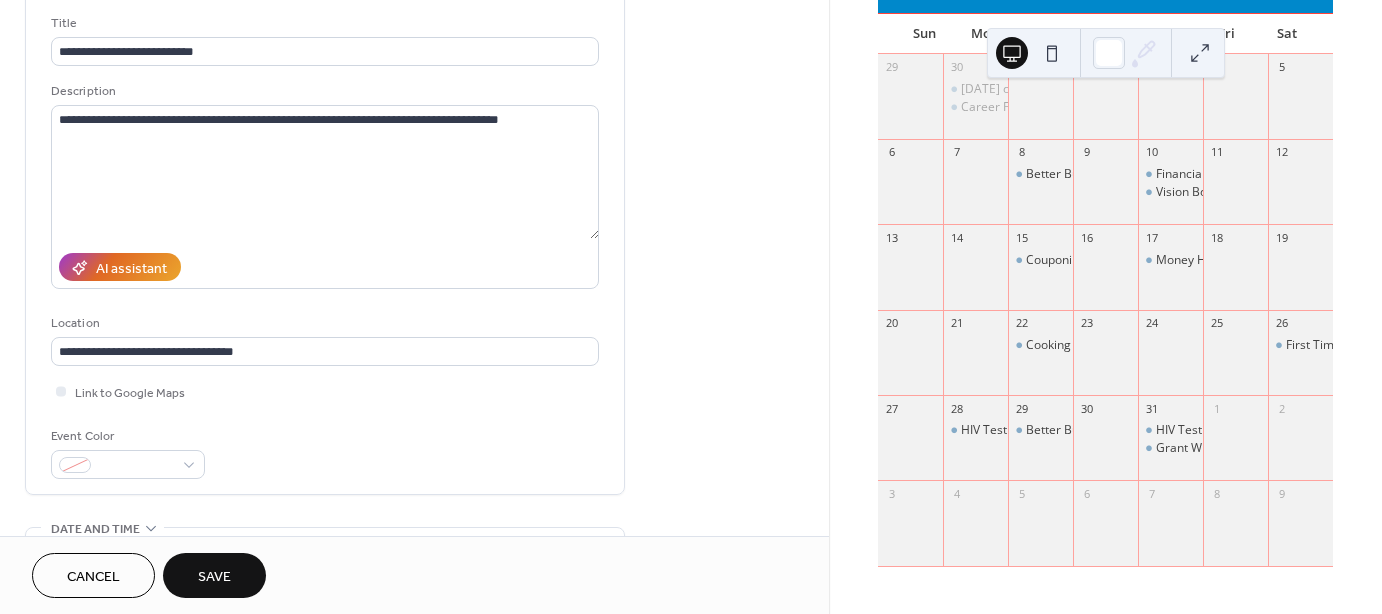 scroll, scrollTop: 0, scrollLeft: 0, axis: both 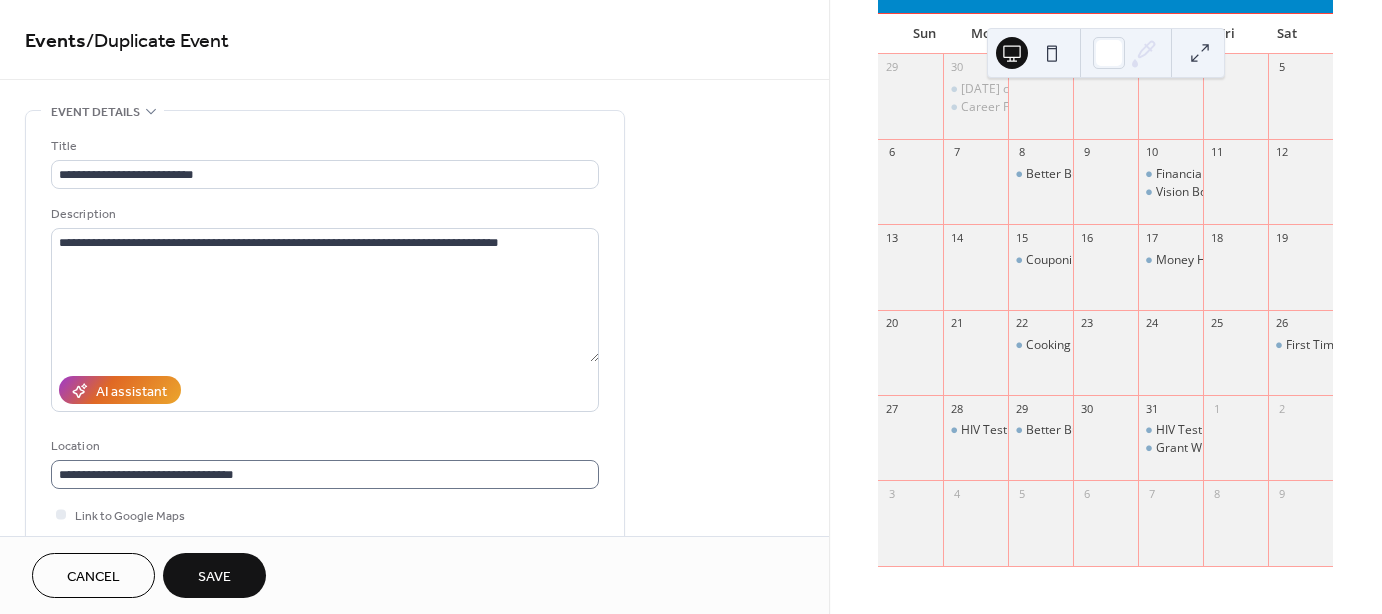 click on "Save" at bounding box center [214, 577] 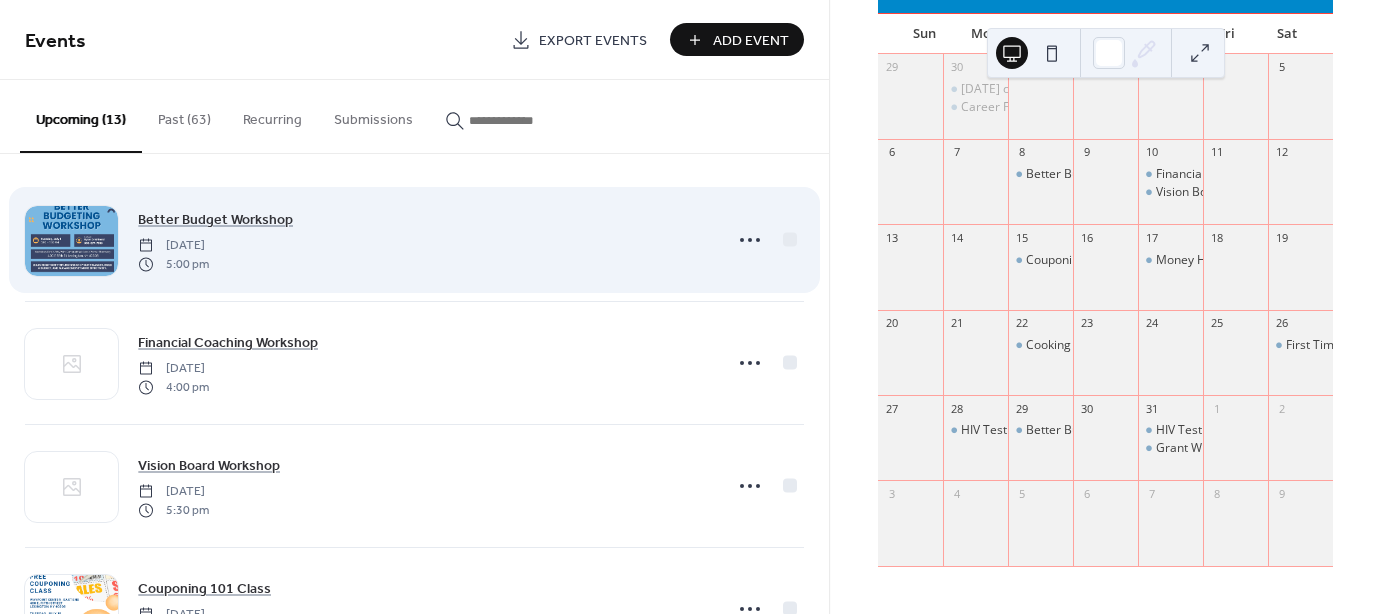 scroll, scrollTop: 0, scrollLeft: 0, axis: both 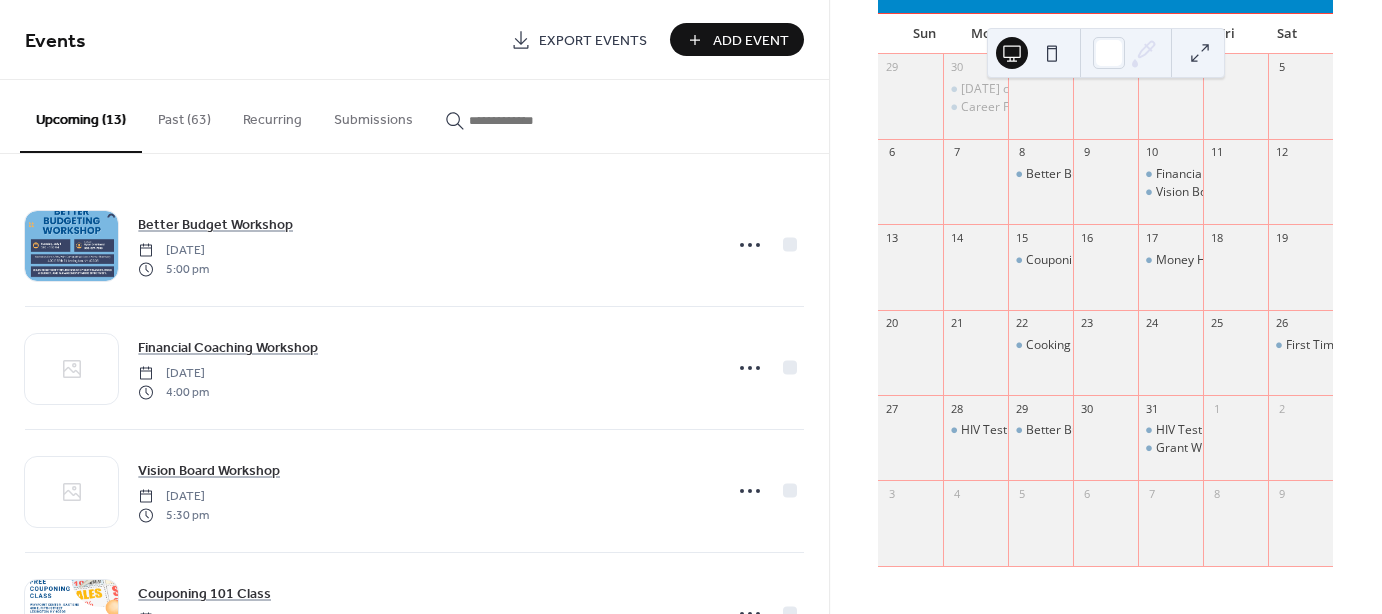 click on "Add Event" at bounding box center [751, 41] 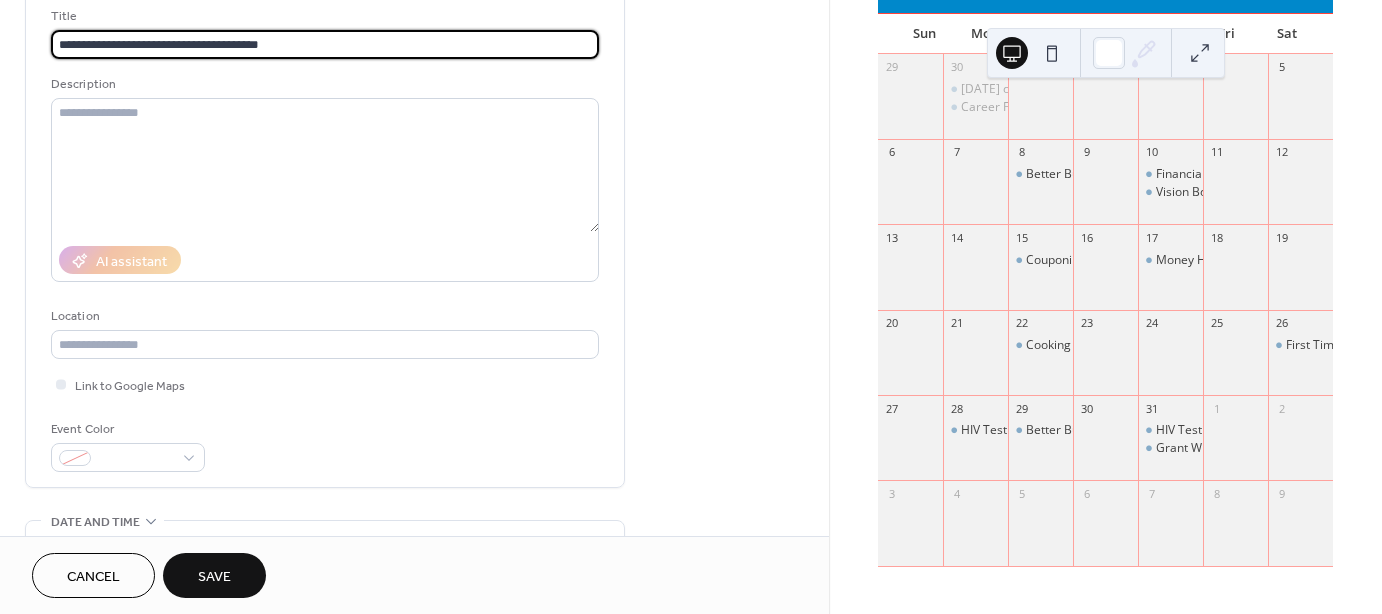 scroll, scrollTop: 166, scrollLeft: 0, axis: vertical 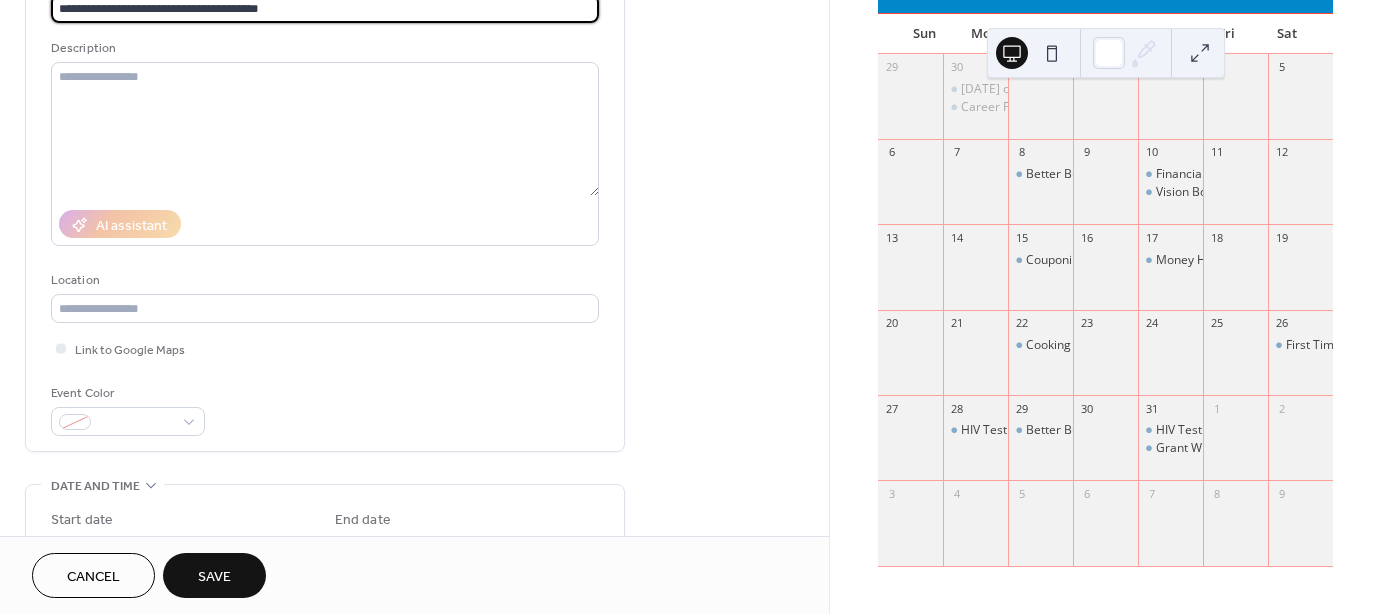 type on "**********" 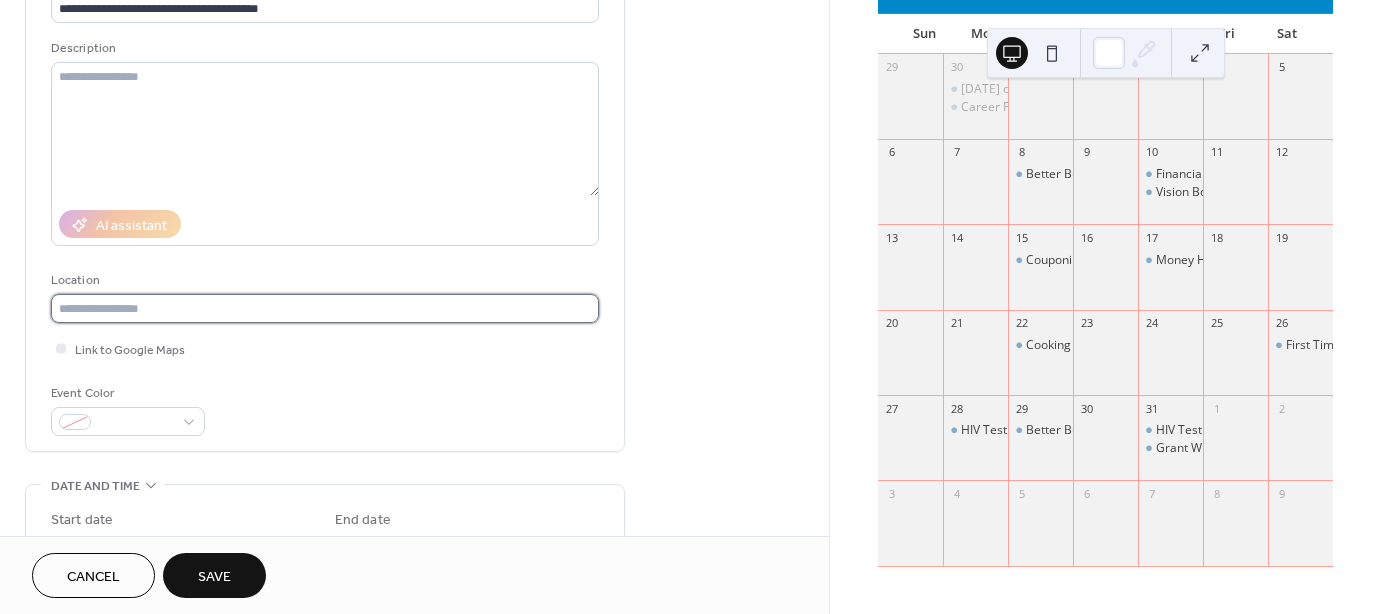 click at bounding box center (325, 308) 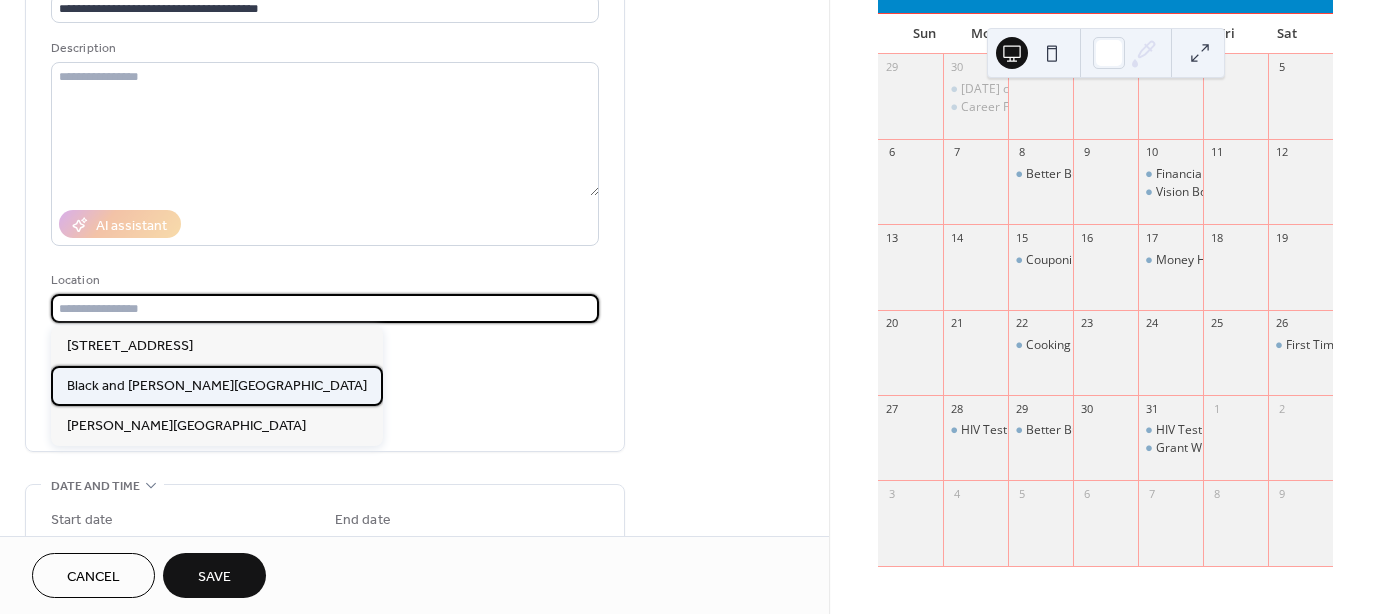 click on "Black and [PERSON_NAME][GEOGRAPHIC_DATA]" at bounding box center (217, 386) 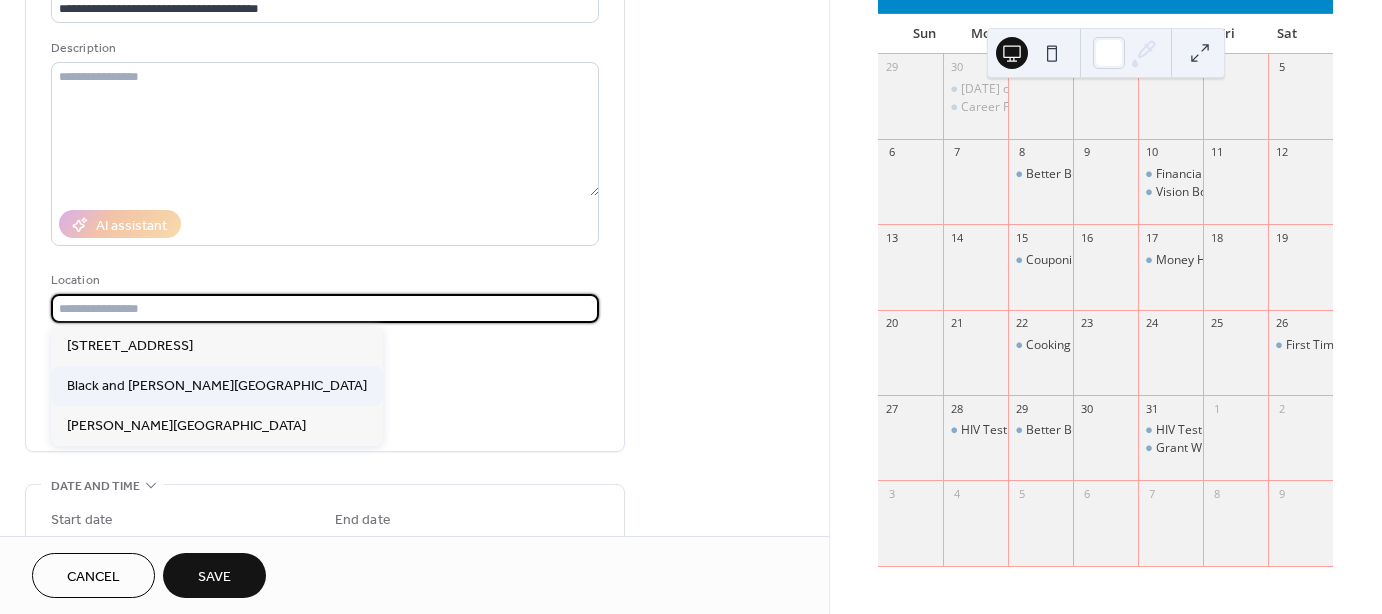 type on "**********" 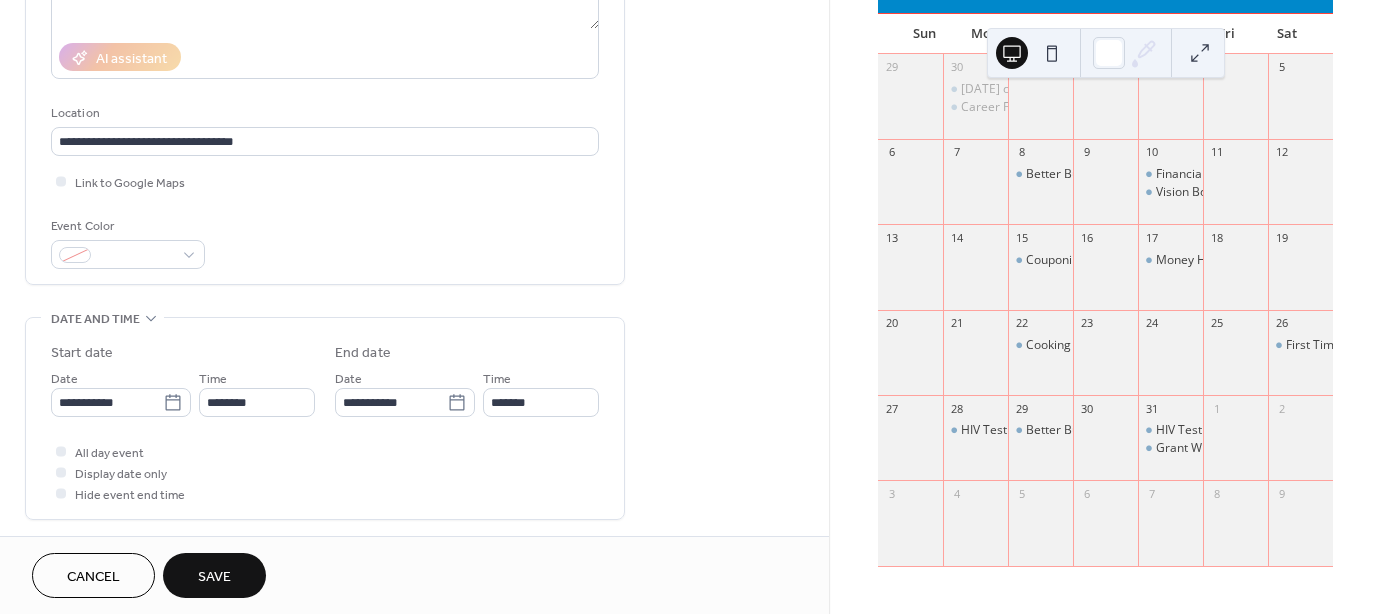 scroll, scrollTop: 500, scrollLeft: 0, axis: vertical 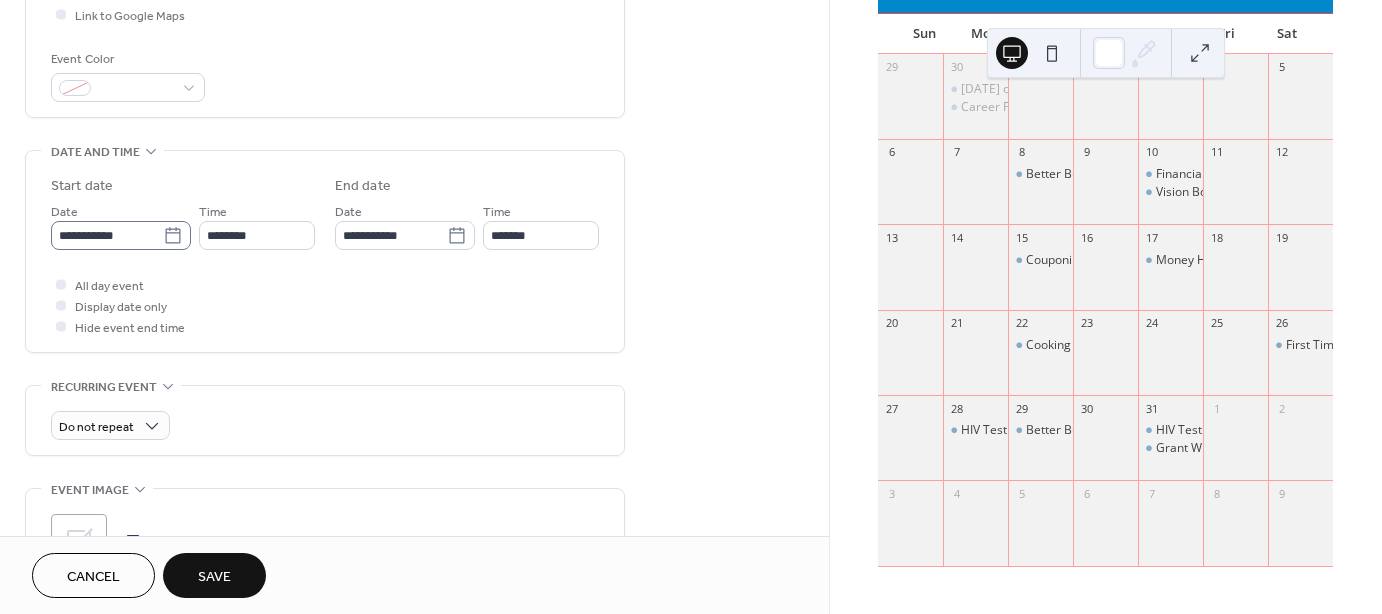 click 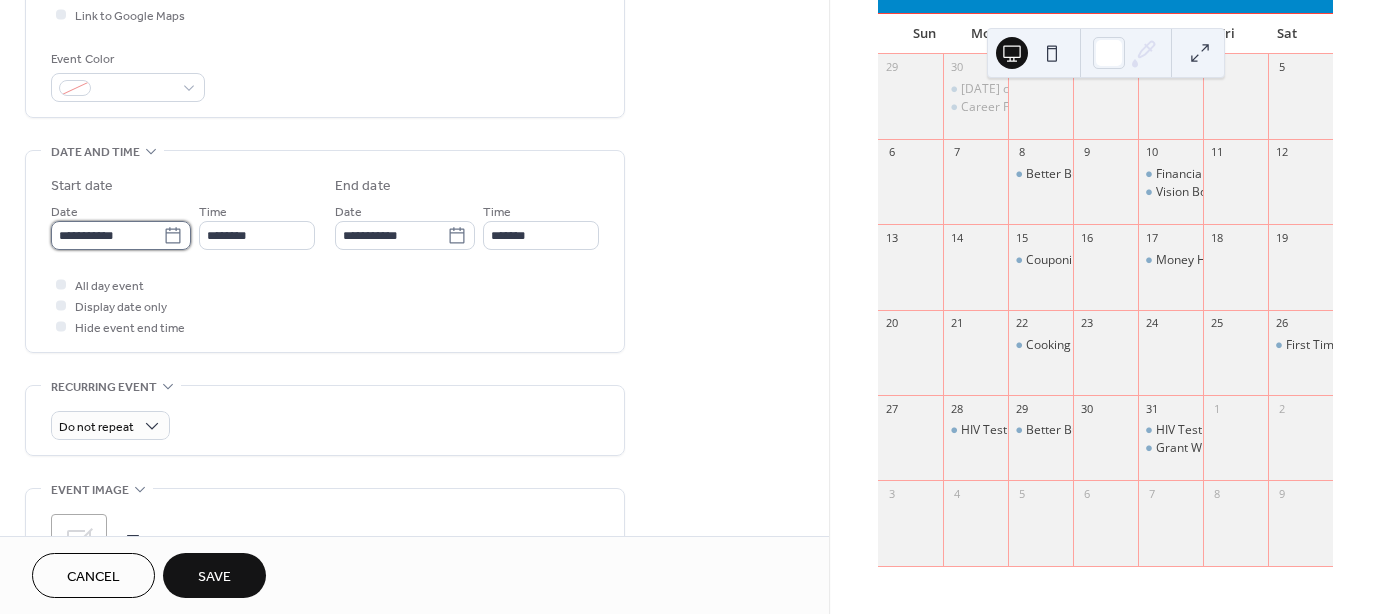 click on "**********" at bounding box center [107, 235] 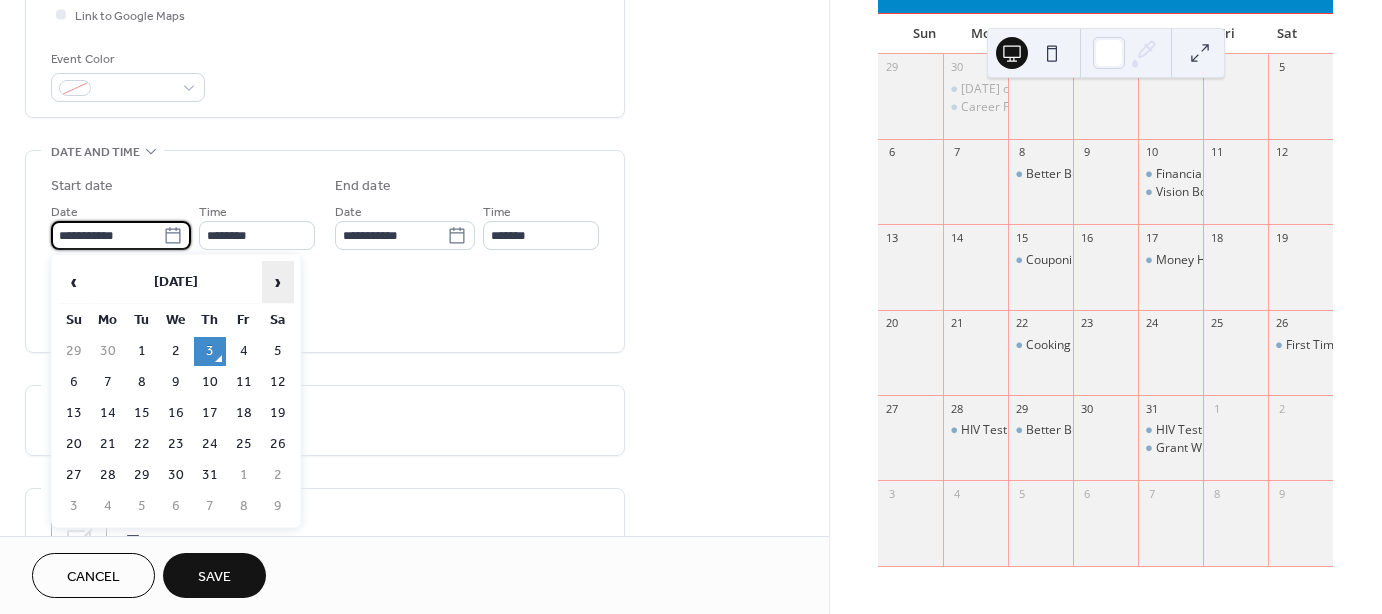 click on "›" at bounding box center [278, 282] 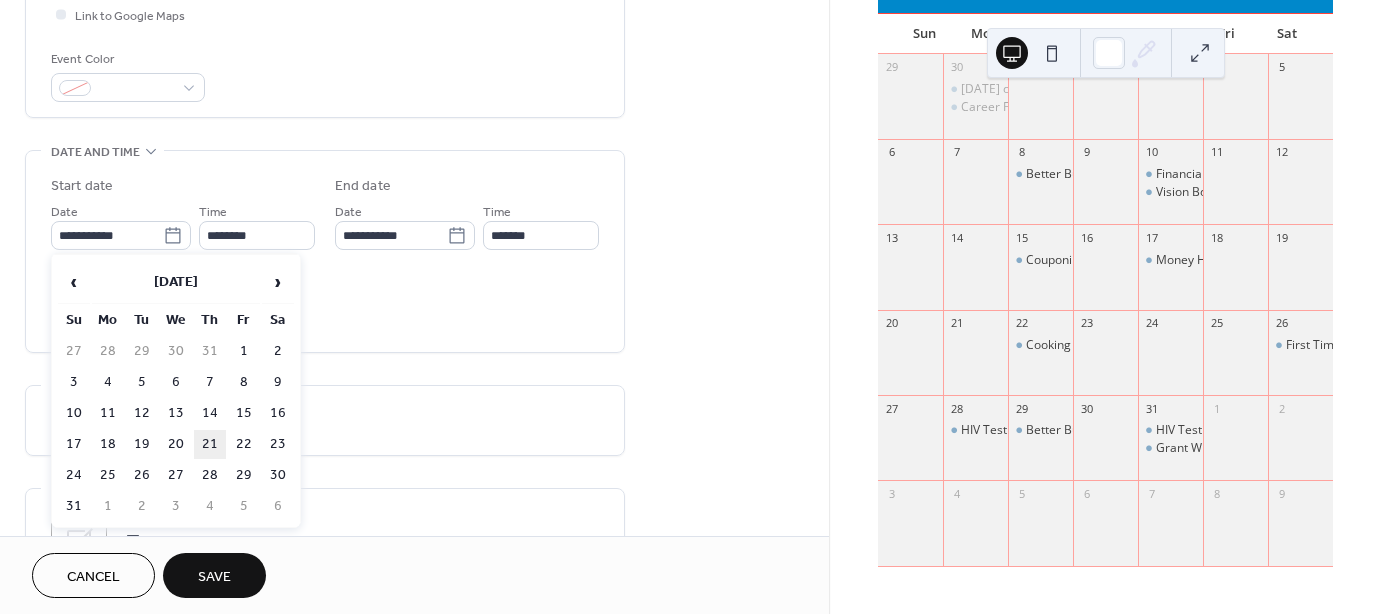 click on "21" at bounding box center [210, 444] 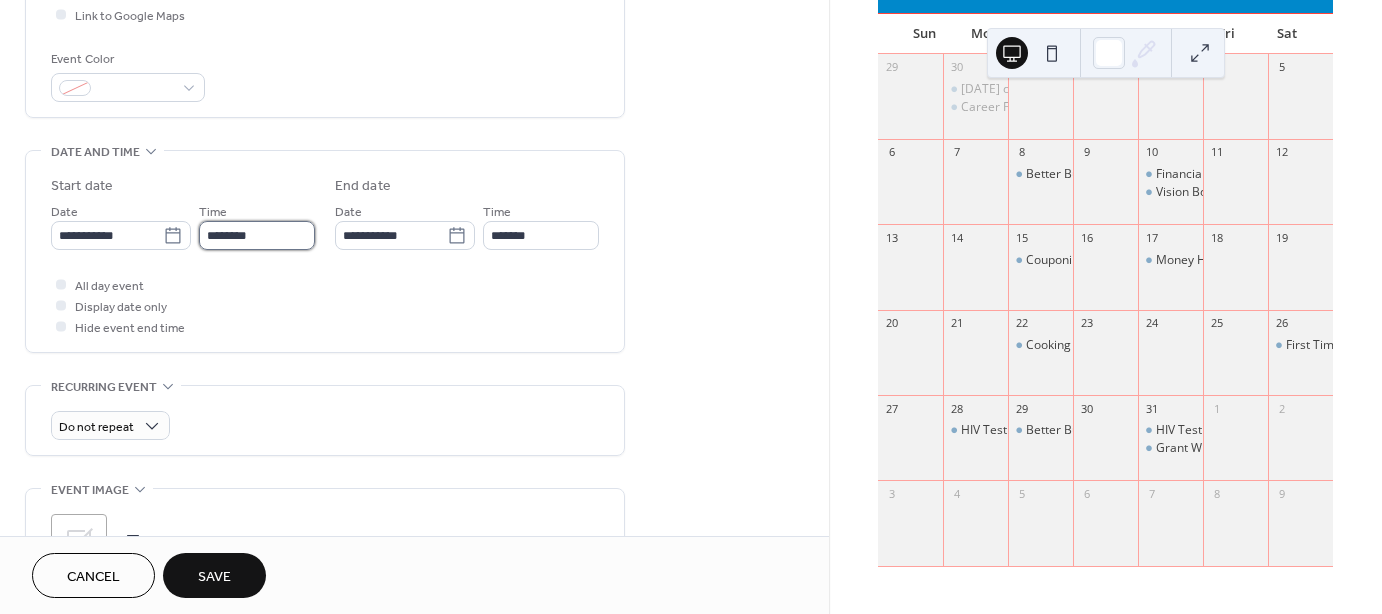 click on "********" at bounding box center [257, 235] 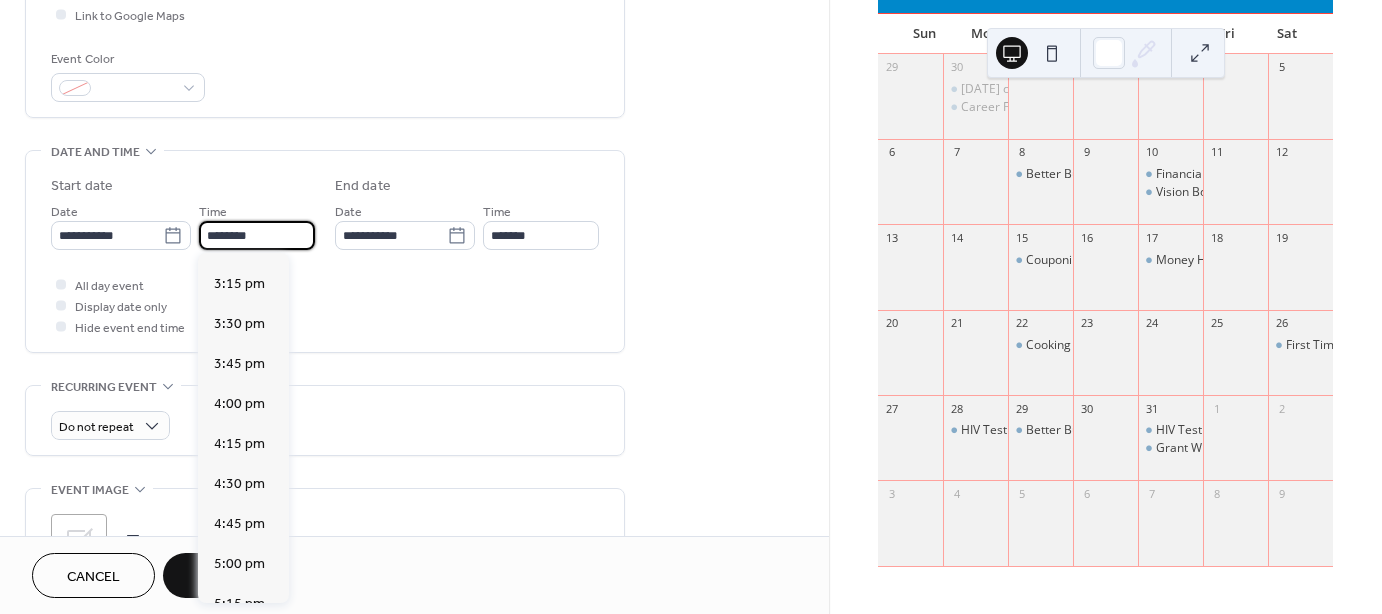 scroll, scrollTop: 2596, scrollLeft: 0, axis: vertical 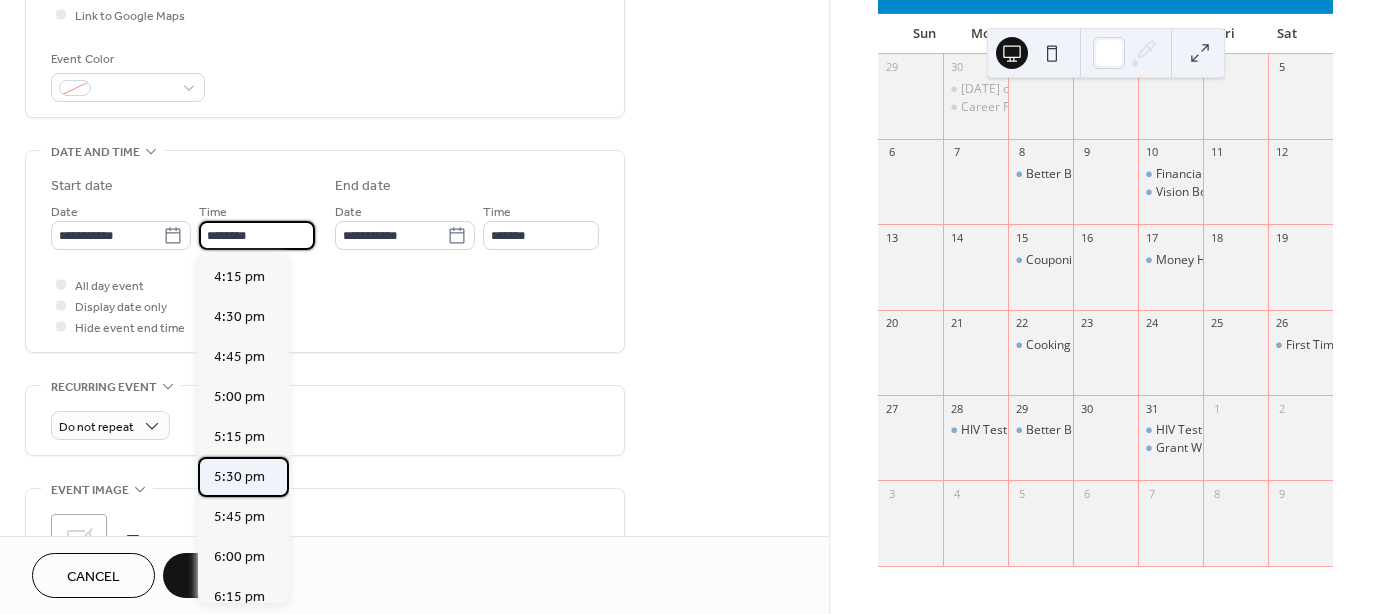 click on "5:30 pm" at bounding box center (239, 477) 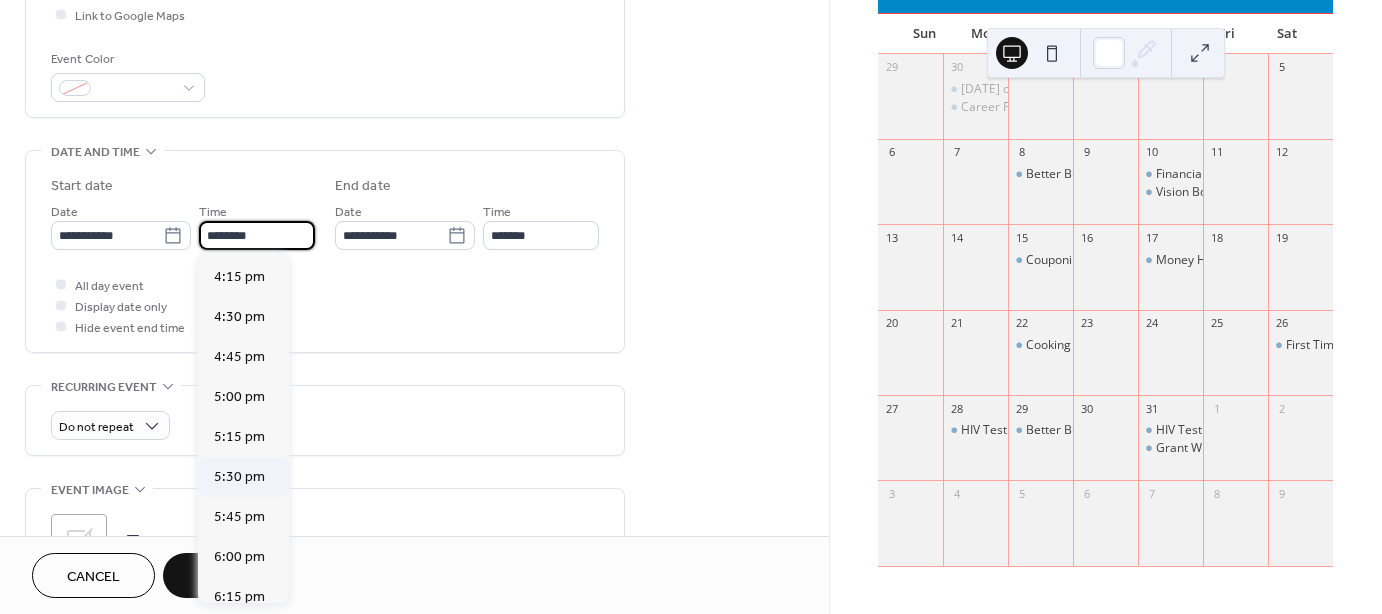 type on "*******" 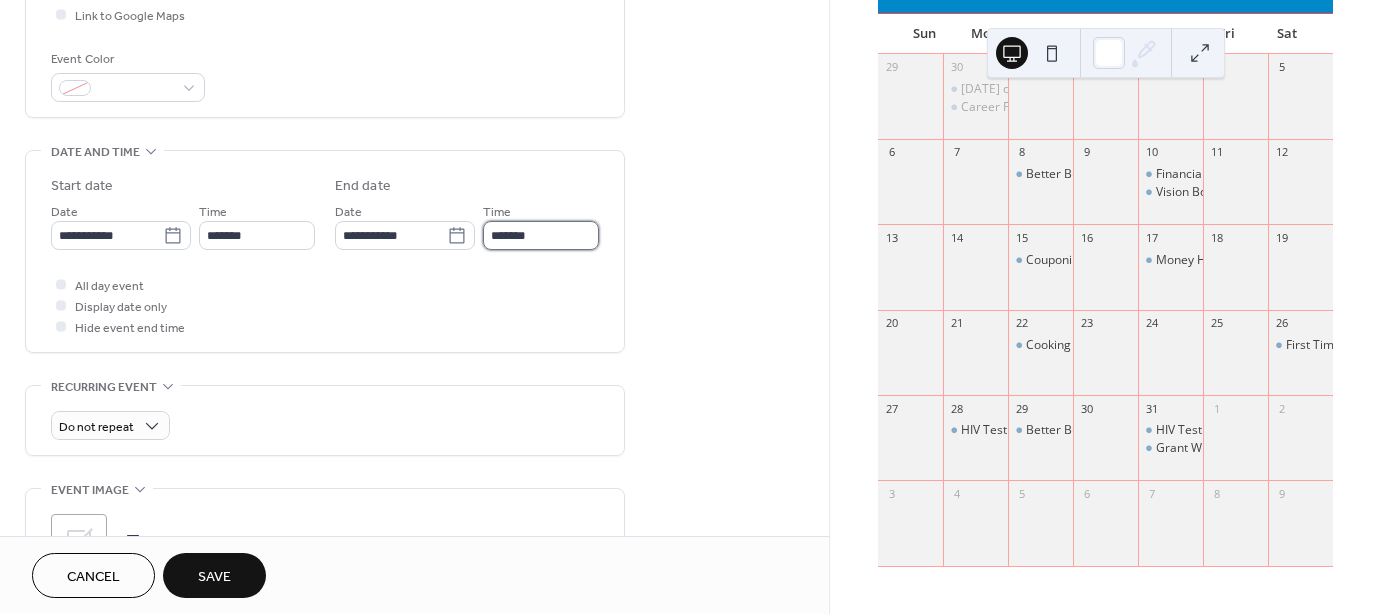 click on "*******" at bounding box center (541, 235) 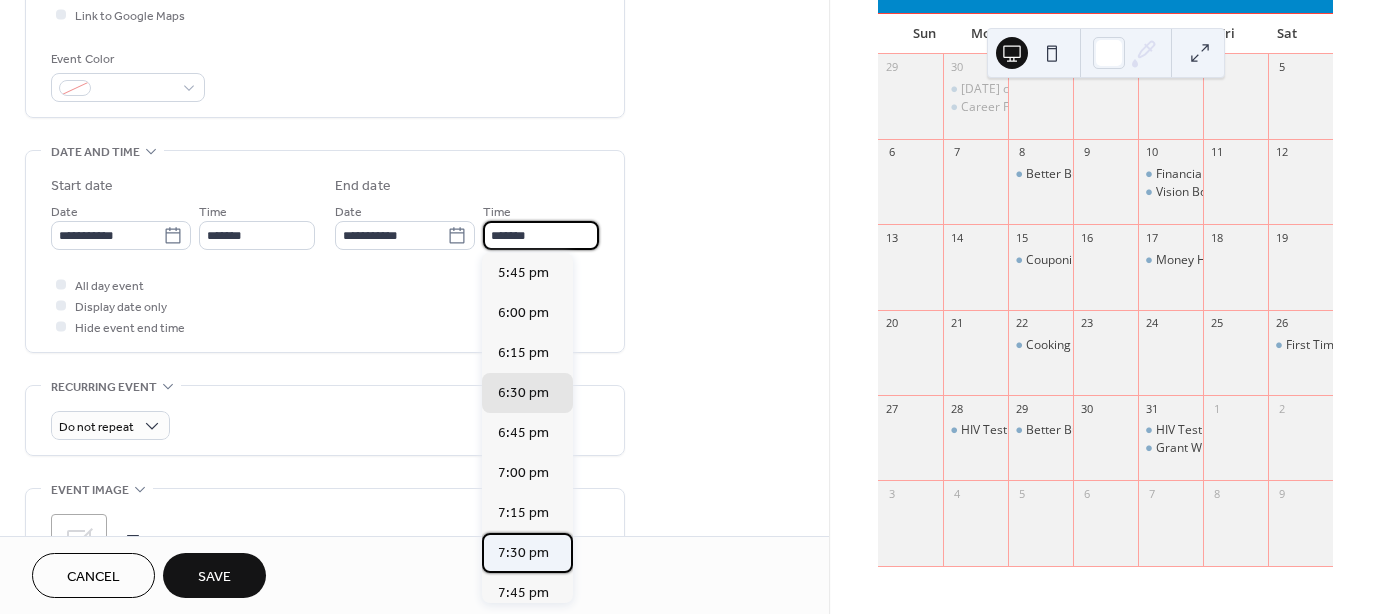 click on "7:30 pm" at bounding box center (523, 553) 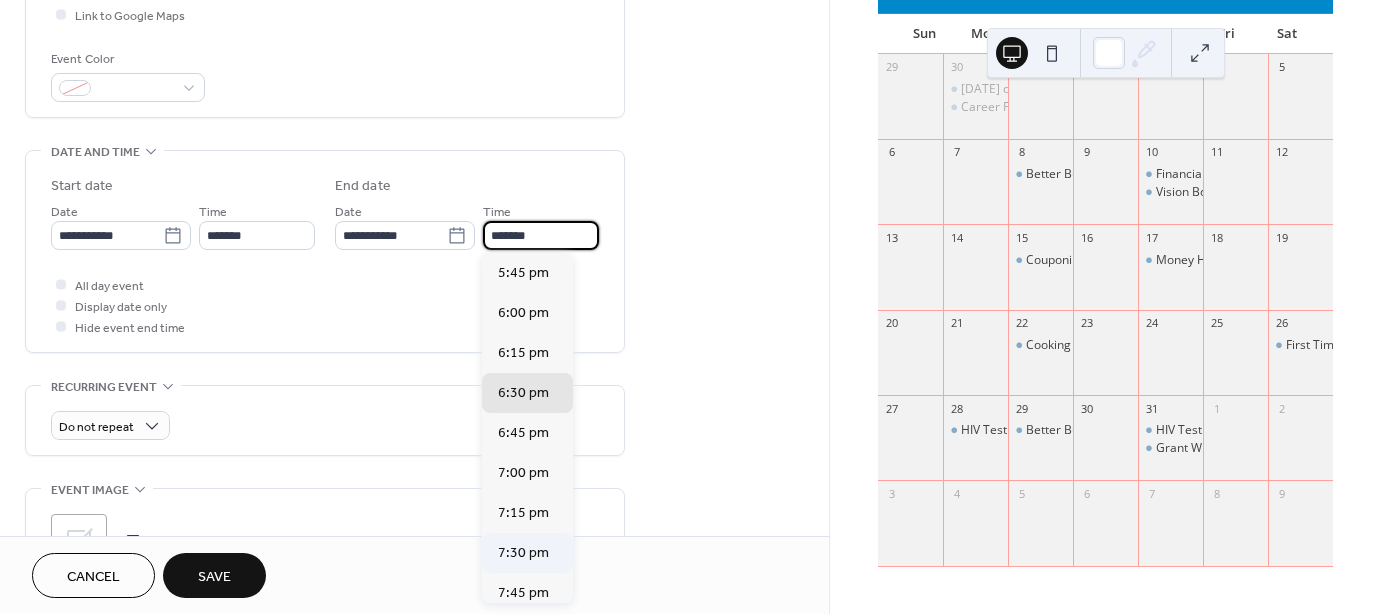 type on "*******" 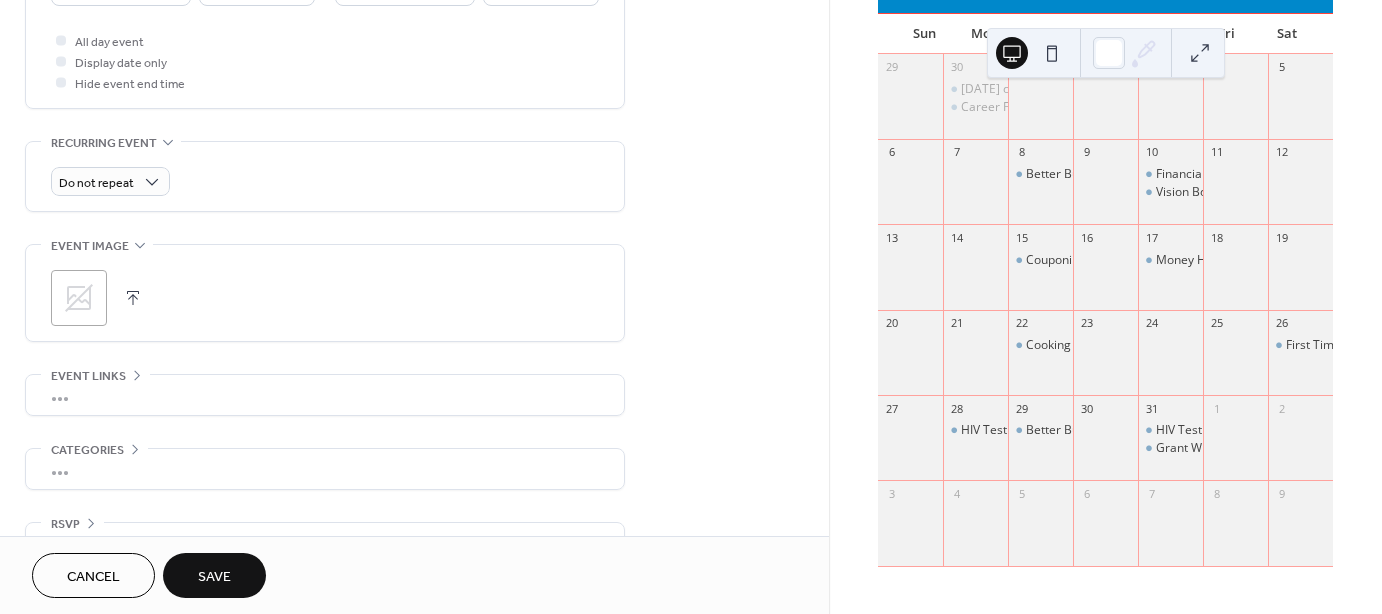 scroll, scrollTop: 789, scrollLeft: 0, axis: vertical 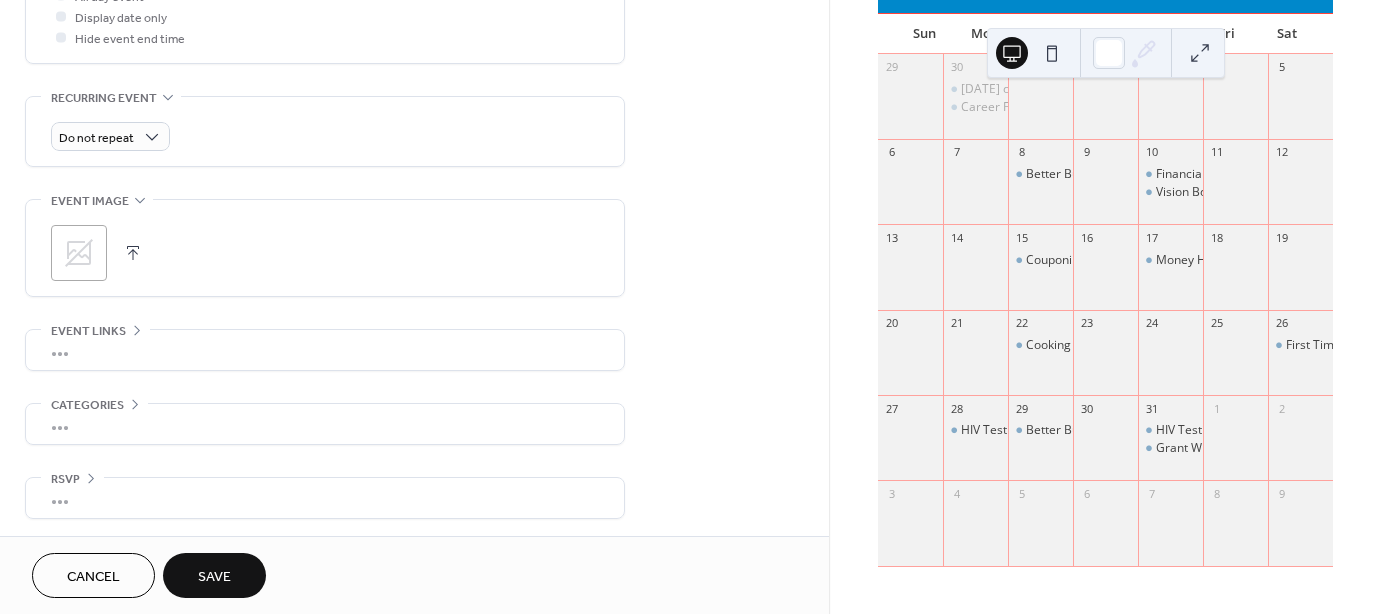 click on "Save" at bounding box center (214, 575) 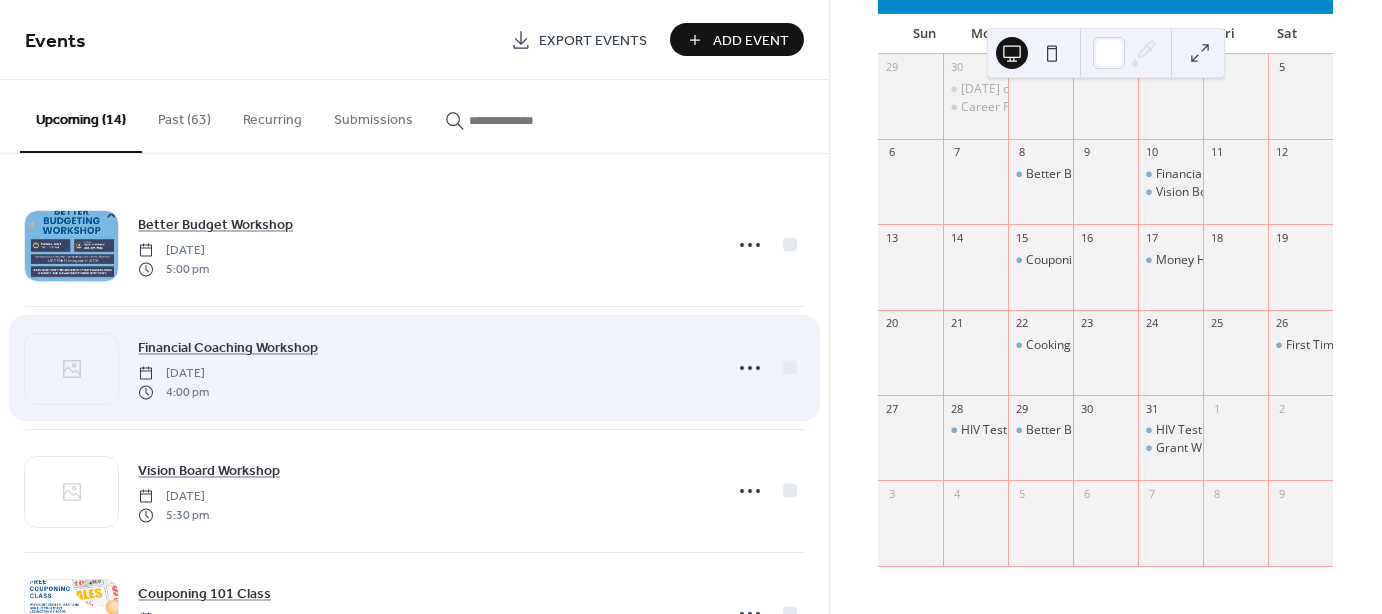 scroll, scrollTop: 1317, scrollLeft: 0, axis: vertical 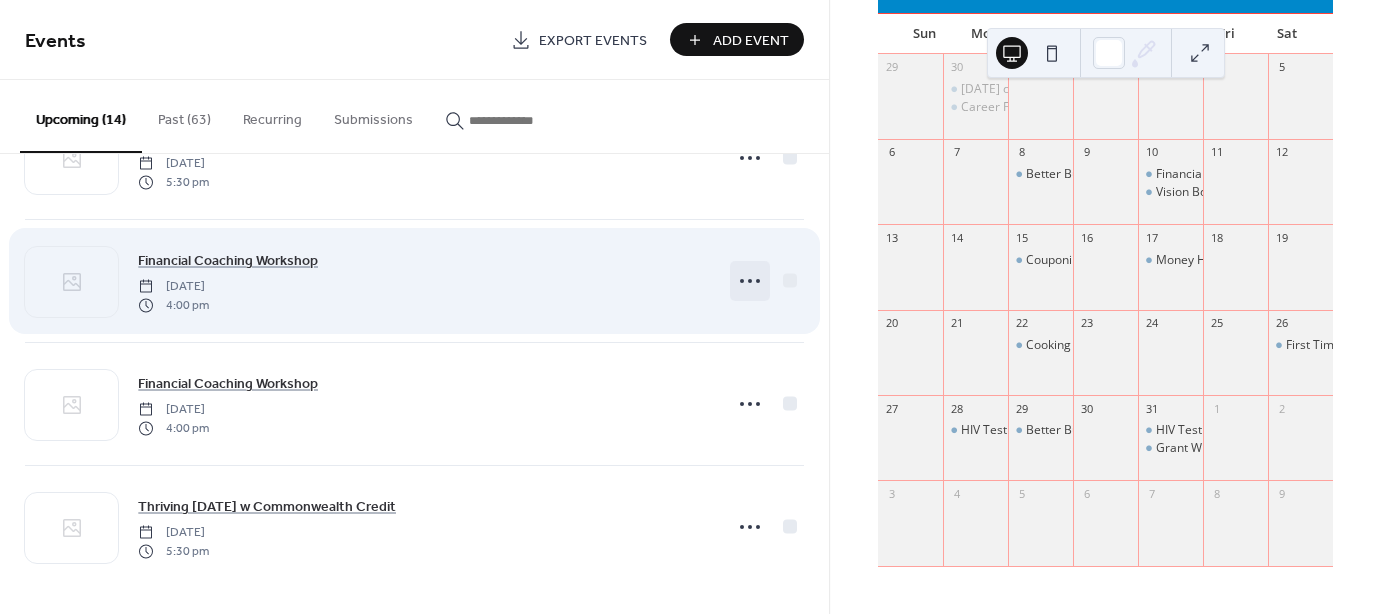 drag, startPoint x: 727, startPoint y: 319, endPoint x: 755, endPoint y: 263, distance: 62.609905 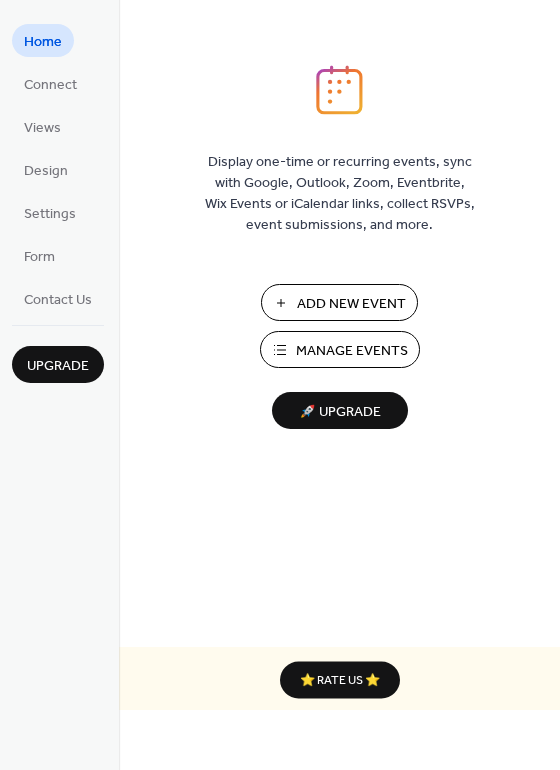 scroll, scrollTop: 0, scrollLeft: 0, axis: both 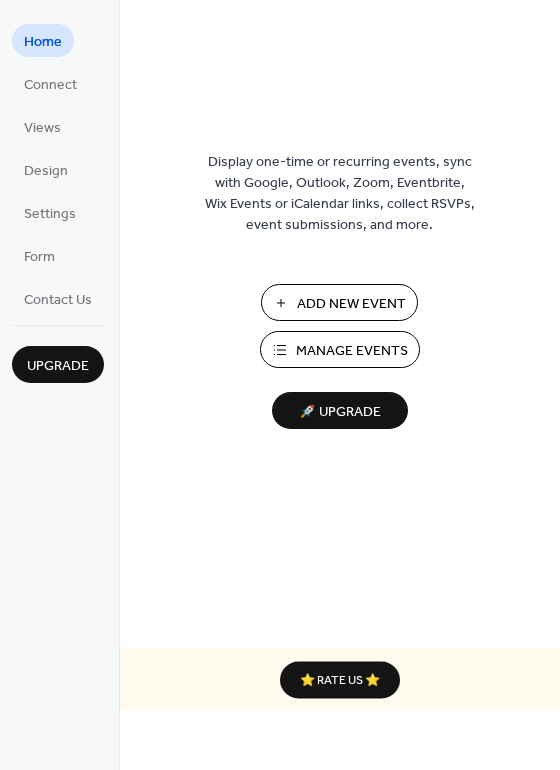 click on "Add New Event" at bounding box center (351, 304) 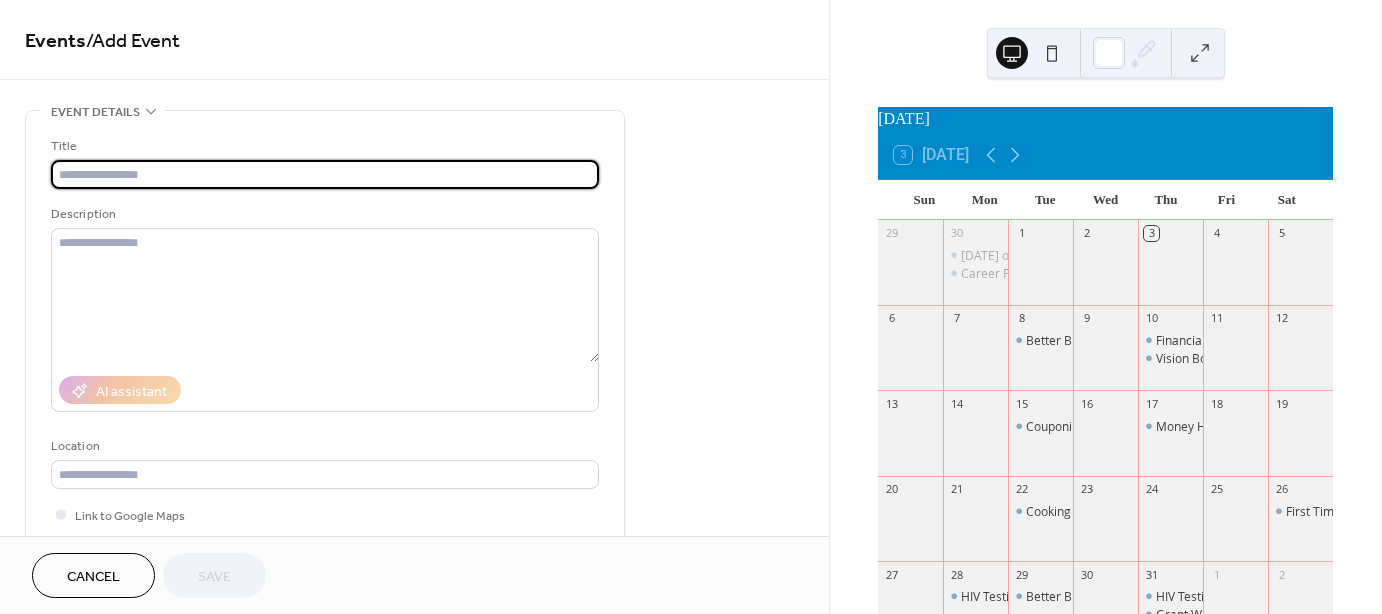 scroll, scrollTop: 0, scrollLeft: 0, axis: both 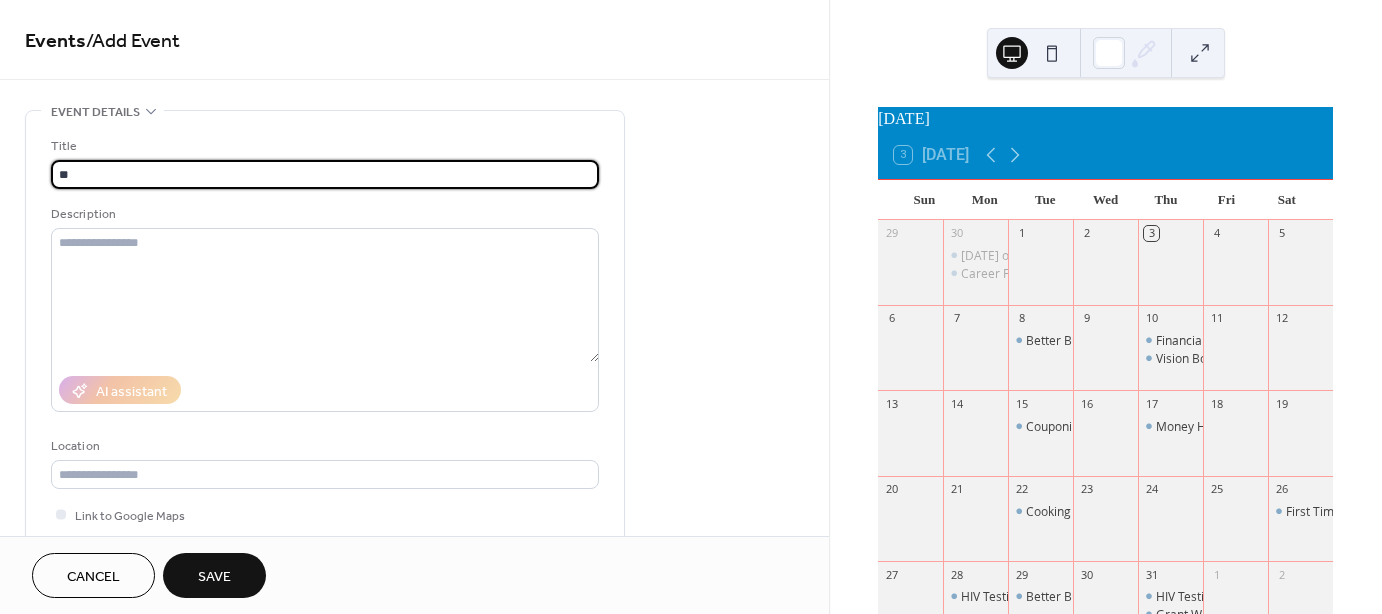 type on "*" 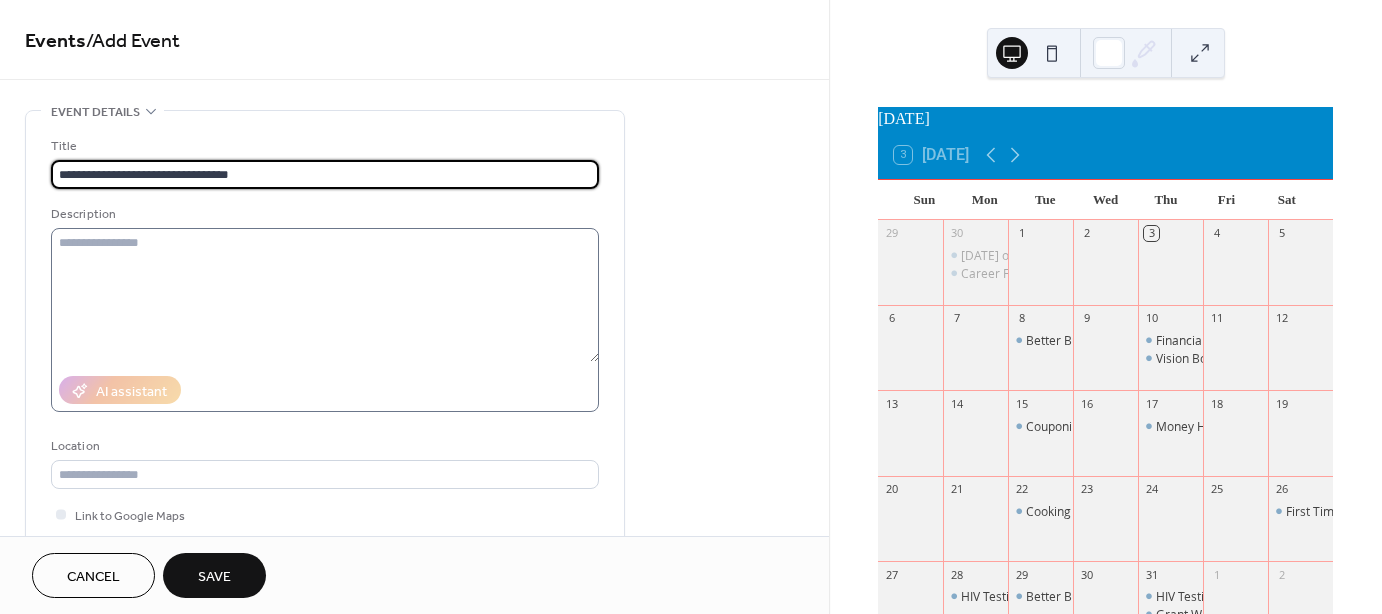 type on "**********" 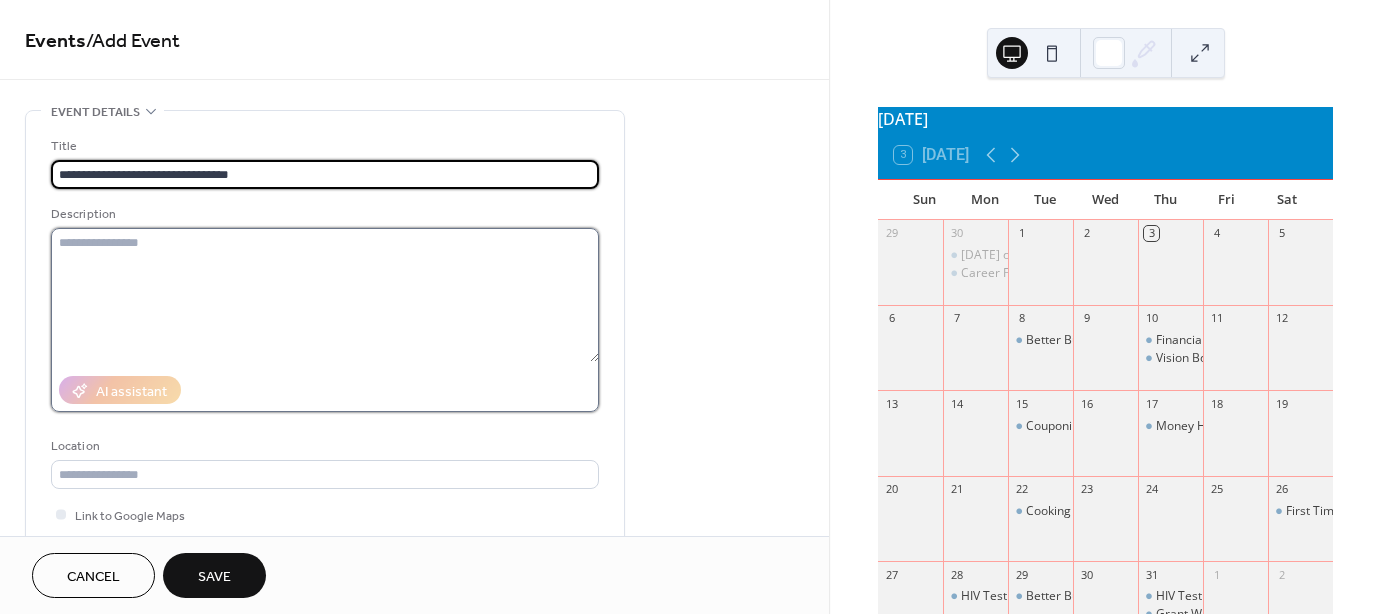 click at bounding box center (325, 295) 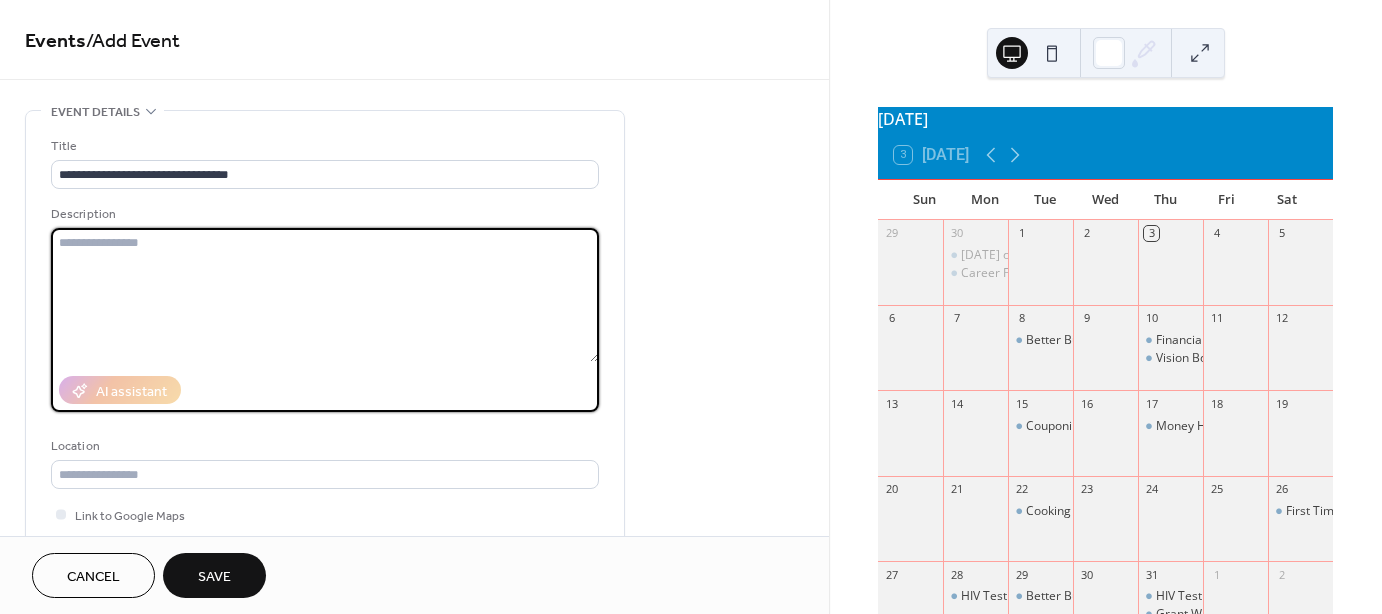 paste on "**********" 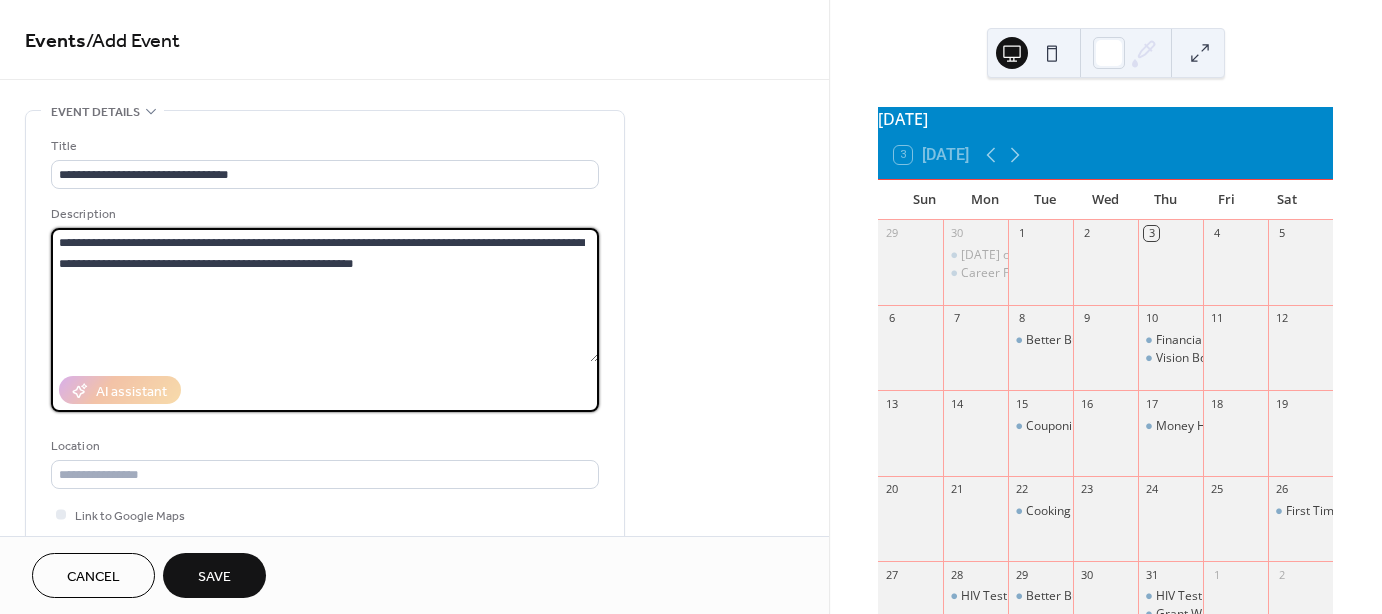 click on "**********" at bounding box center [325, 295] 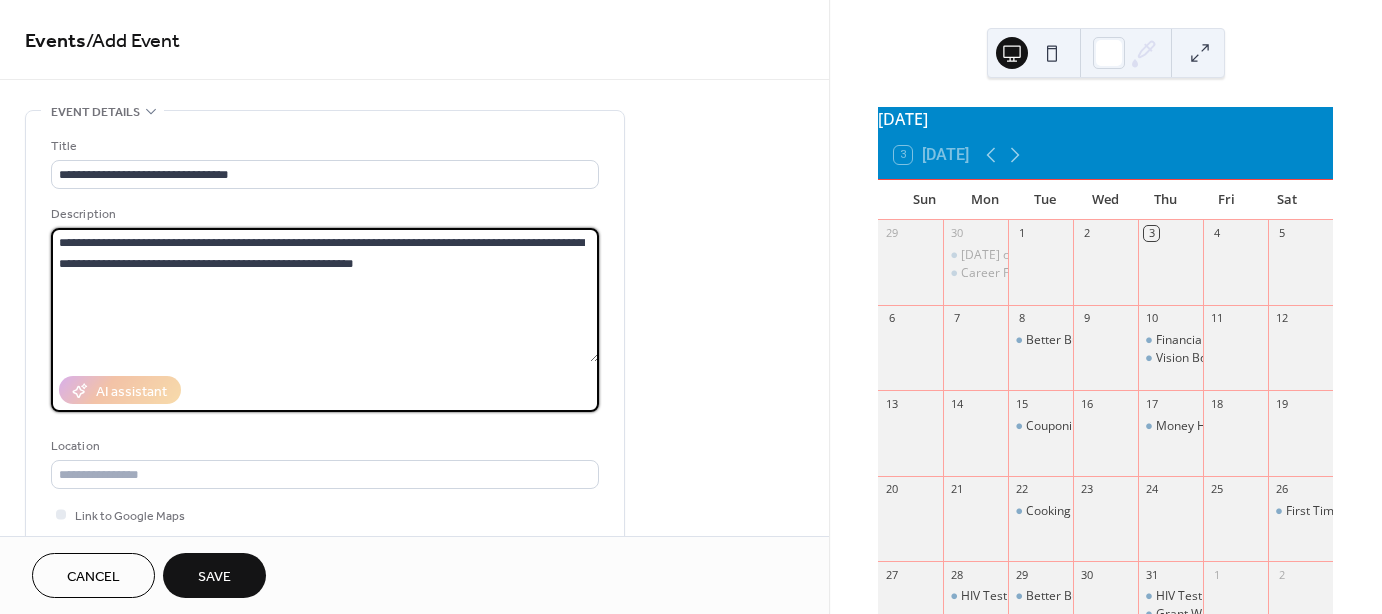 scroll, scrollTop: 166, scrollLeft: 0, axis: vertical 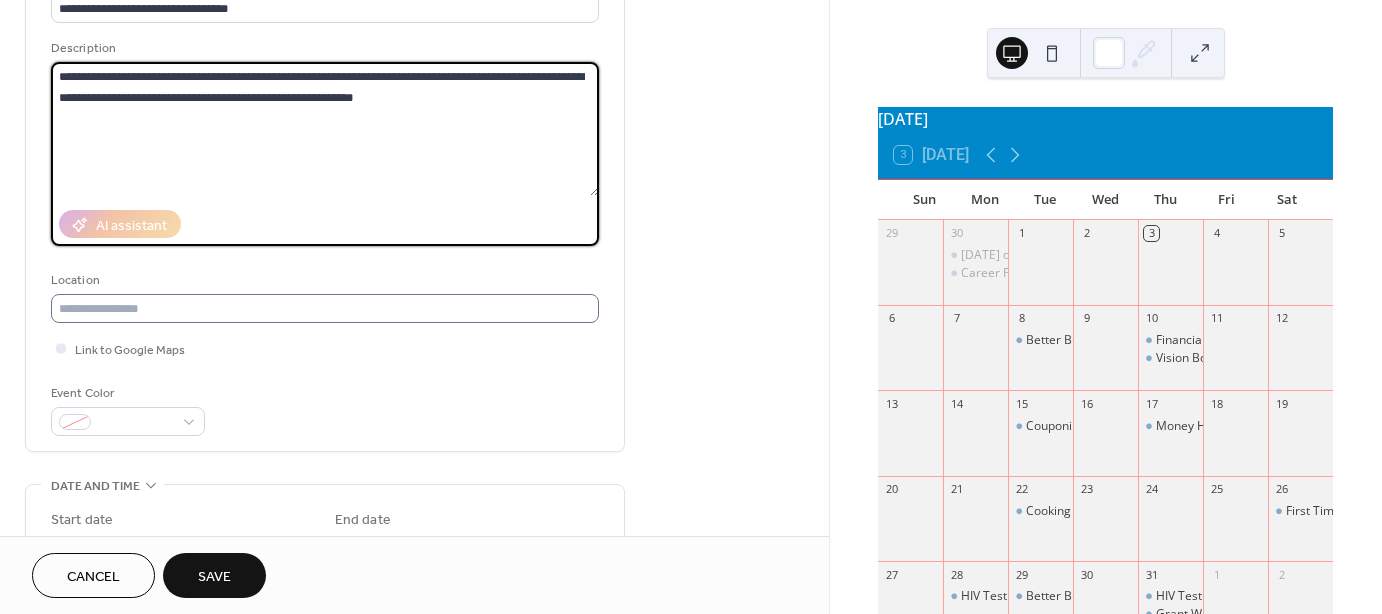 type on "**********" 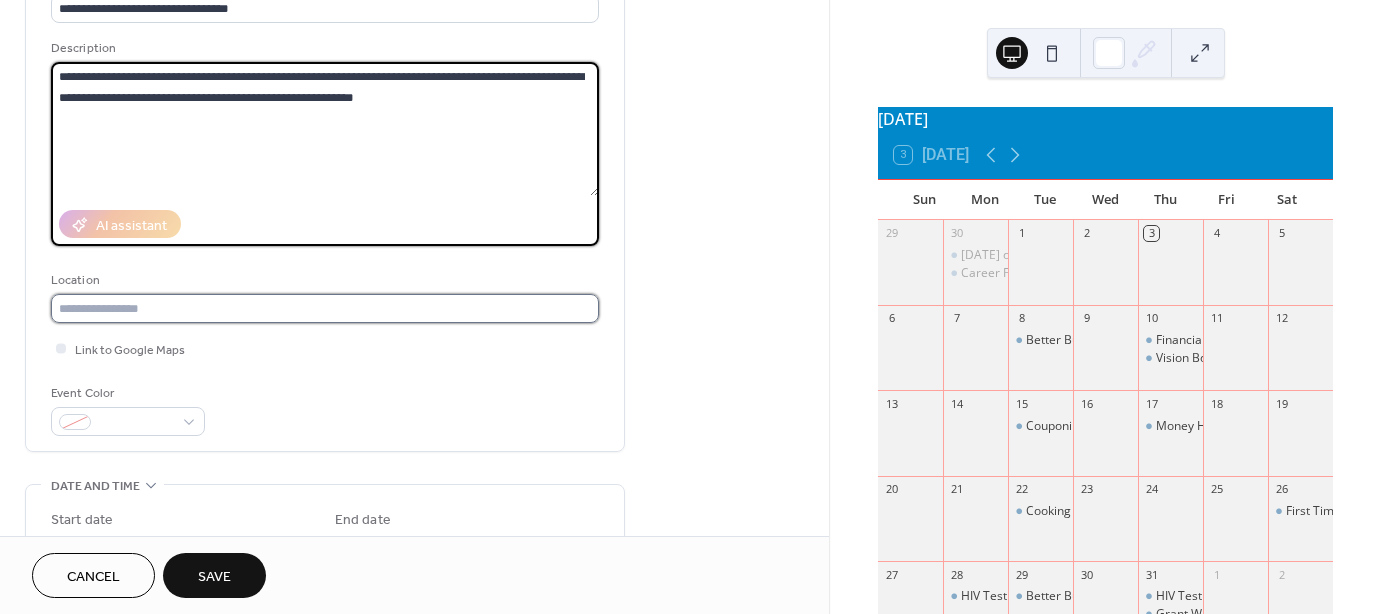 click at bounding box center (325, 308) 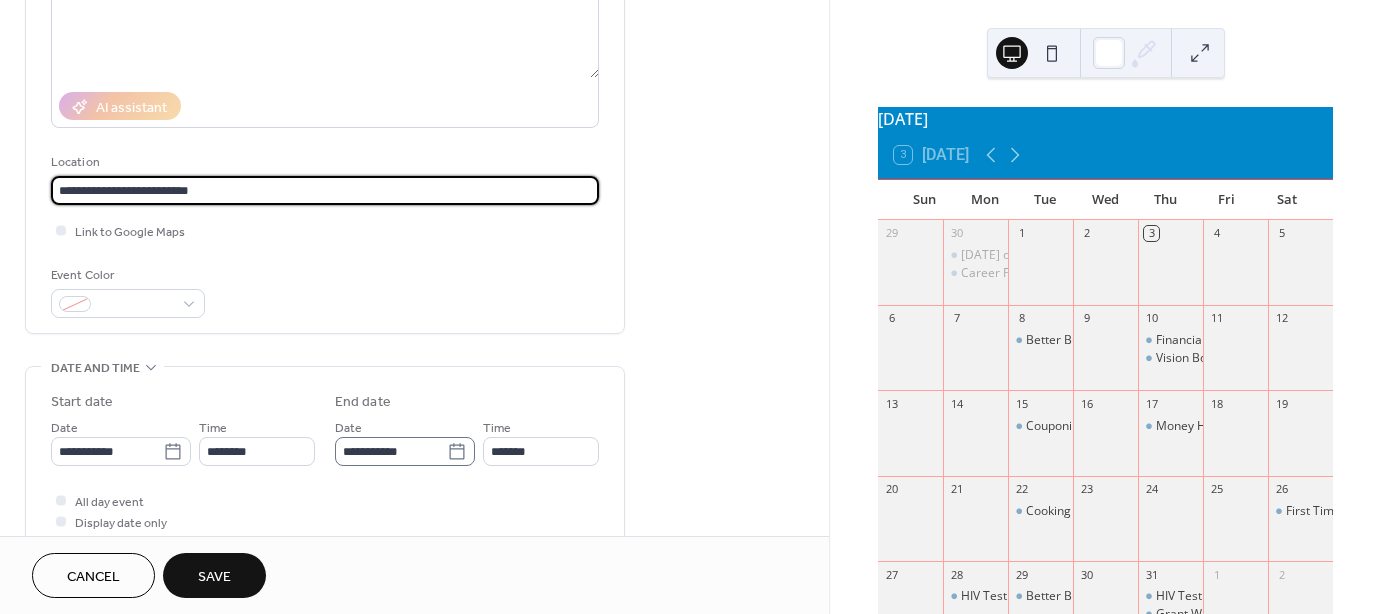scroll, scrollTop: 333, scrollLeft: 0, axis: vertical 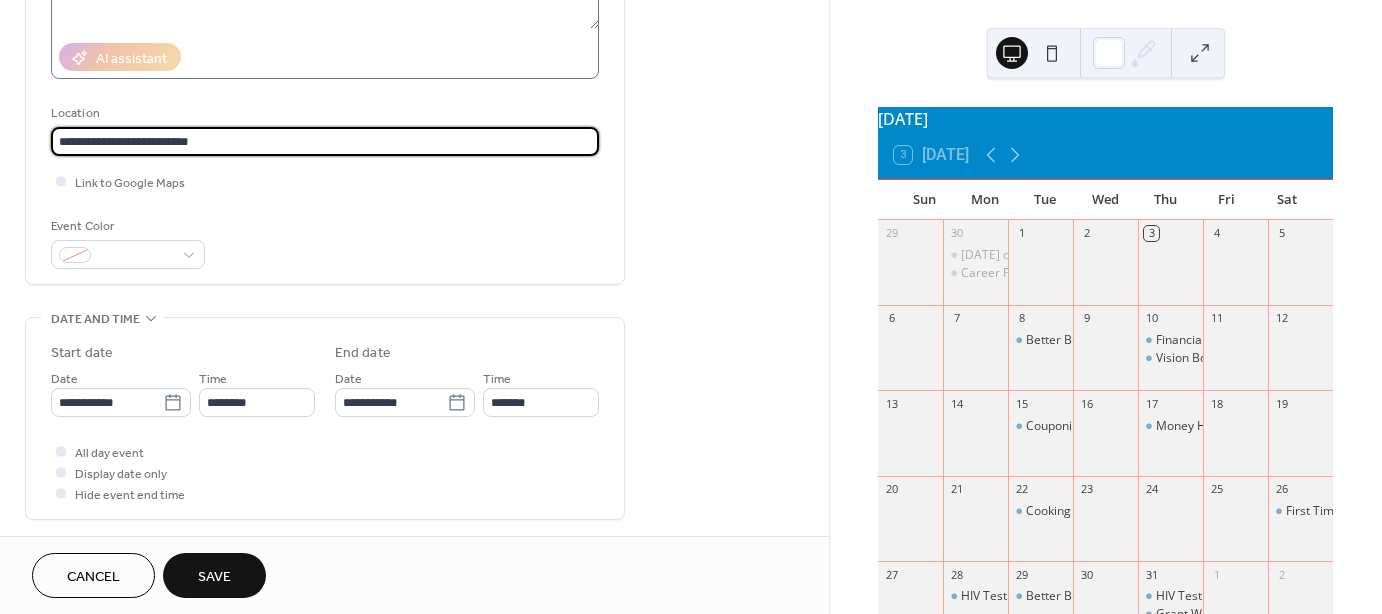 type on "**********" 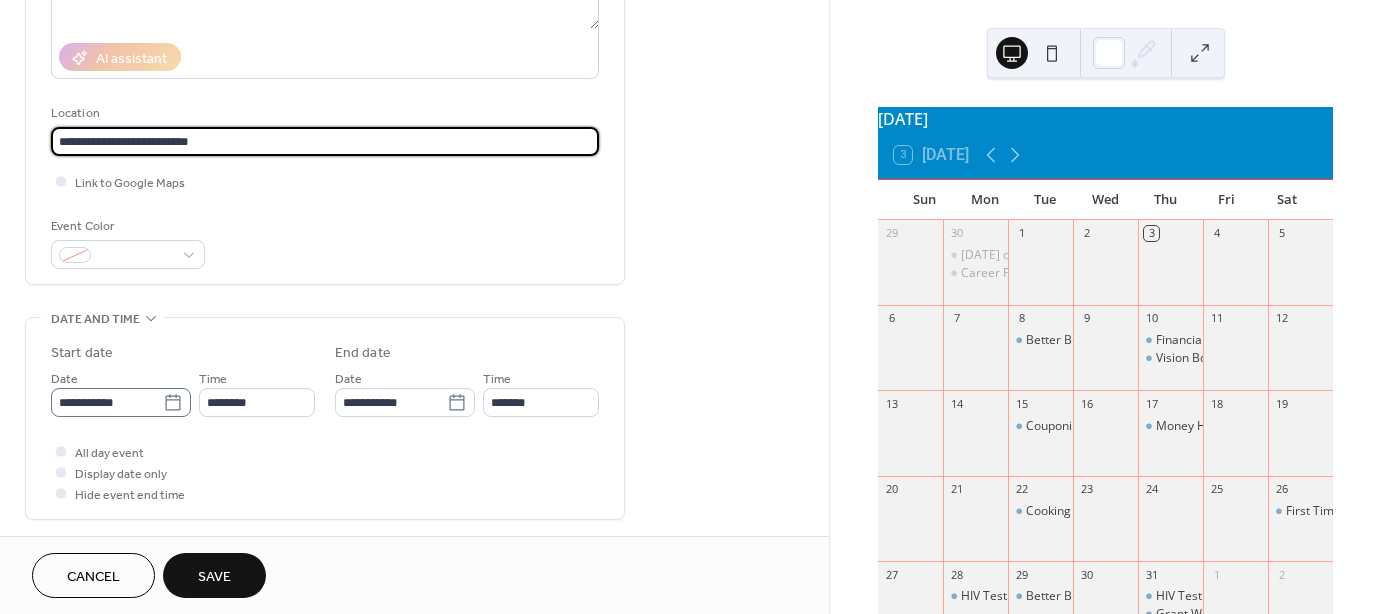click 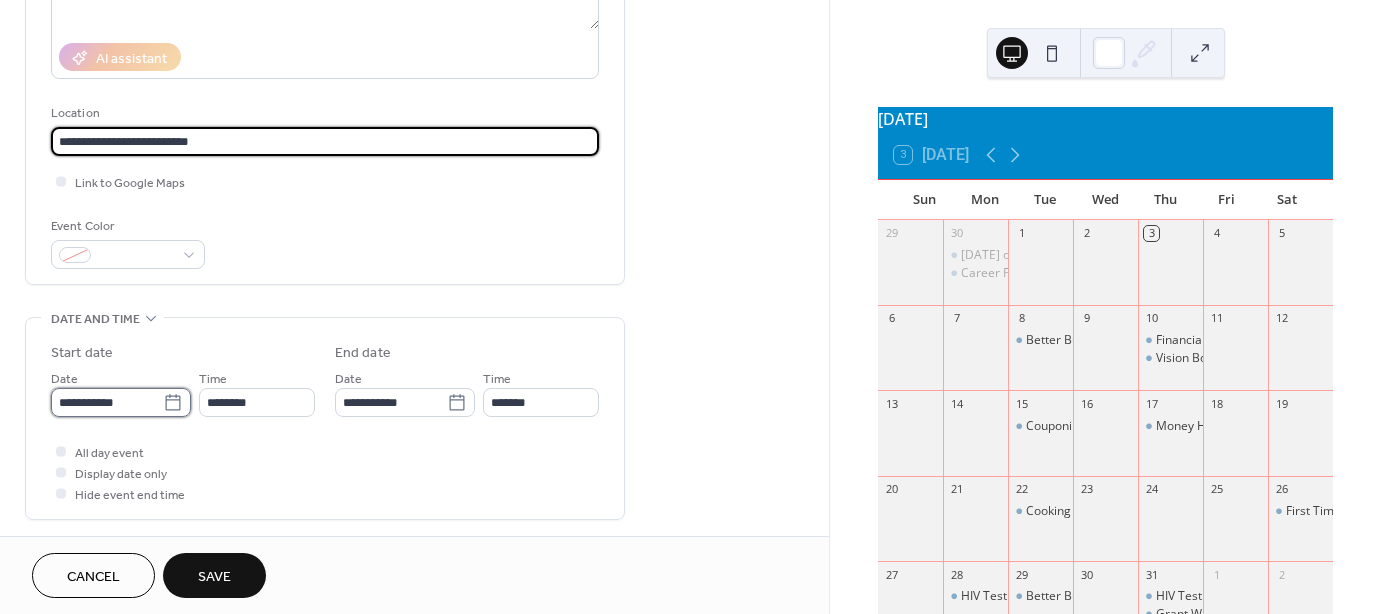 click on "**********" at bounding box center (107, 402) 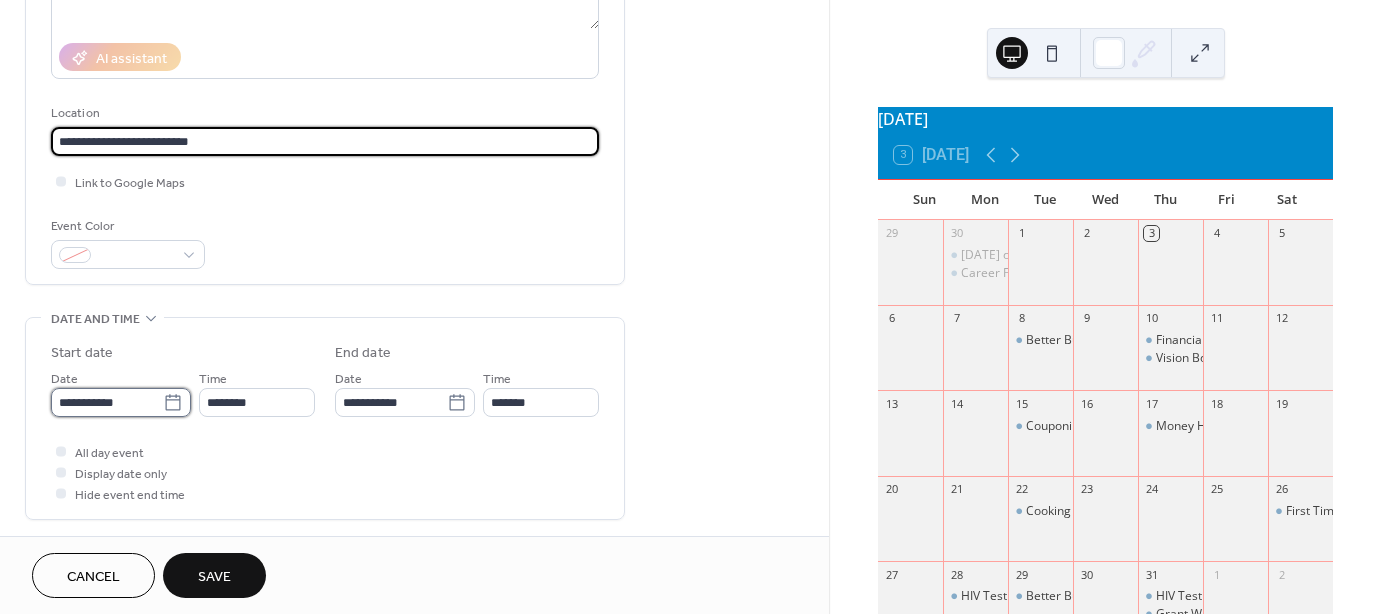 type 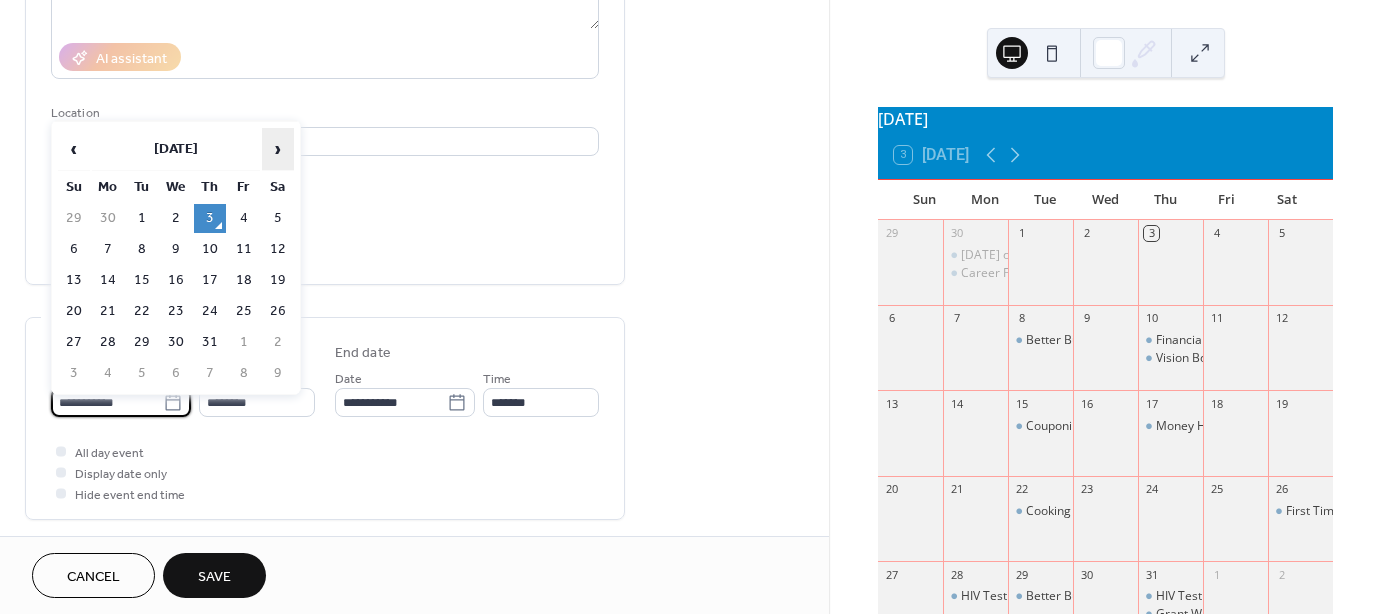 click on "›" at bounding box center (278, 149) 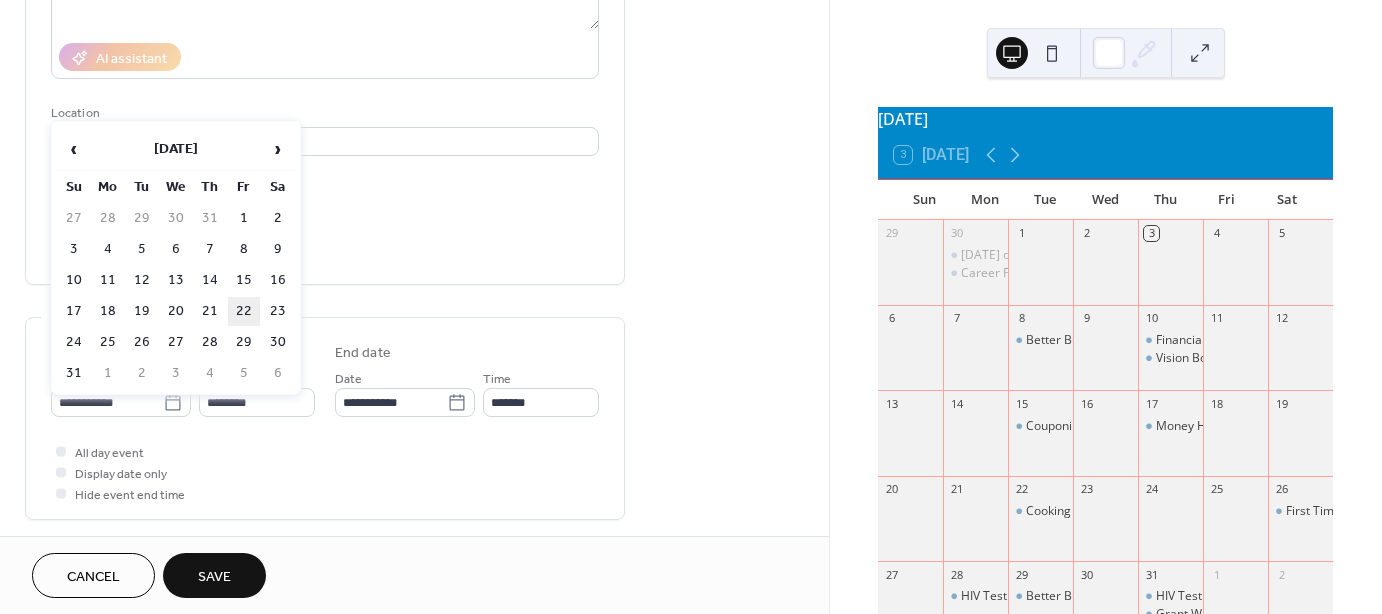 click on "22" at bounding box center (244, 311) 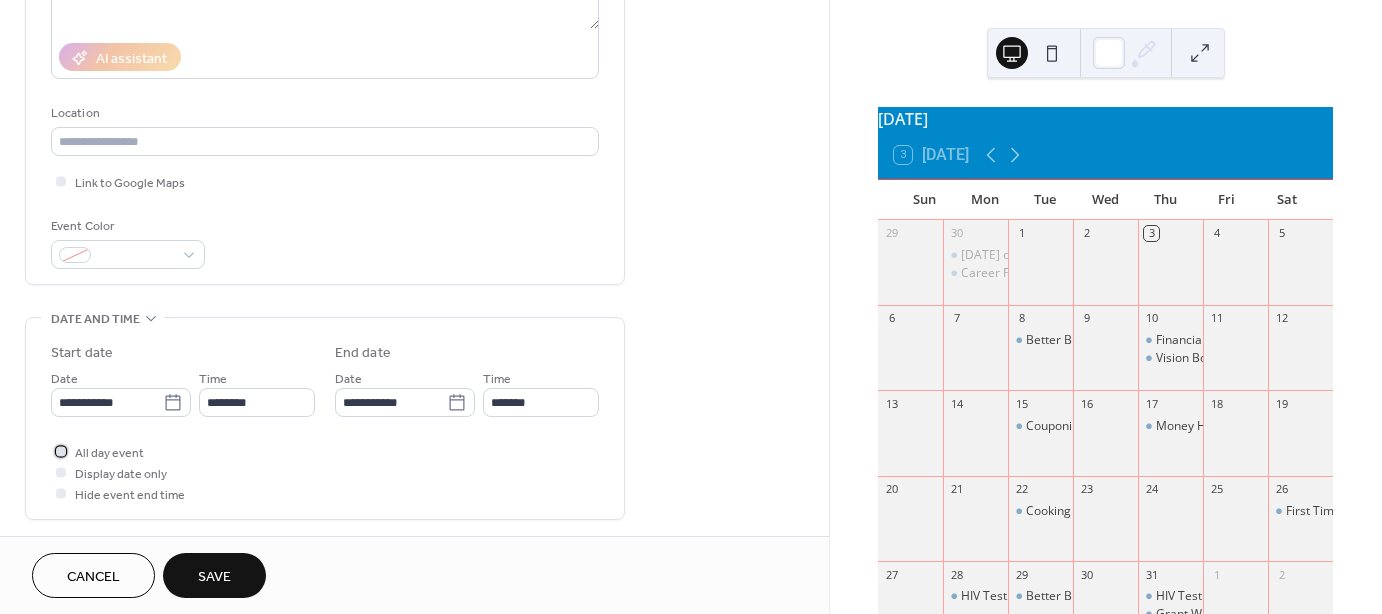 click at bounding box center [61, 451] 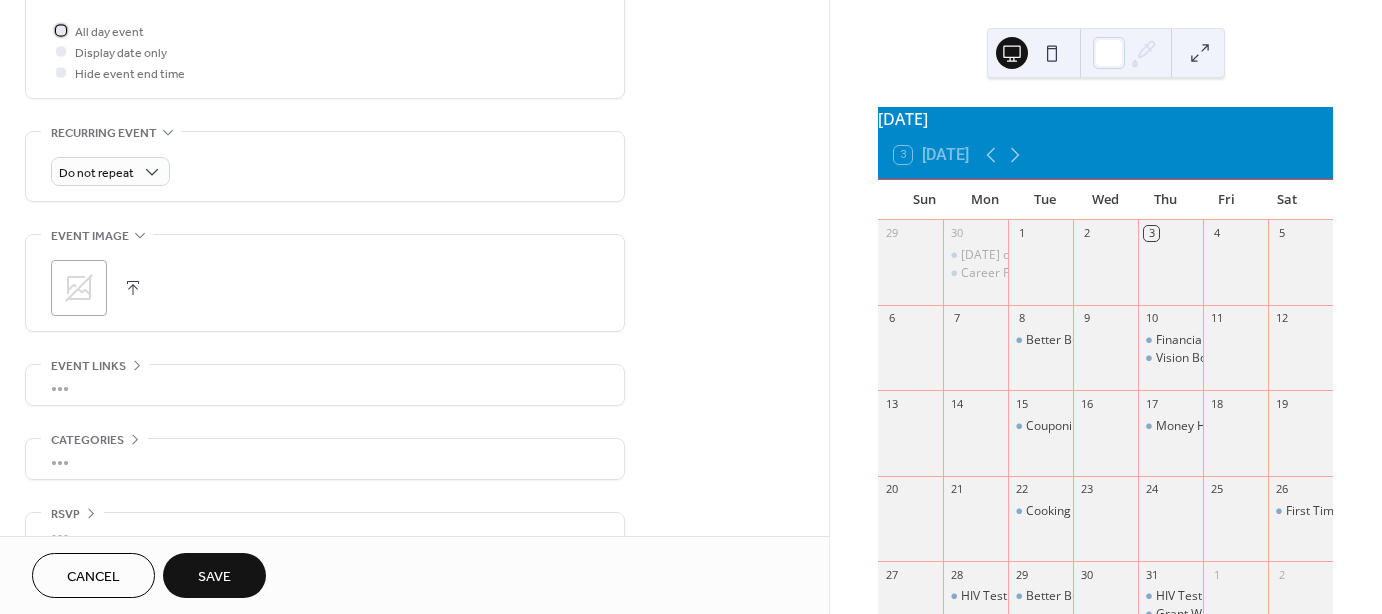 scroll, scrollTop: 789, scrollLeft: 0, axis: vertical 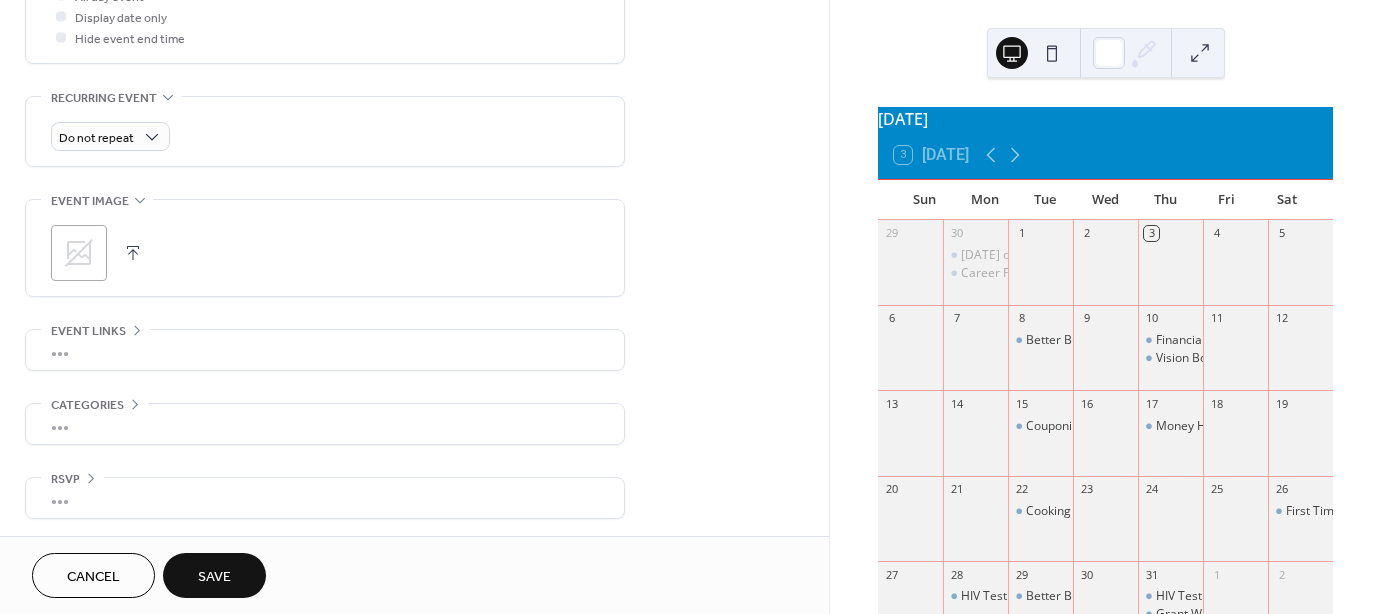 click 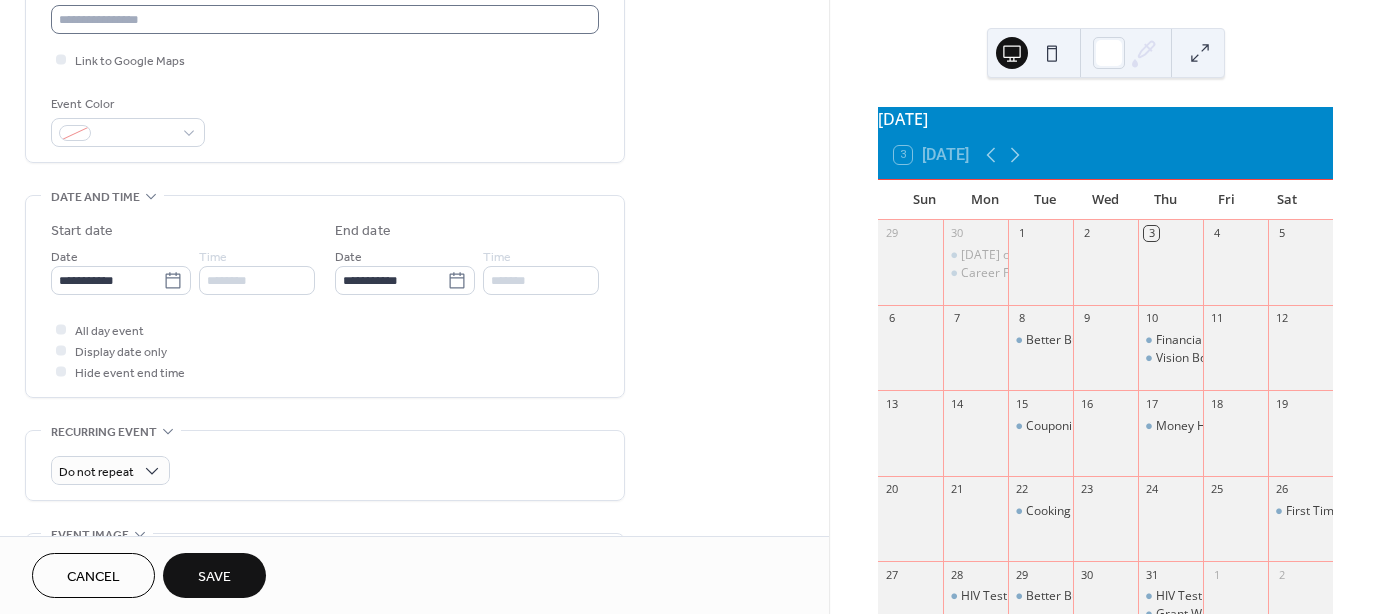 scroll, scrollTop: 0, scrollLeft: 0, axis: both 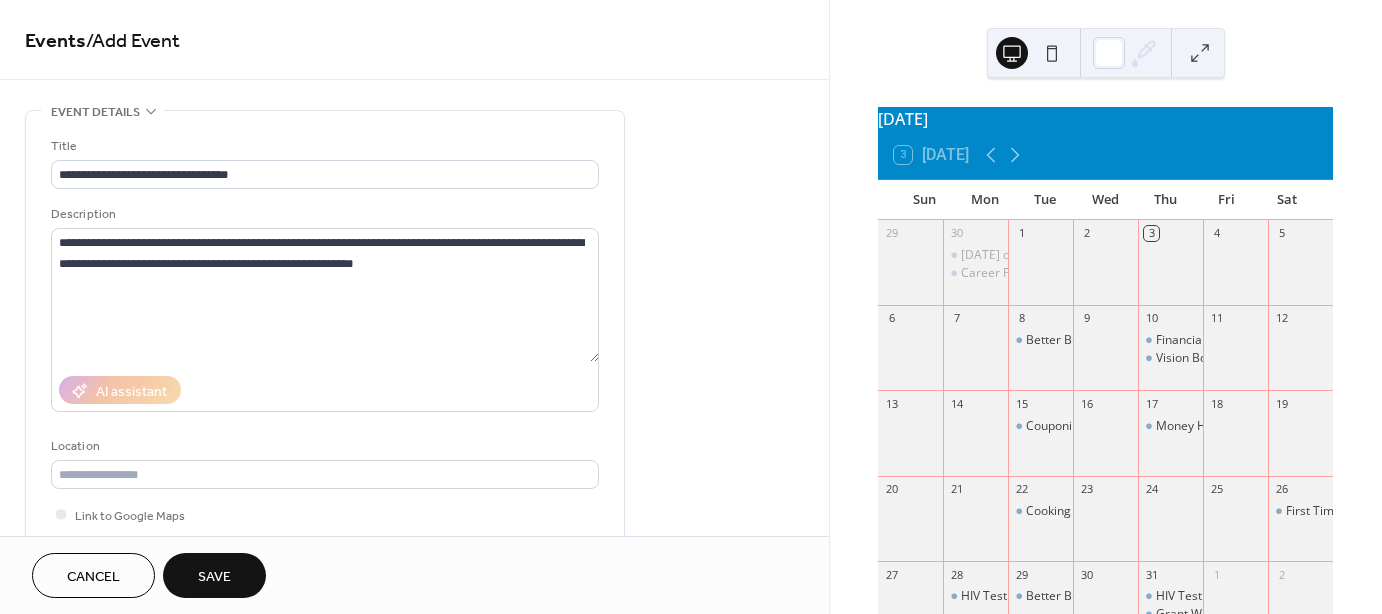 click on "Save" at bounding box center [214, 575] 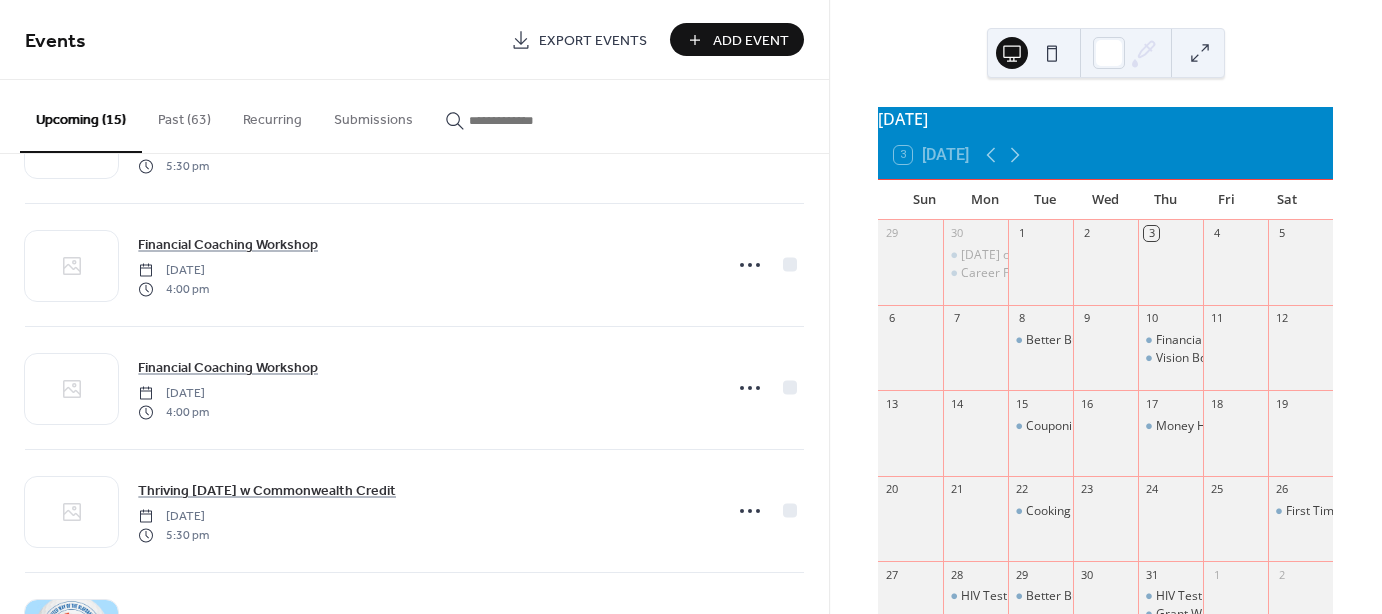 scroll, scrollTop: 1440, scrollLeft: 0, axis: vertical 